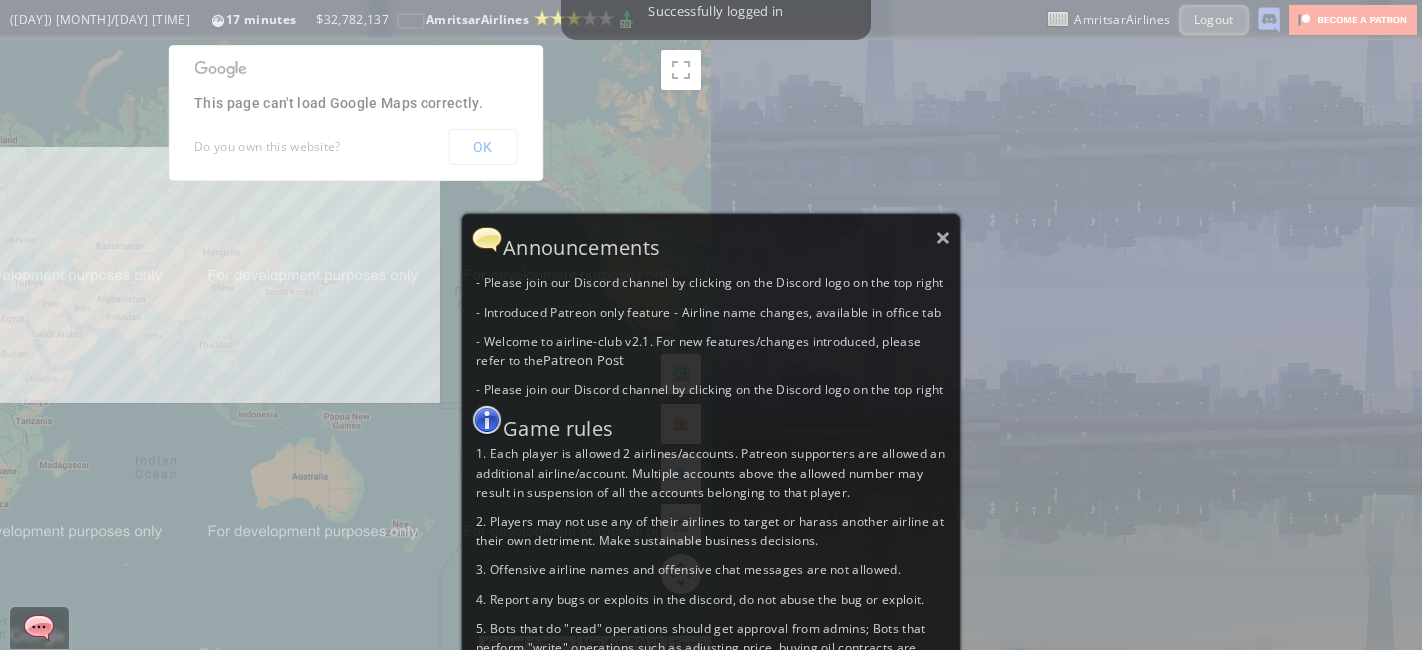 scroll, scrollTop: 0, scrollLeft: 0, axis: both 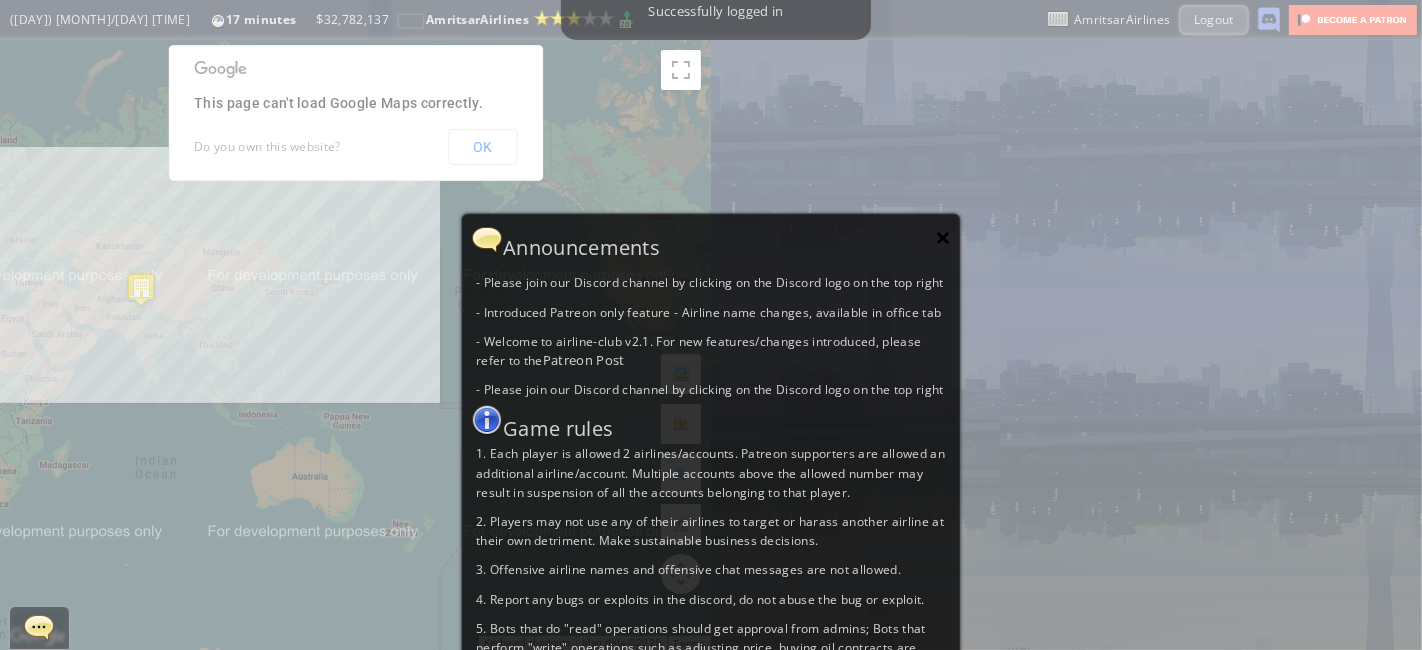 click on "×" at bounding box center (943, 237) 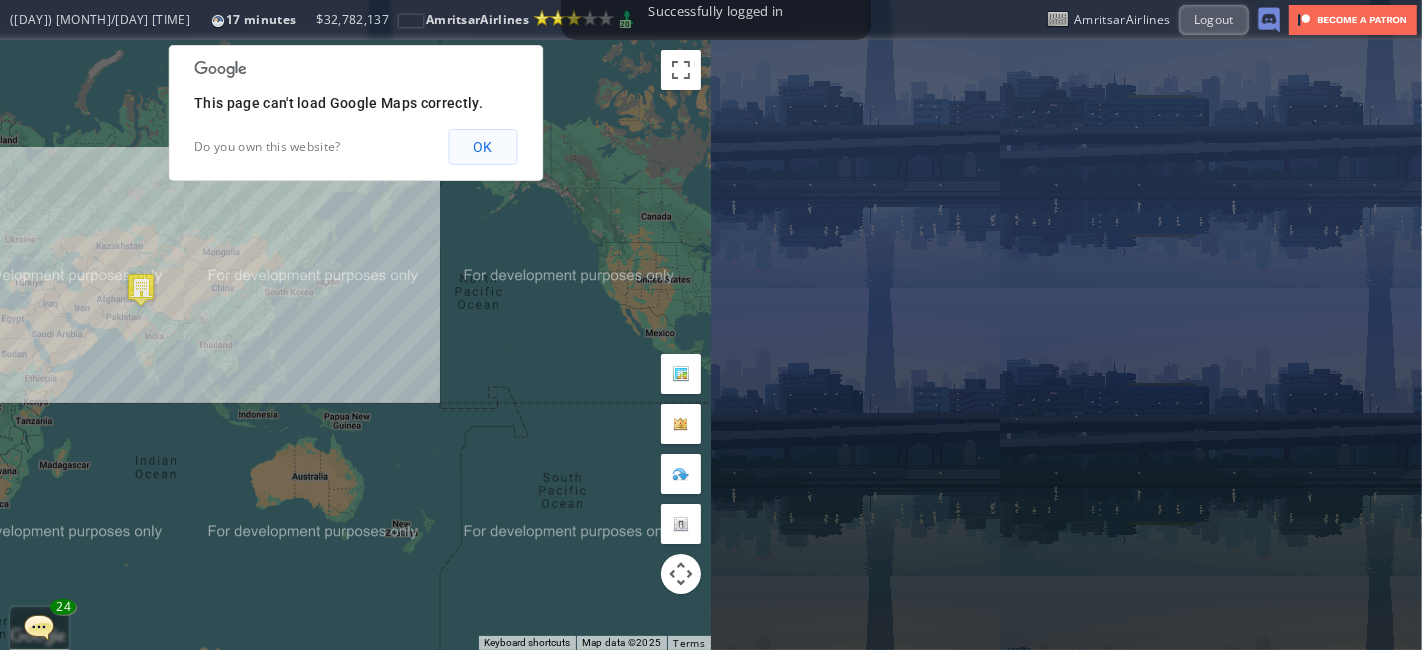 click on "OK" at bounding box center (482, 147) 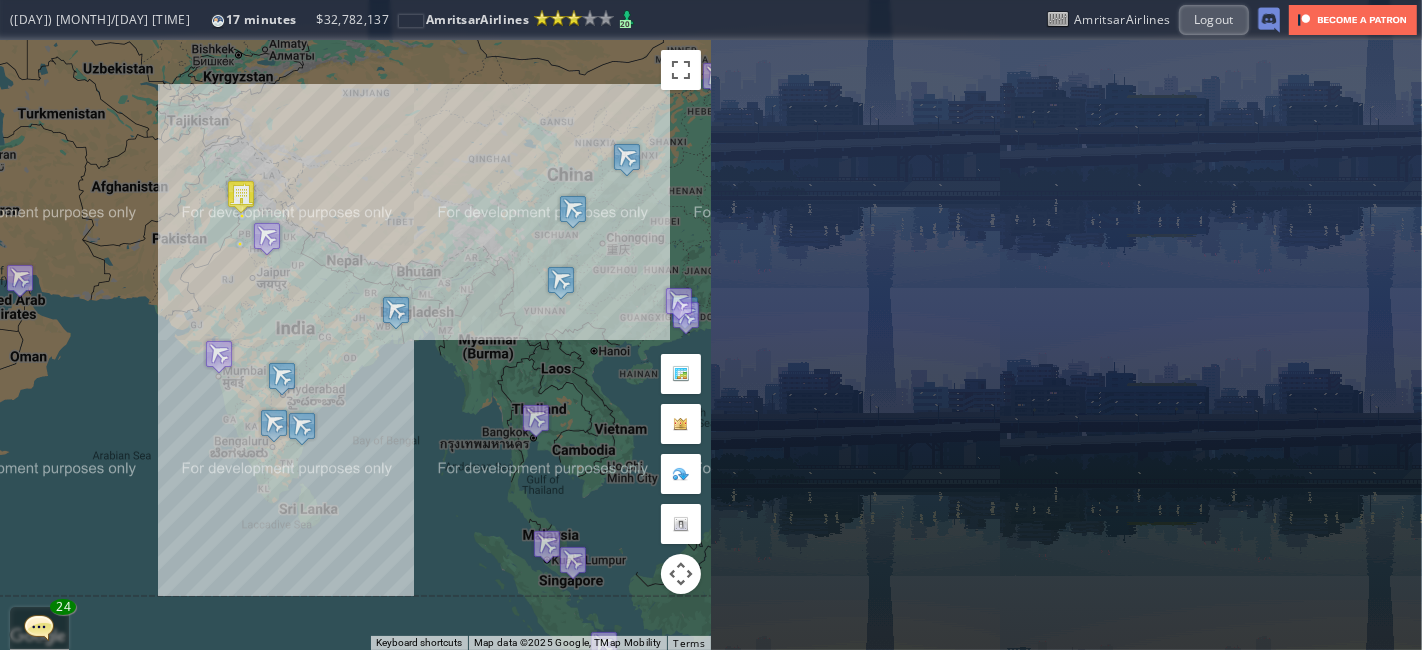 drag, startPoint x: 138, startPoint y: 295, endPoint x: 324, endPoint y: 379, distance: 204.08821 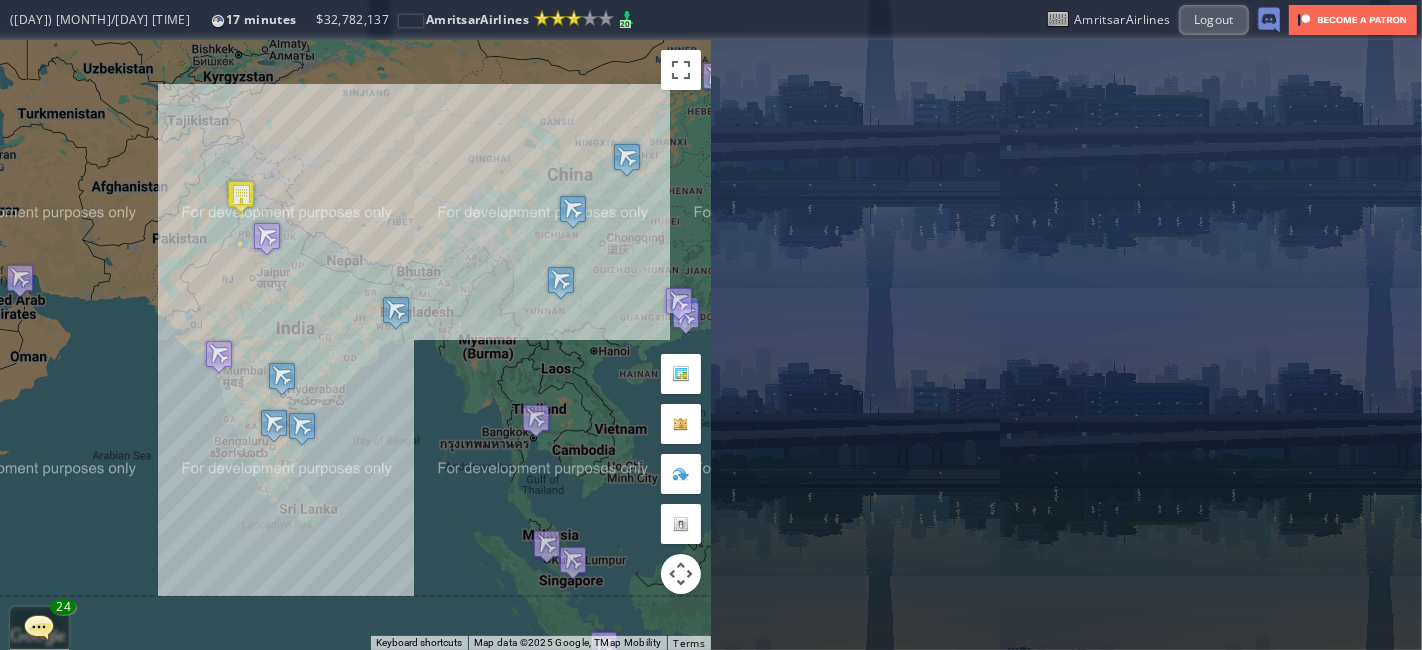 click on "To navigate, press the arrow keys." at bounding box center (355, 345) 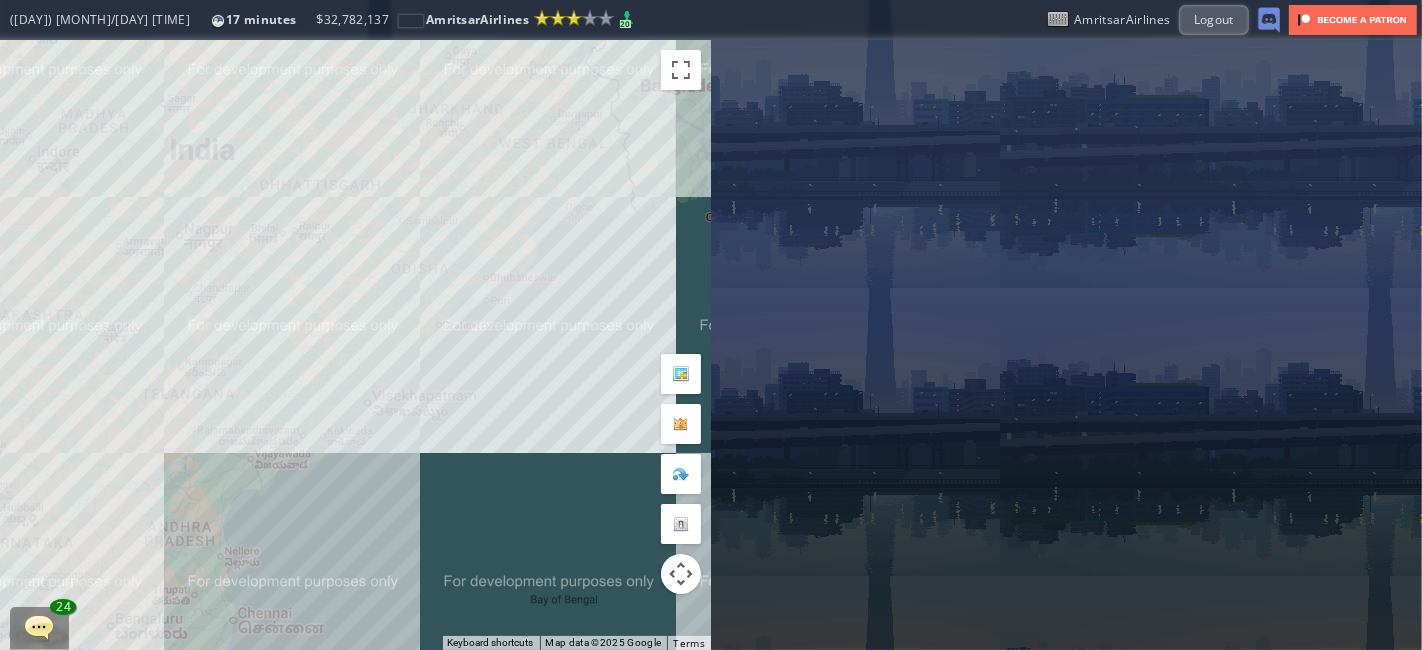 click at bounding box center [39, 627] 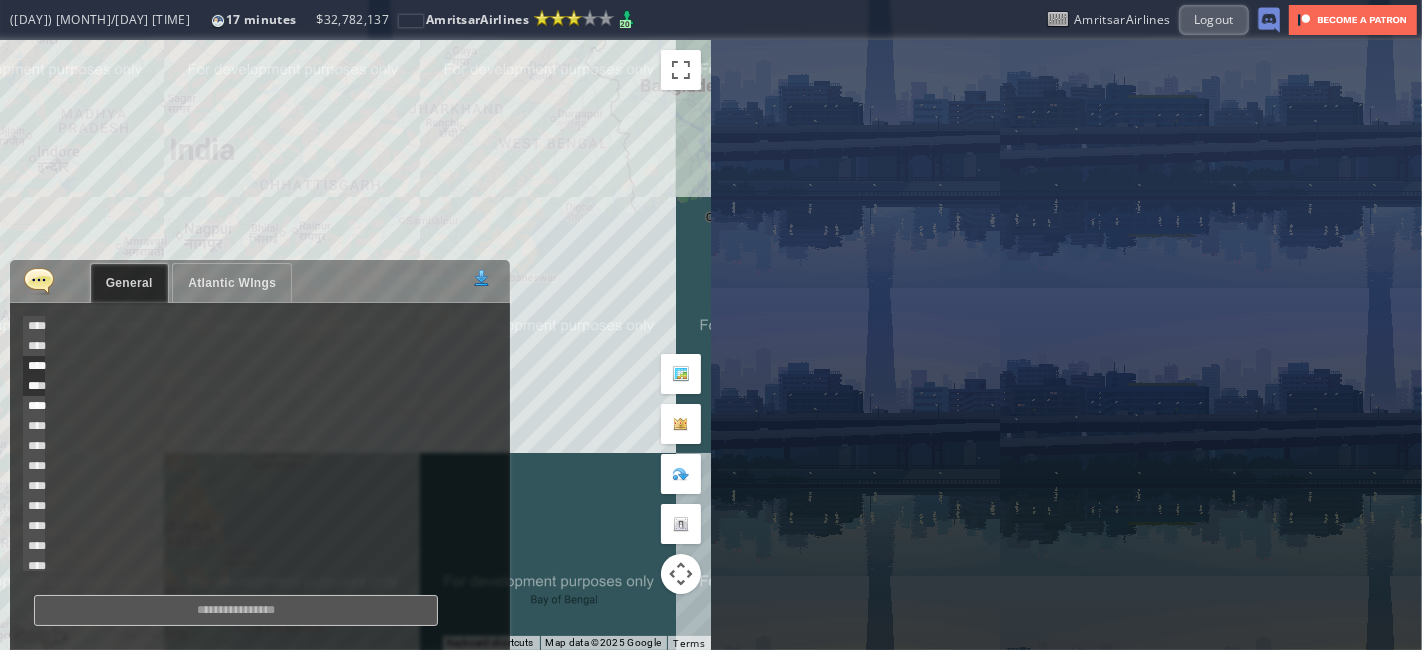 scroll, scrollTop: 417, scrollLeft: 0, axis: vertical 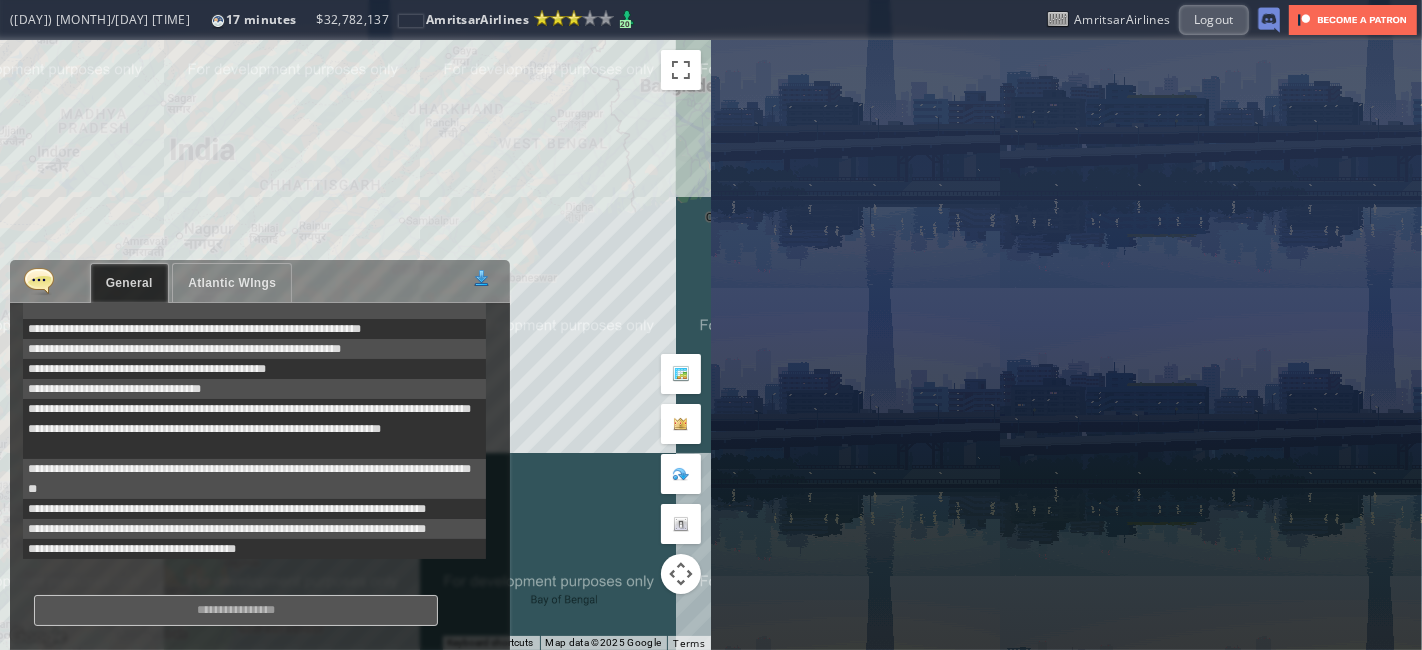 click at bounding box center (39, 280) 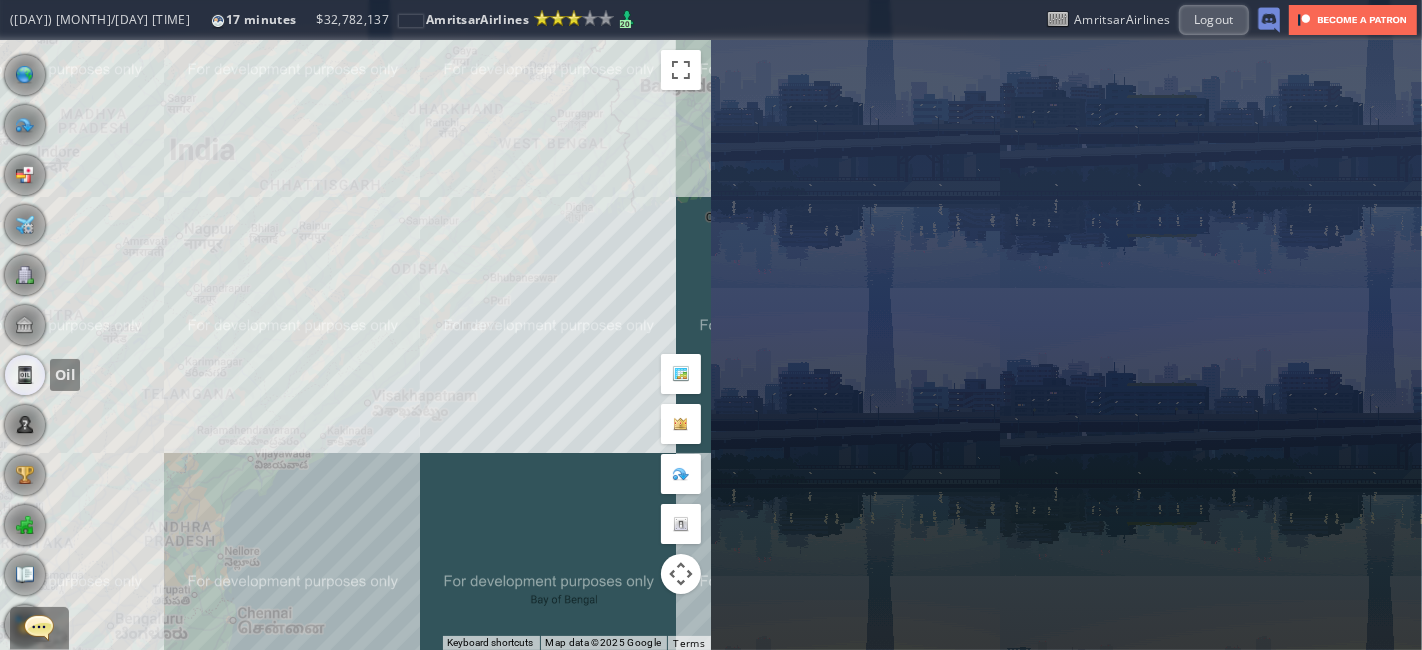 click at bounding box center (25, 375) 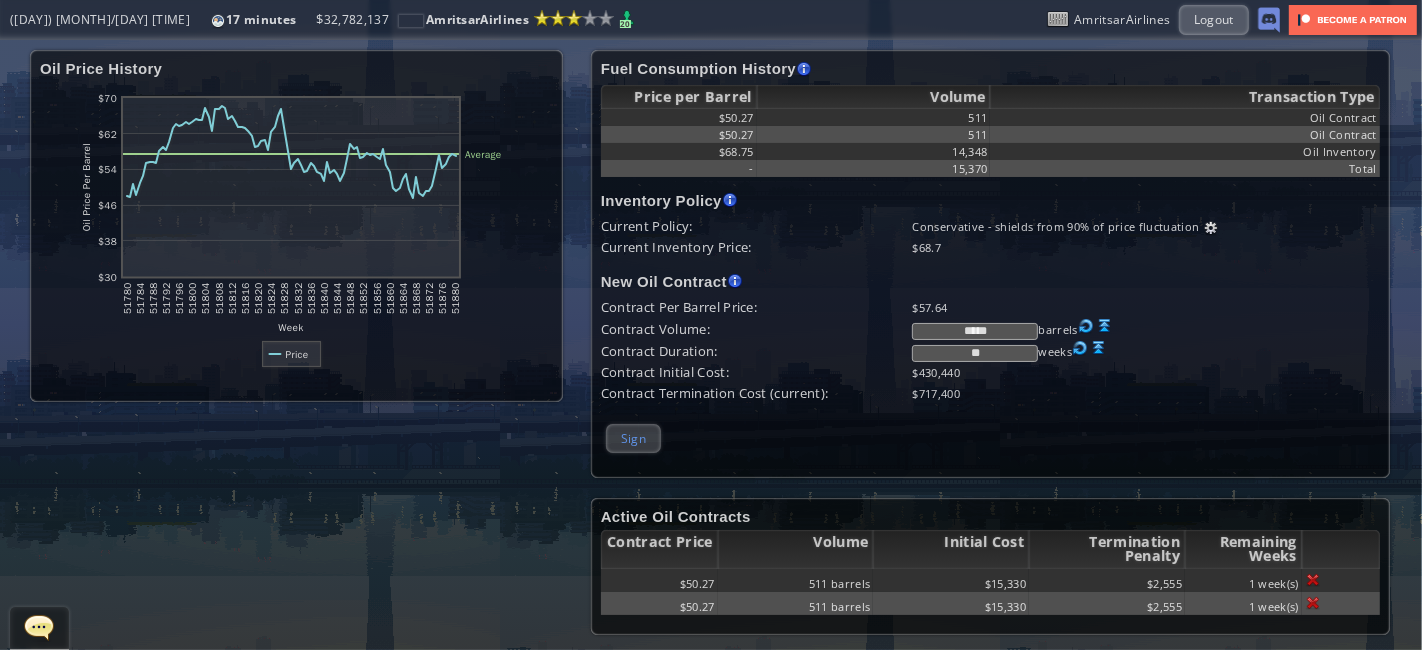 click on "Sign" at bounding box center [633, 438] 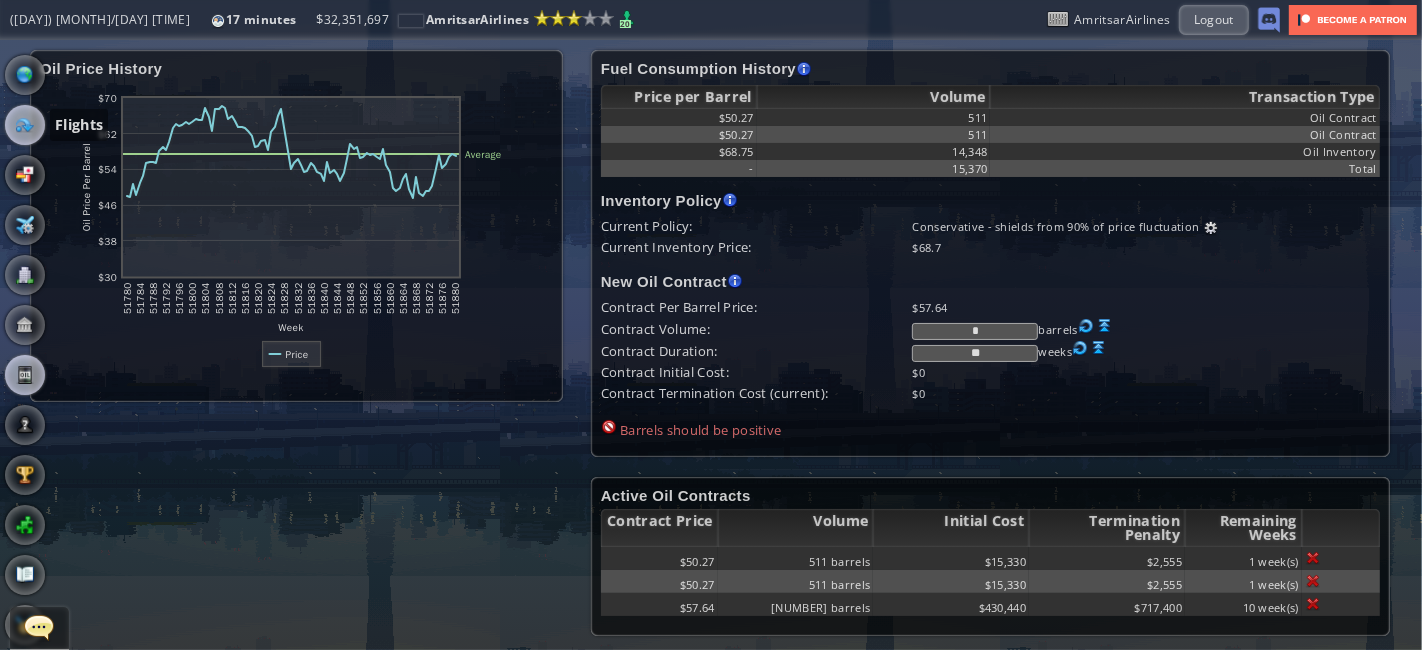 click at bounding box center (25, 125) 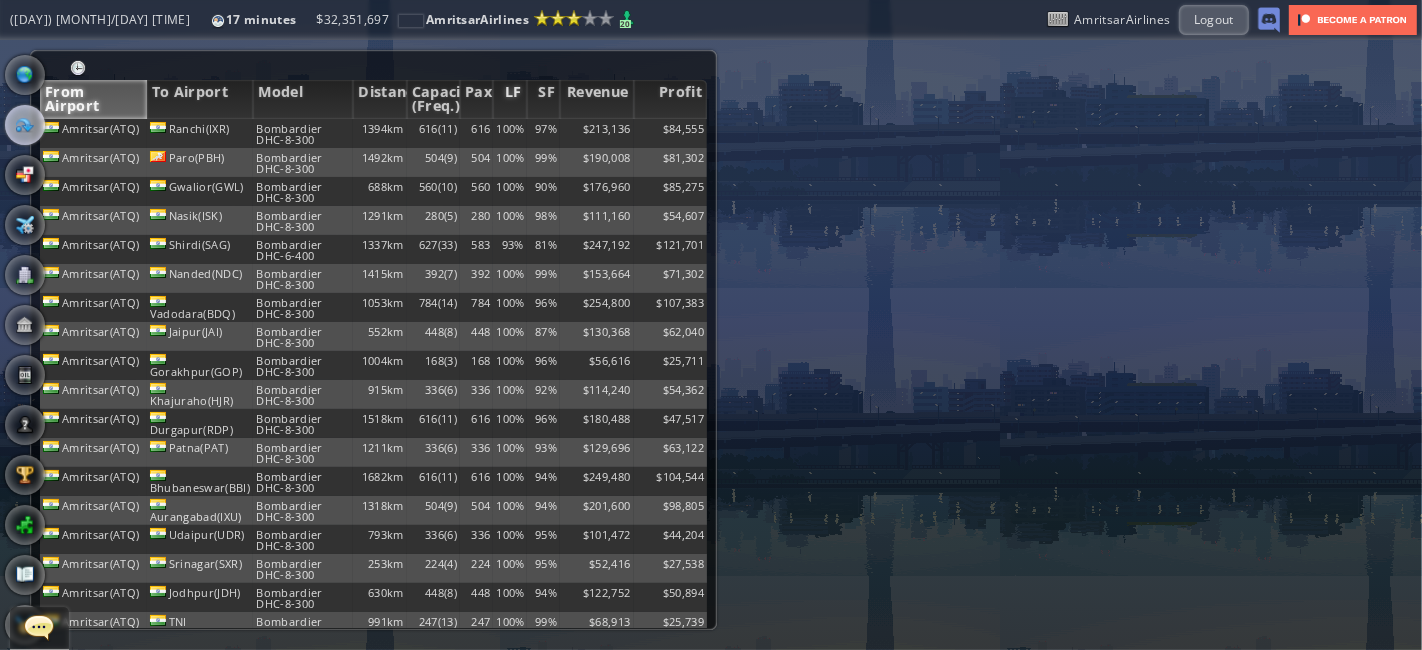 click on "LF" at bounding box center (509, 99) 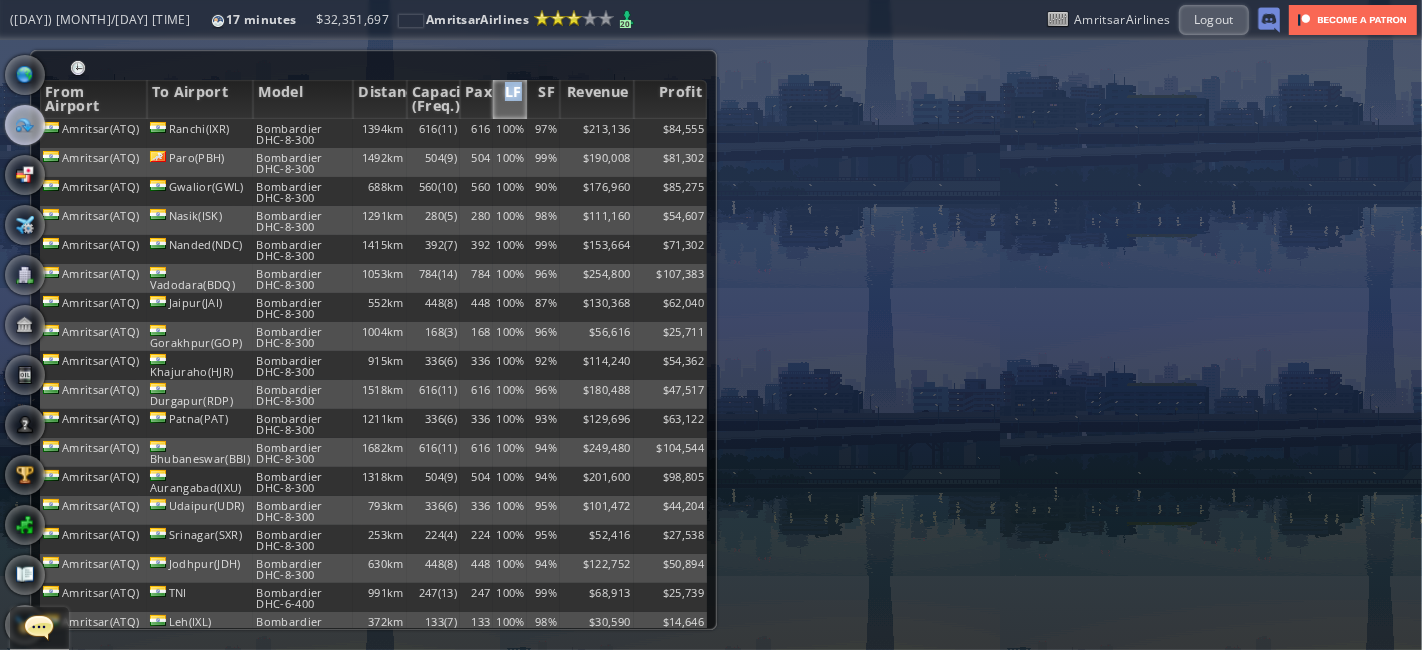 click on "LF" at bounding box center (509, 99) 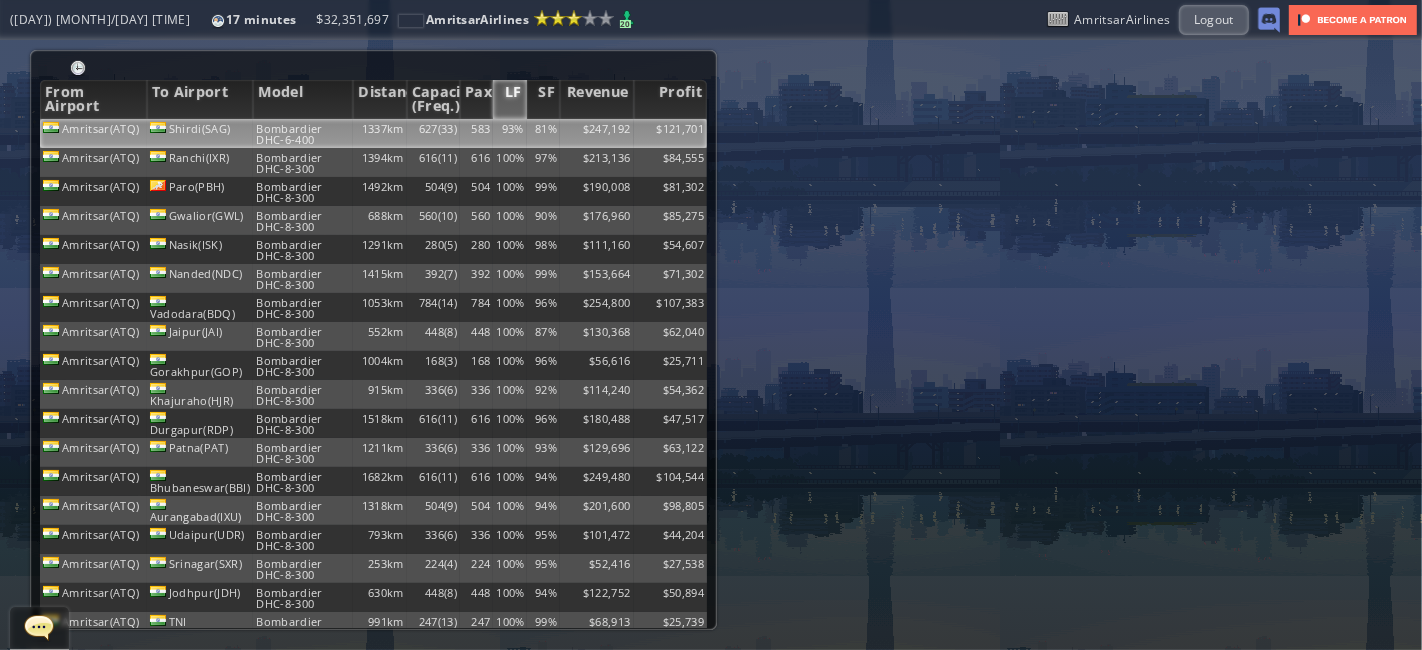 click on "Bombardier DHC-6-400" at bounding box center [303, 133] 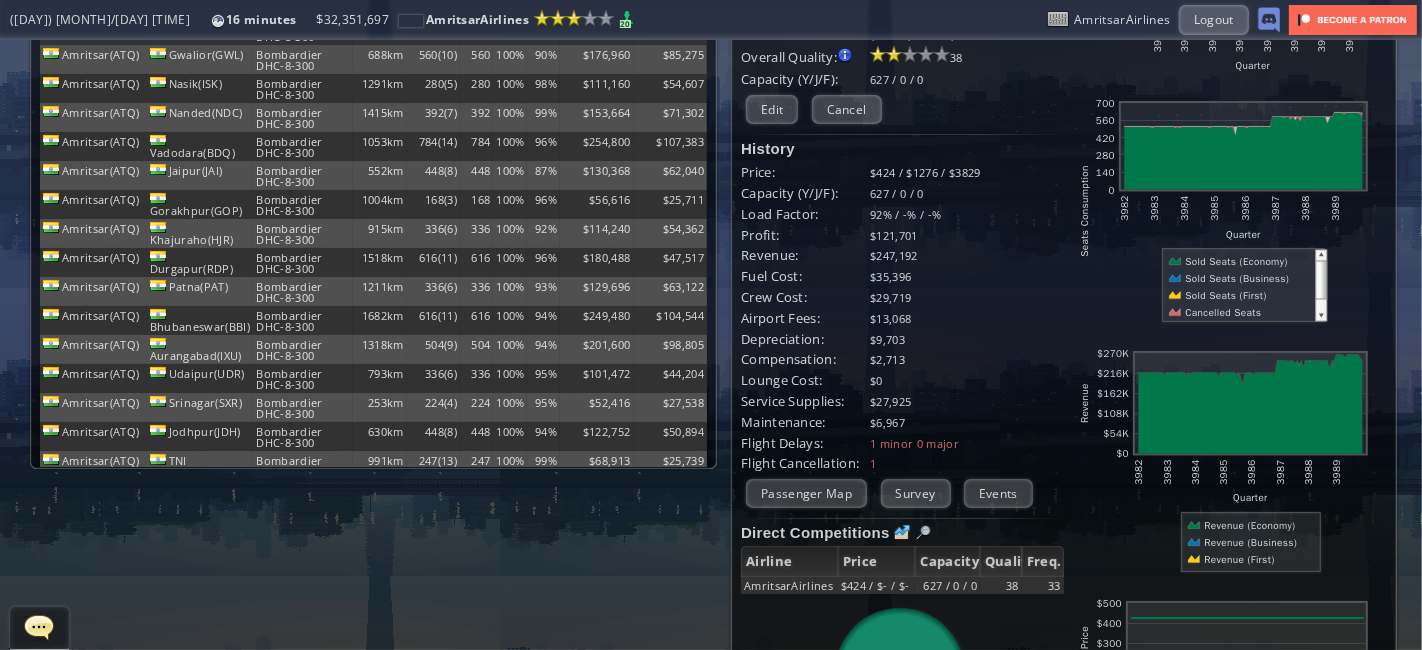 scroll, scrollTop: 0, scrollLeft: 0, axis: both 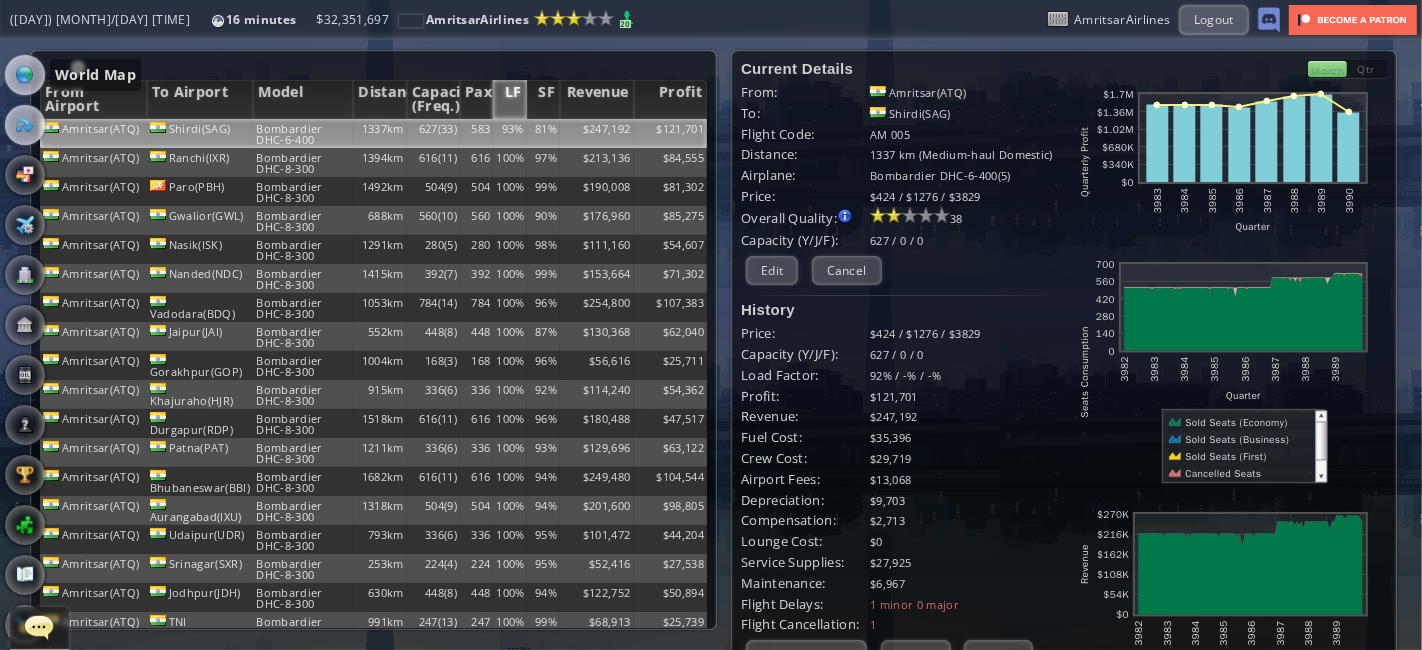 click at bounding box center [25, 75] 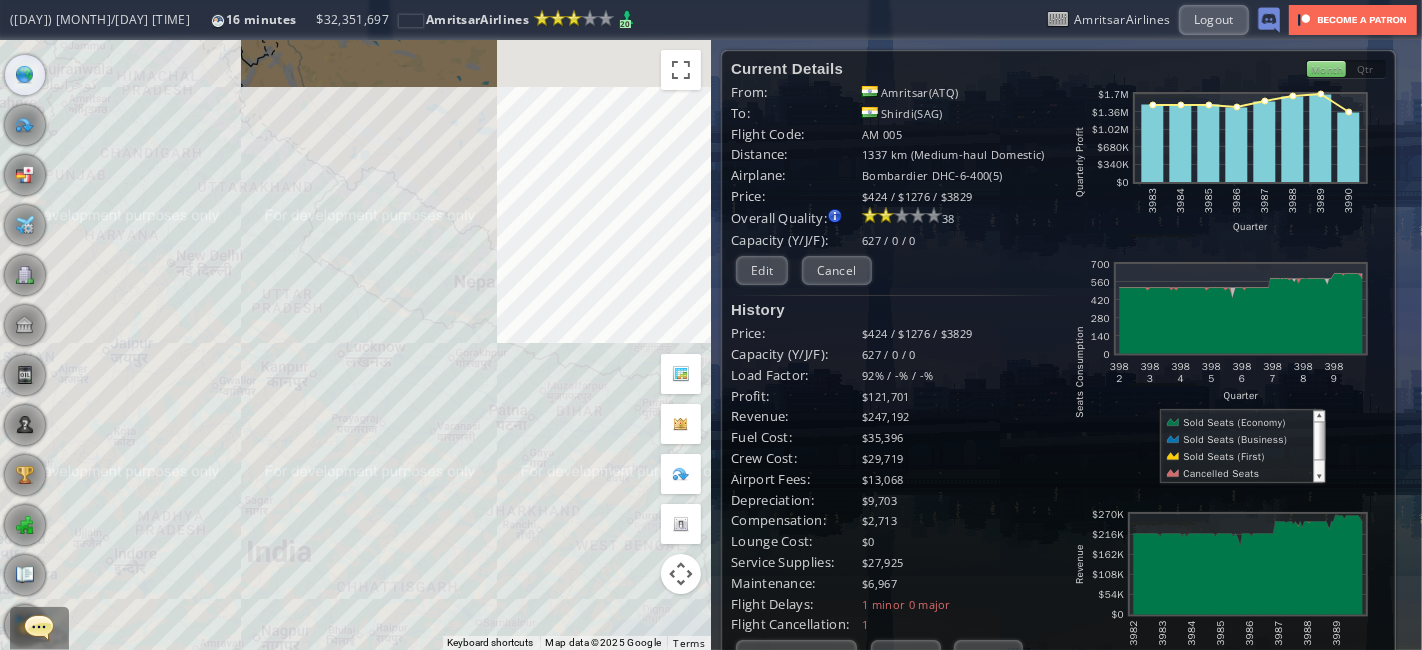 drag, startPoint x: 518, startPoint y: 325, endPoint x: 209, endPoint y: 72, distance: 399.362 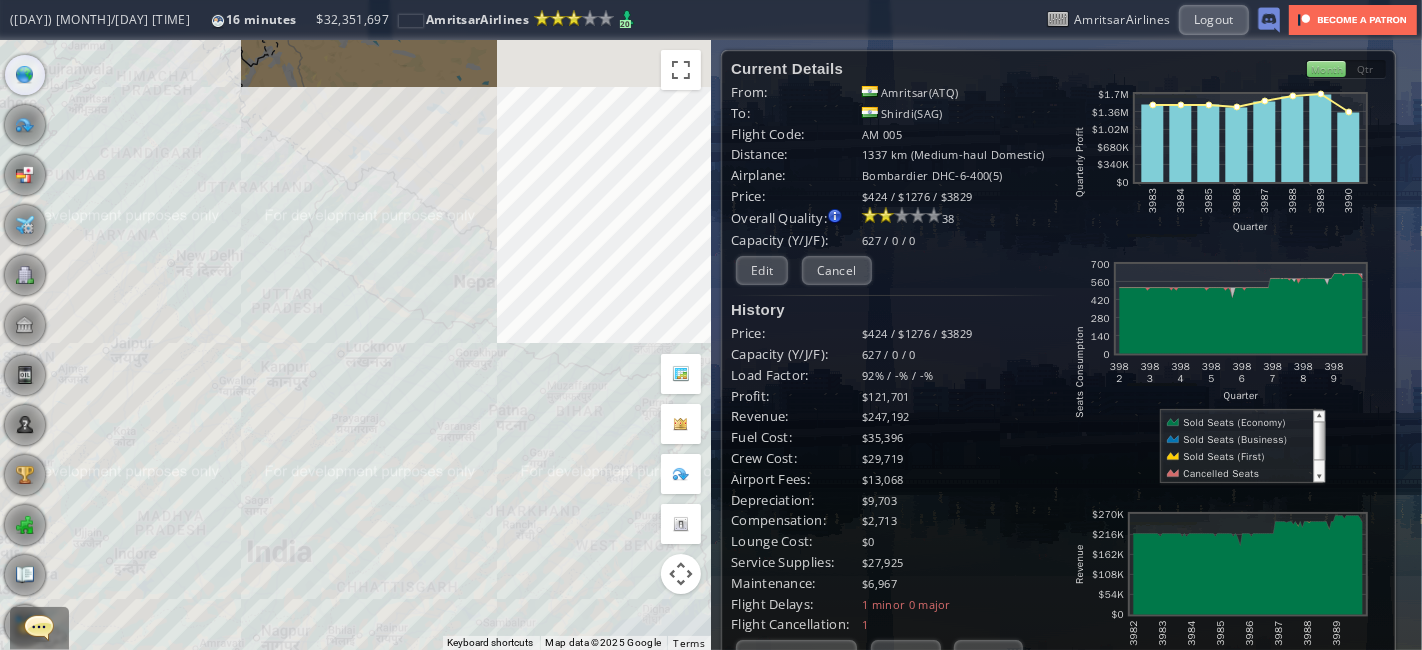 click on "To navigate, press the arrow keys." at bounding box center (355, 345) 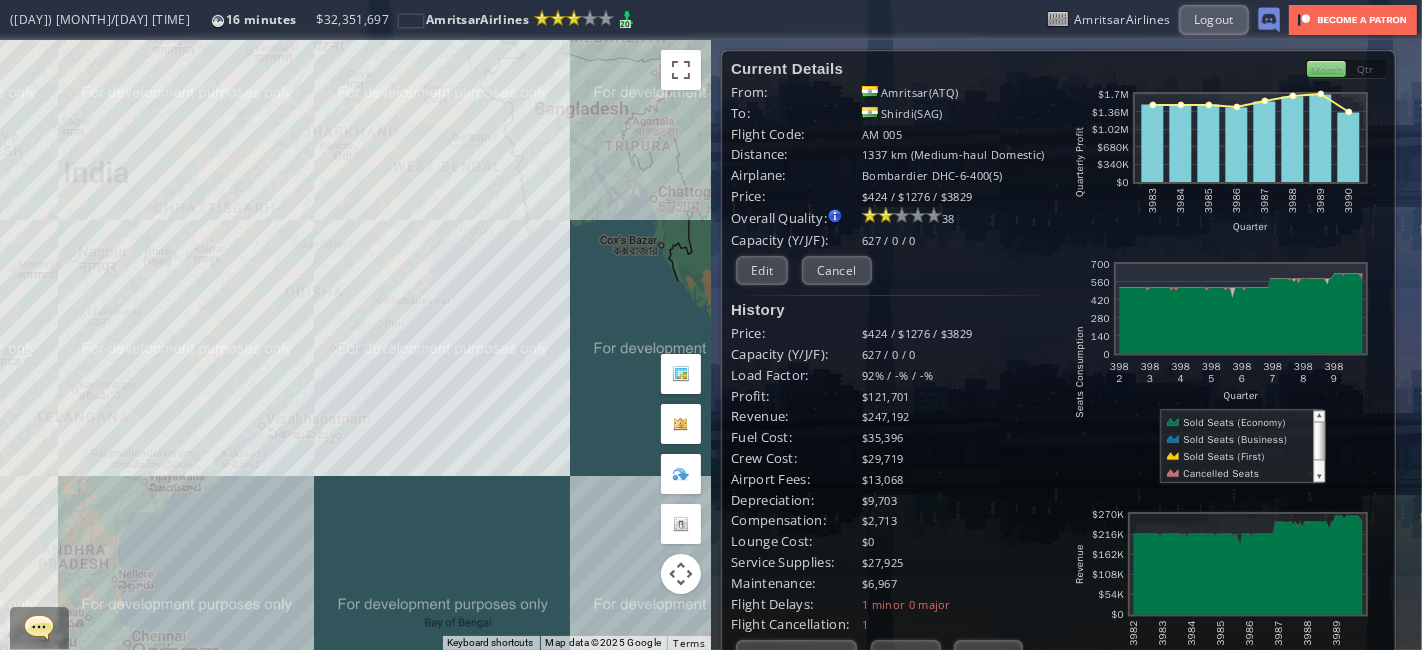 drag, startPoint x: 477, startPoint y: 555, endPoint x: 294, endPoint y: 162, distance: 433.51816 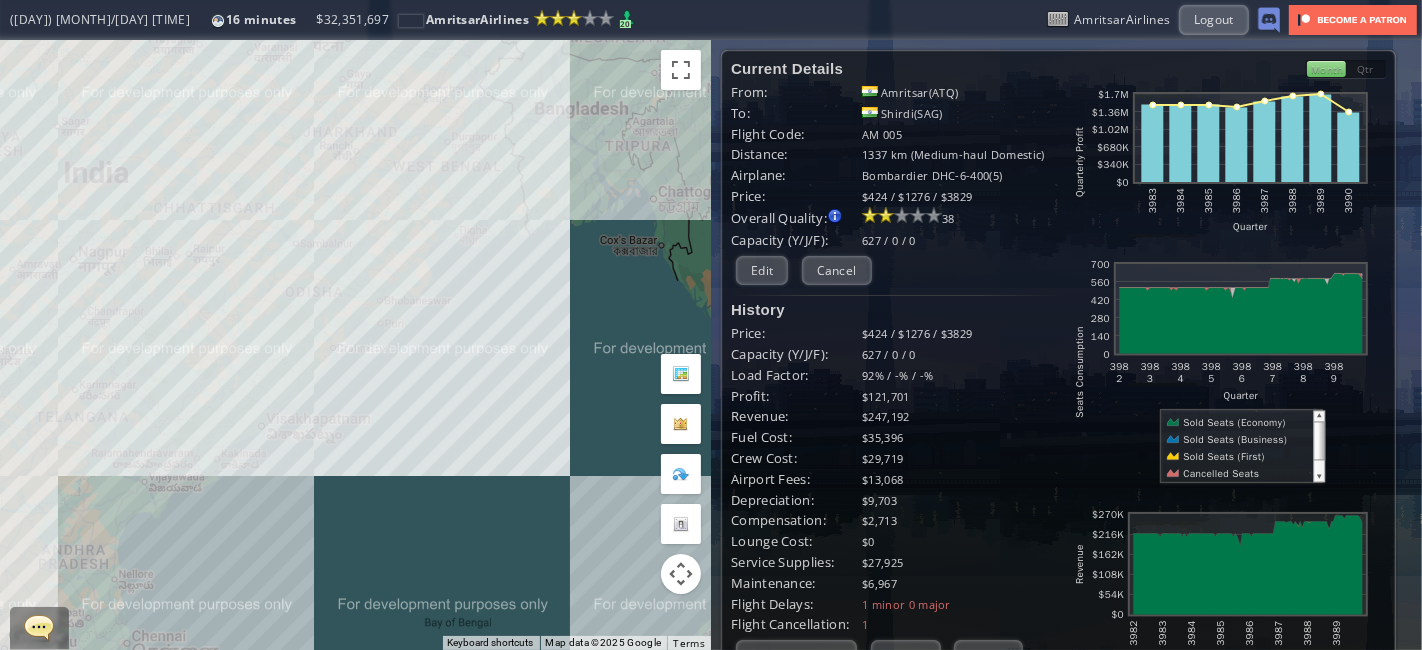 click on "To navigate, press the arrow keys." at bounding box center [355, 345] 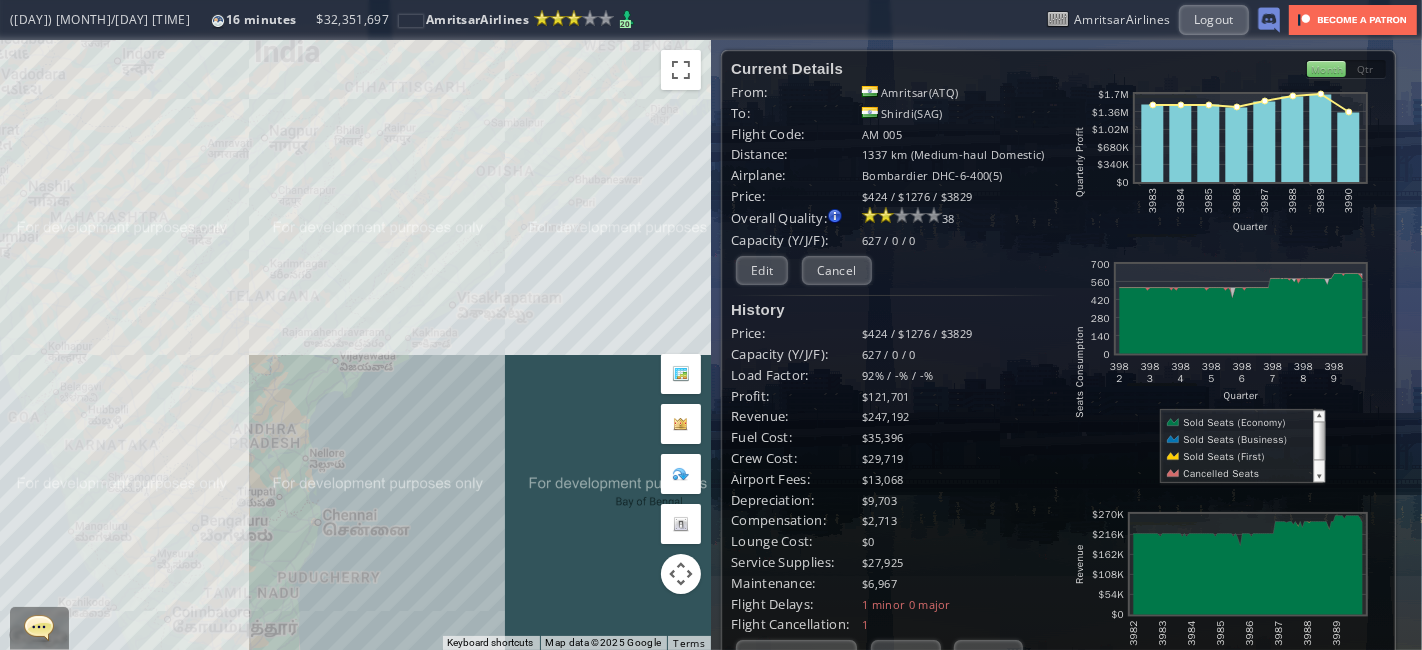 drag, startPoint x: 177, startPoint y: 388, endPoint x: 386, endPoint y: 281, distance: 234.79779 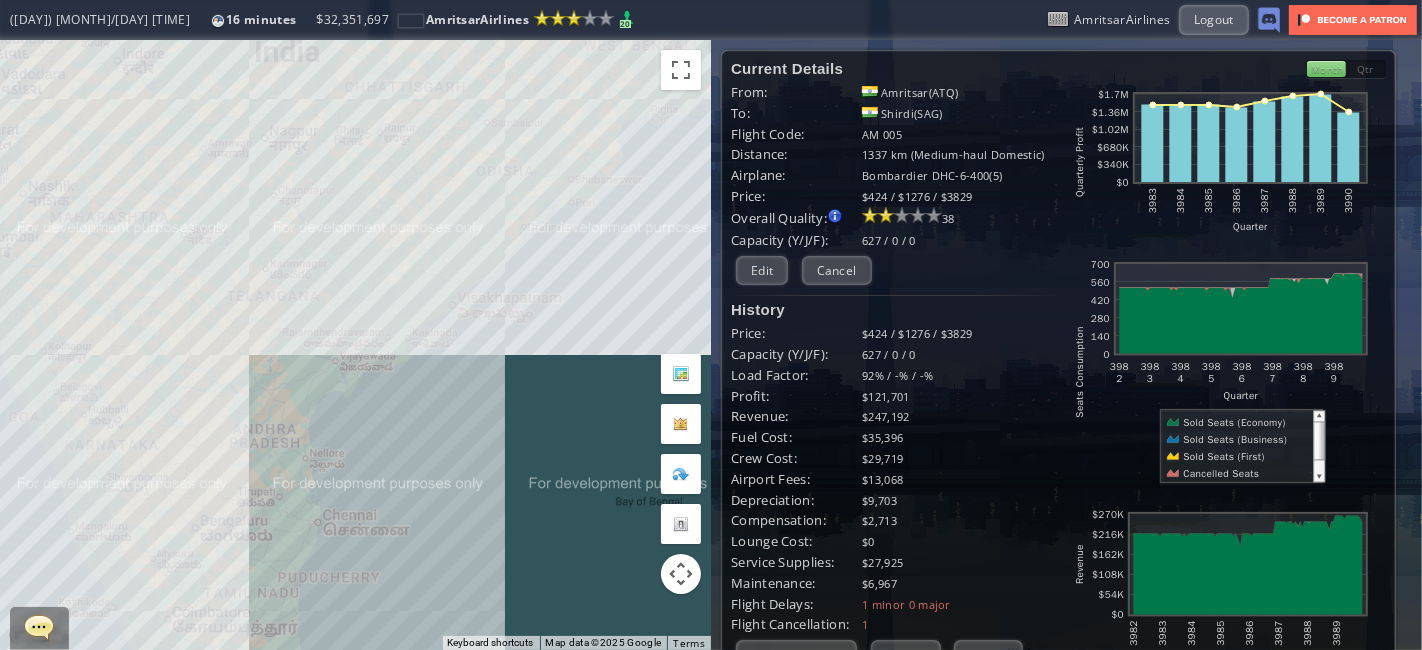 click on "To navigate, press the arrow keys." at bounding box center [355, 345] 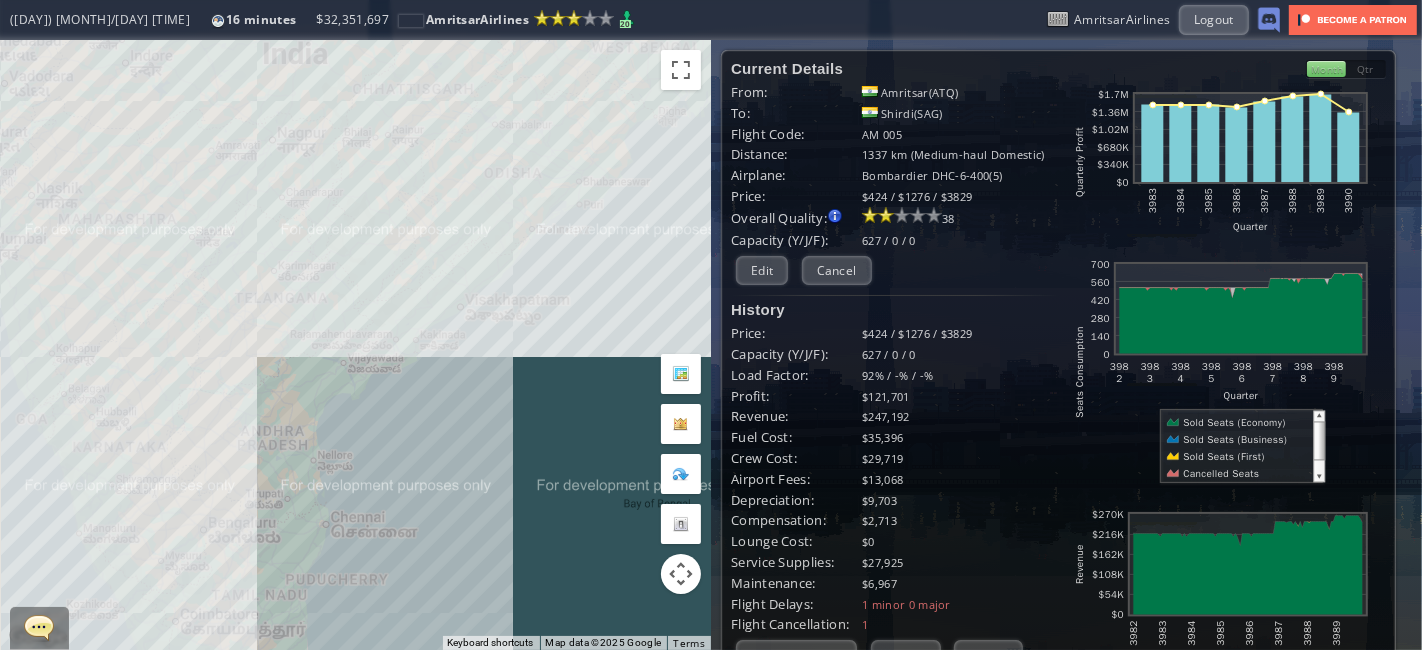 click on "To navigate, press the arrow keys." at bounding box center [355, 345] 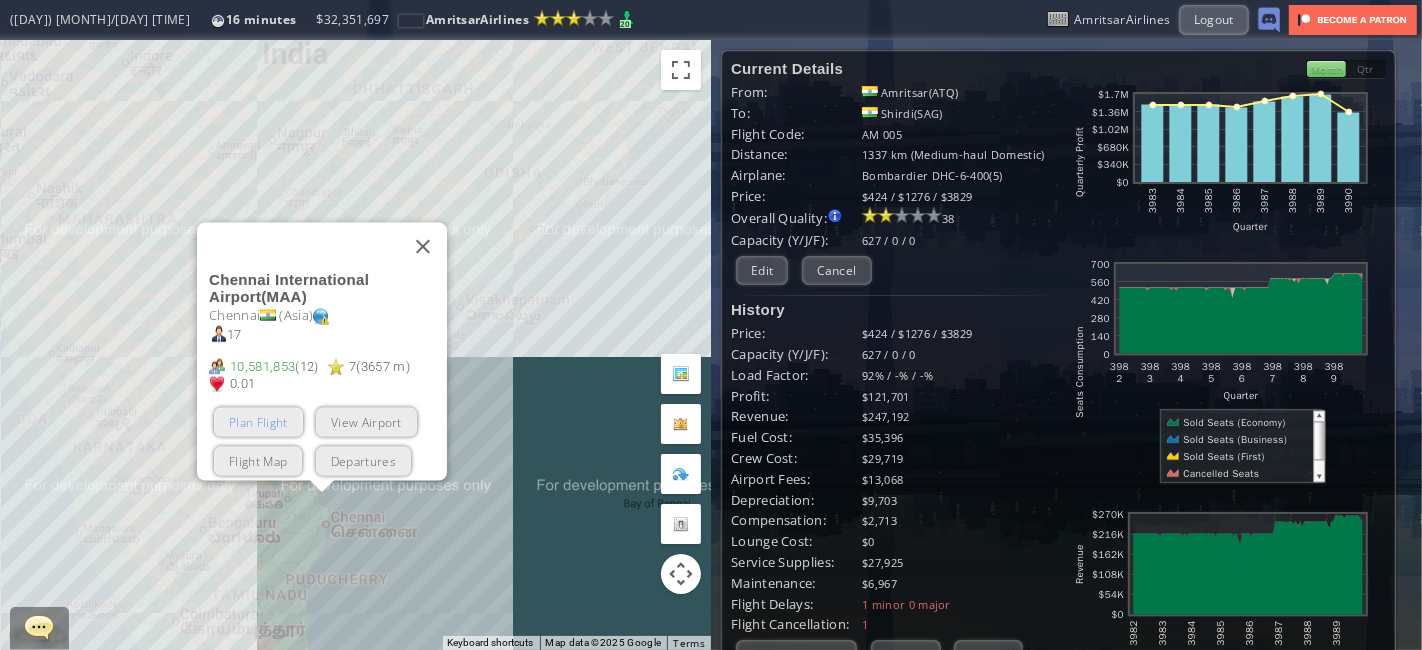 click on "Plan Flight" at bounding box center (258, 422) 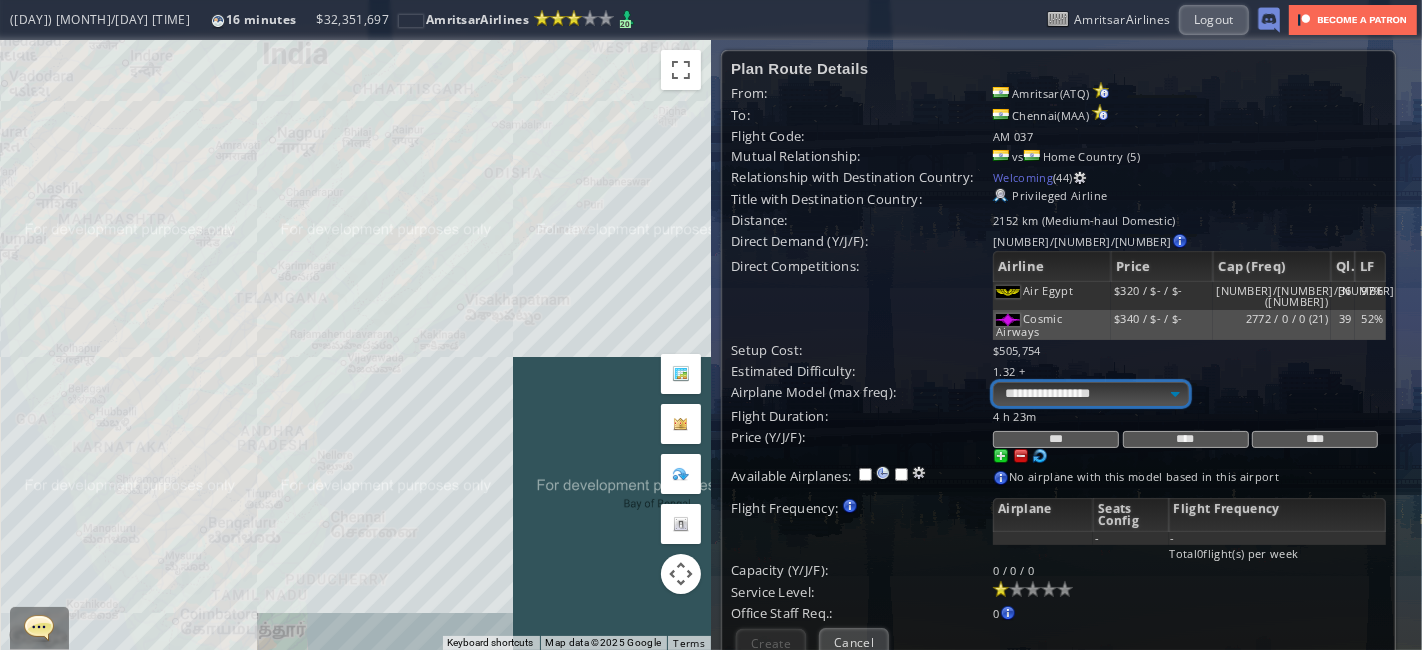 click on "**********" at bounding box center [1091, 394] 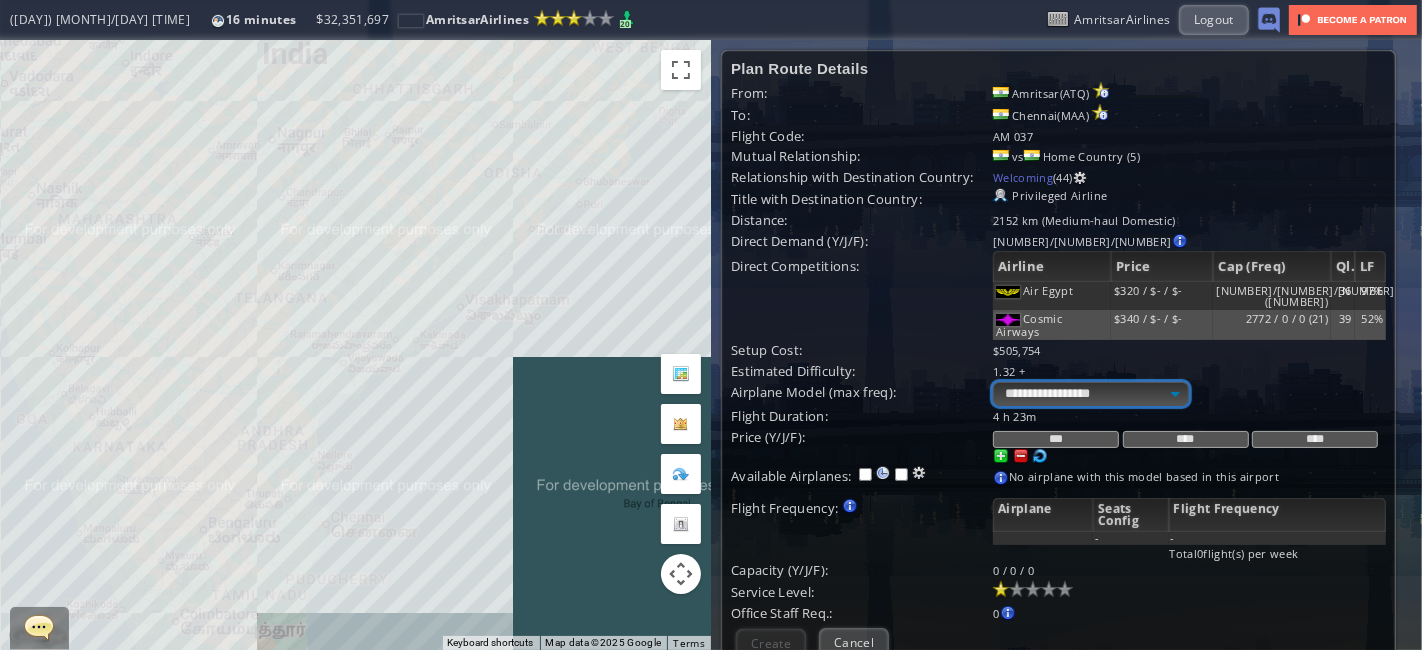 select on "**" 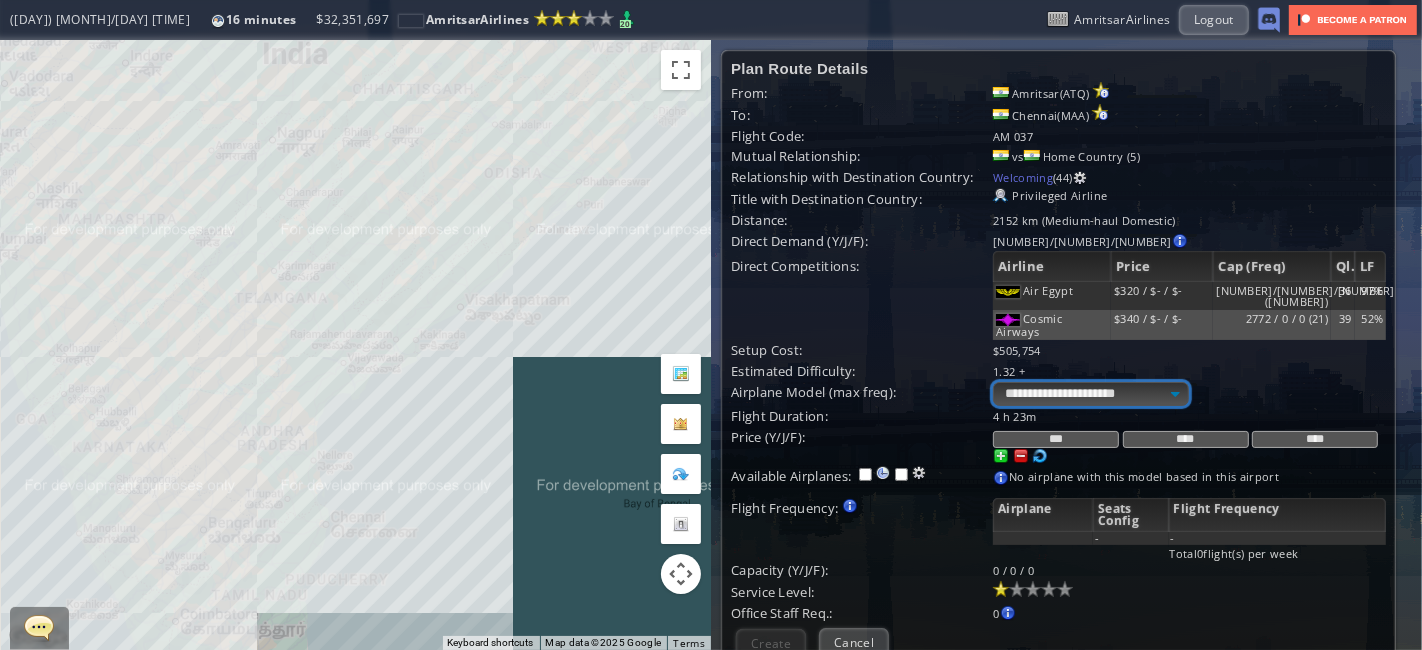 click on "**********" at bounding box center [1091, 394] 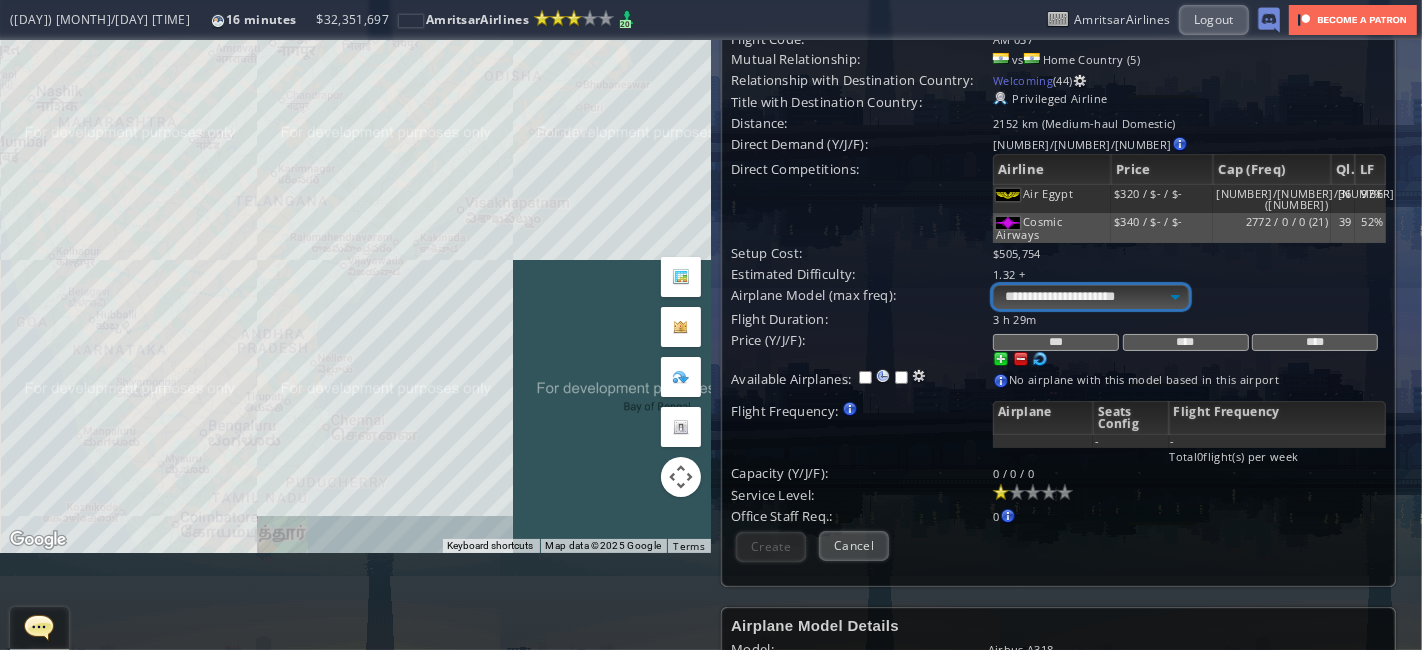 scroll, scrollTop: 0, scrollLeft: 0, axis: both 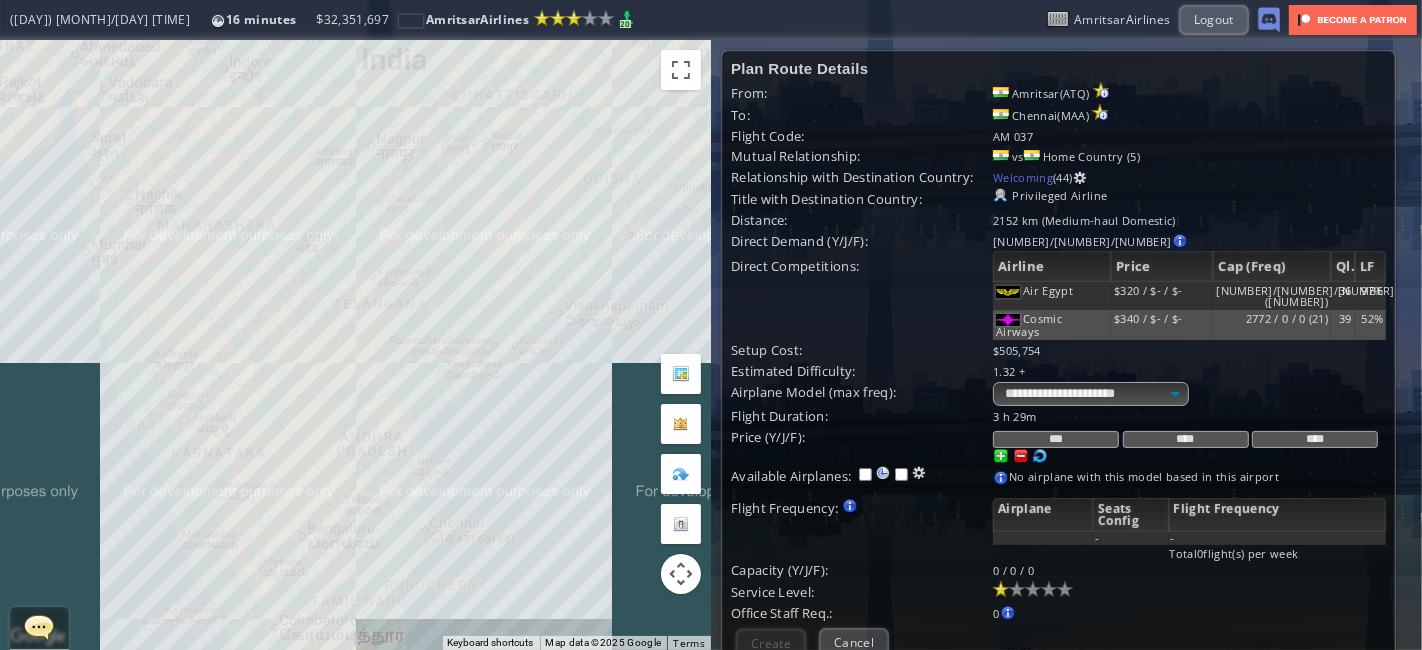 drag, startPoint x: 202, startPoint y: 421, endPoint x: 308, endPoint y: 425, distance: 106.07545 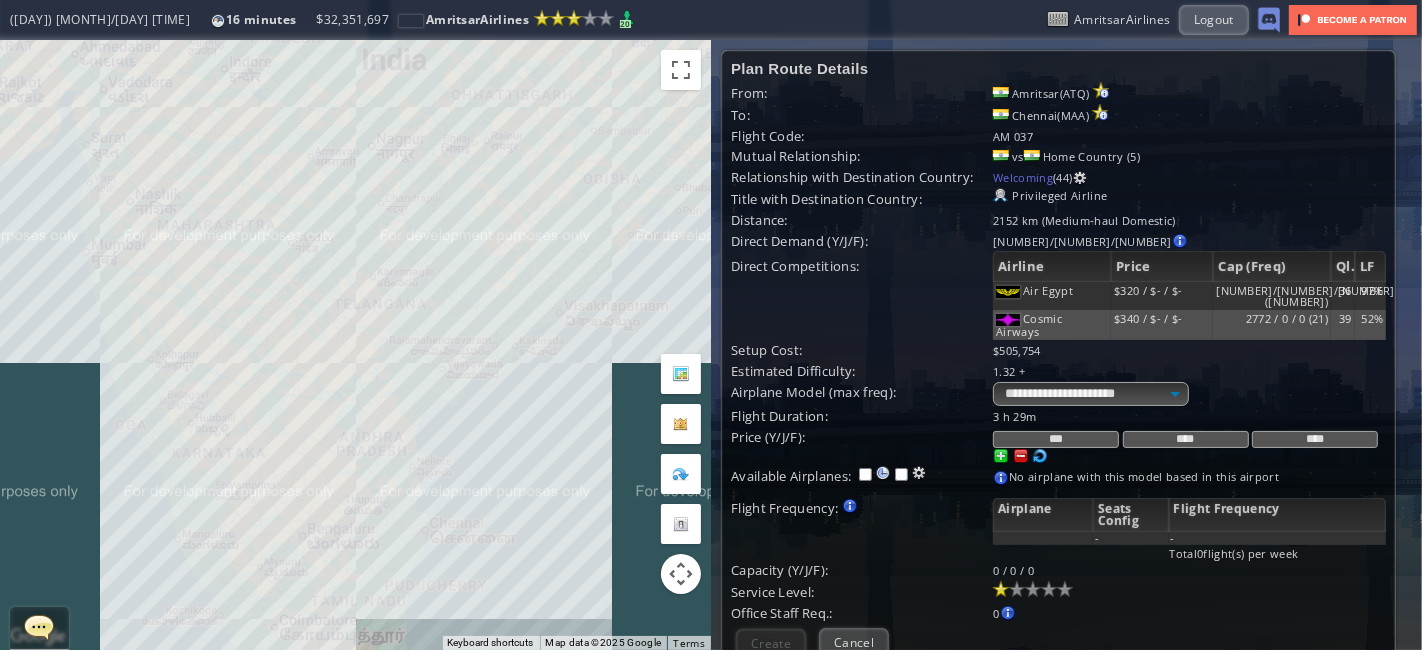 click on "To navigate, press the arrow keys." at bounding box center (355, 345) 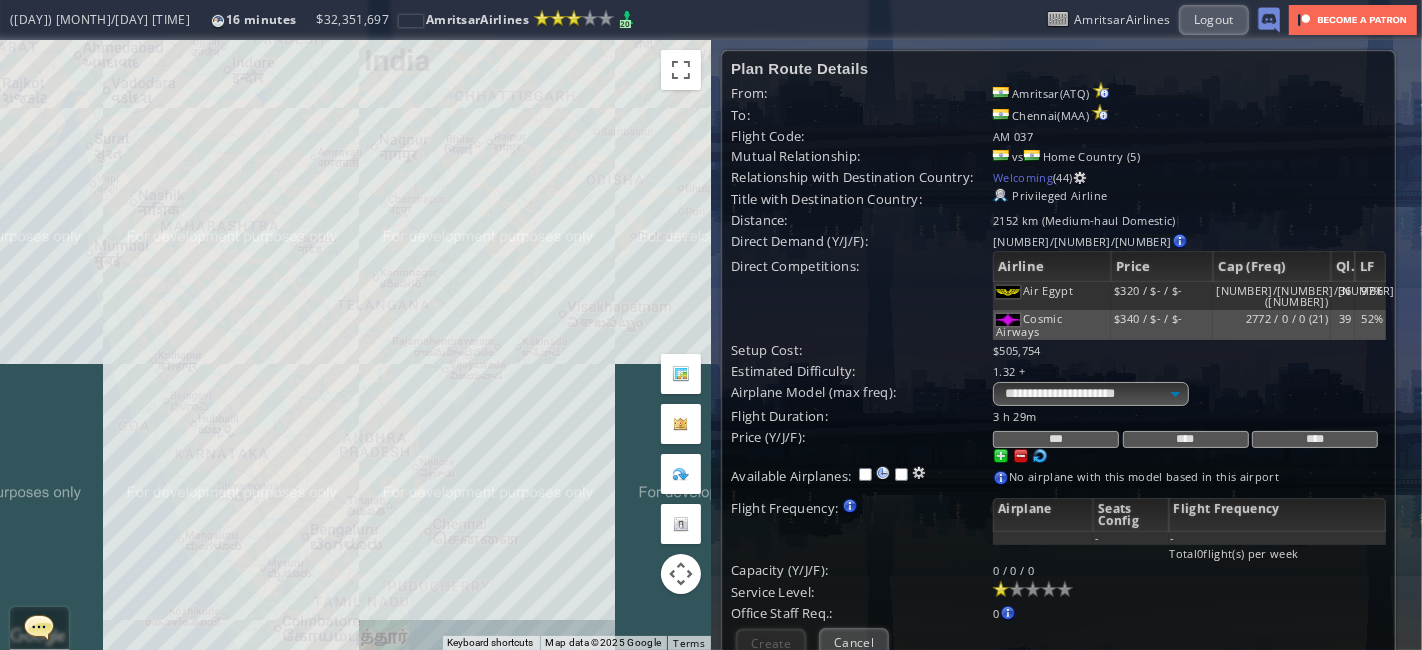 click on "To navigate, press the arrow keys." at bounding box center (355, 345) 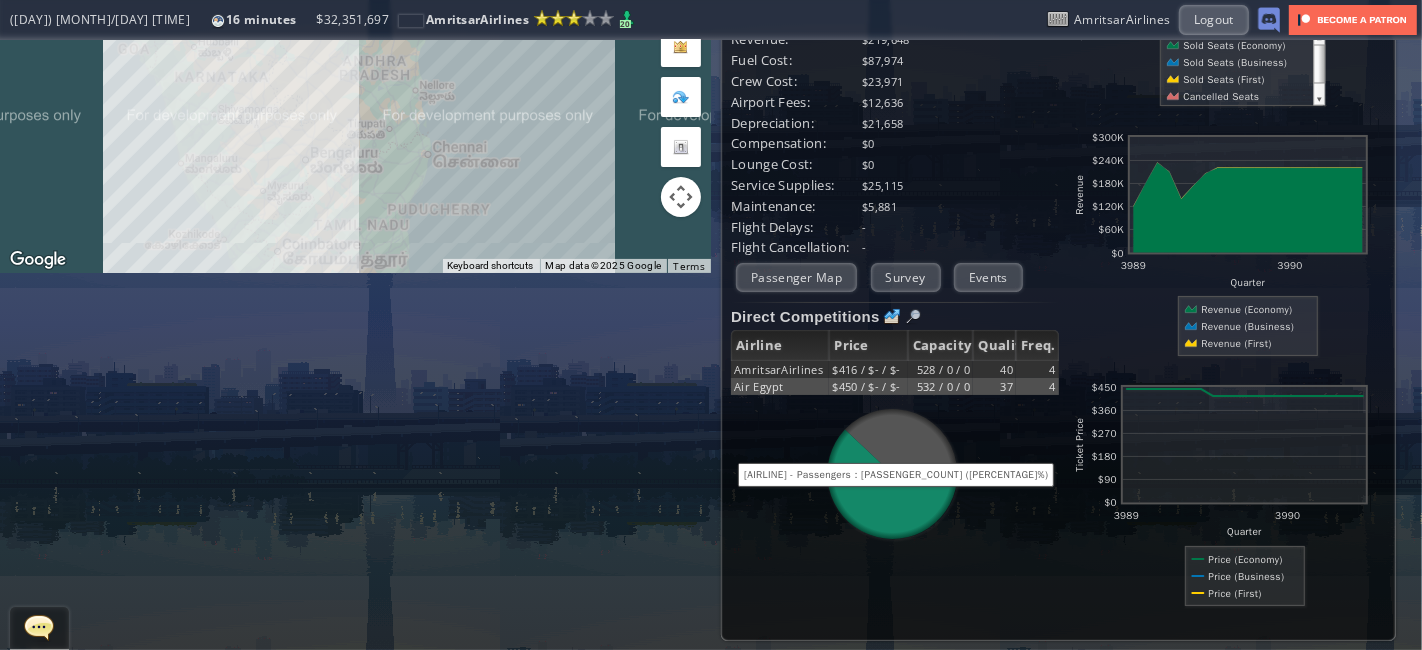 scroll, scrollTop: 0, scrollLeft: 0, axis: both 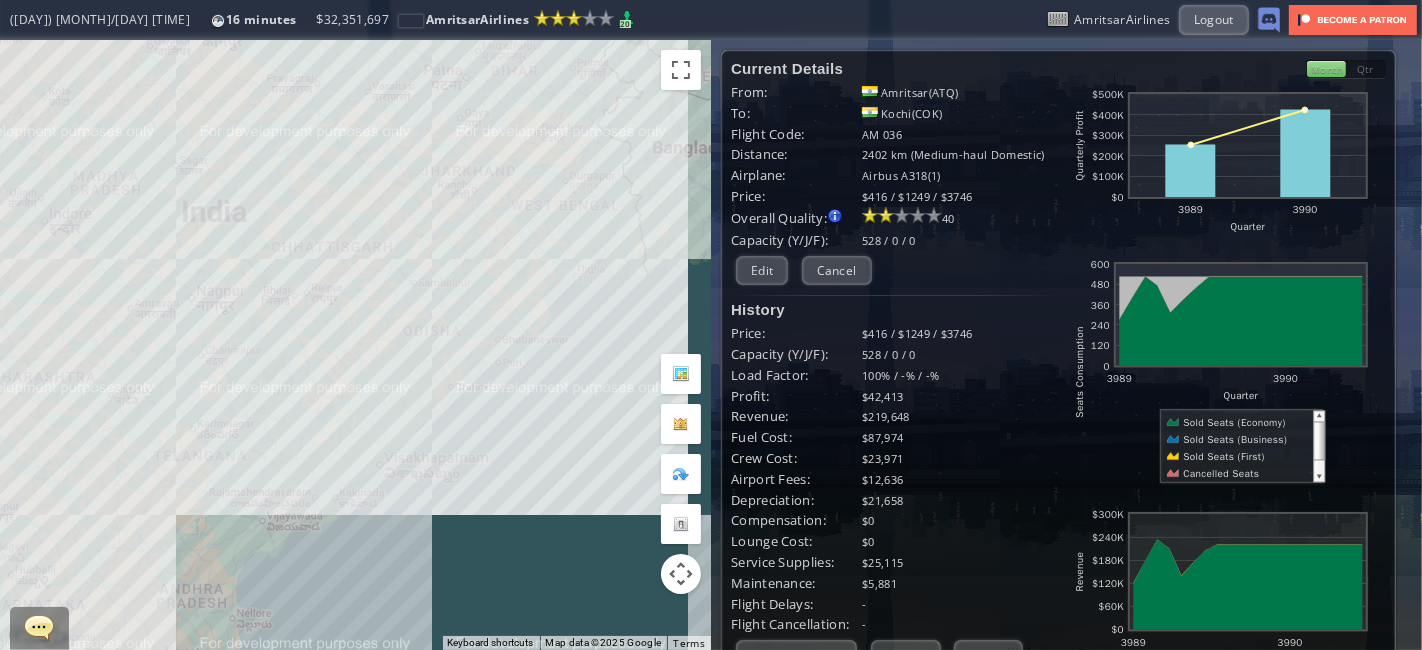 drag, startPoint x: 520, startPoint y: 226, endPoint x: 328, endPoint y: 383, distance: 248.01814 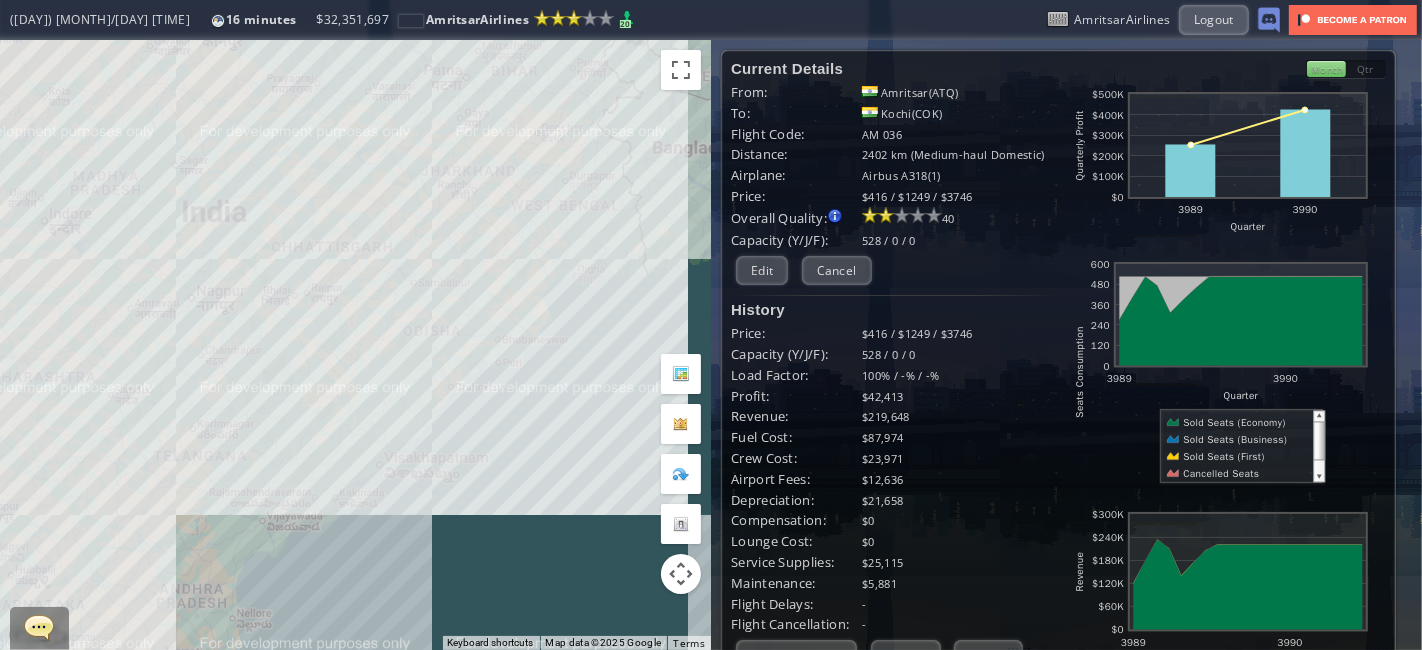 click on "To navigate, press the arrow keys." at bounding box center [355, 345] 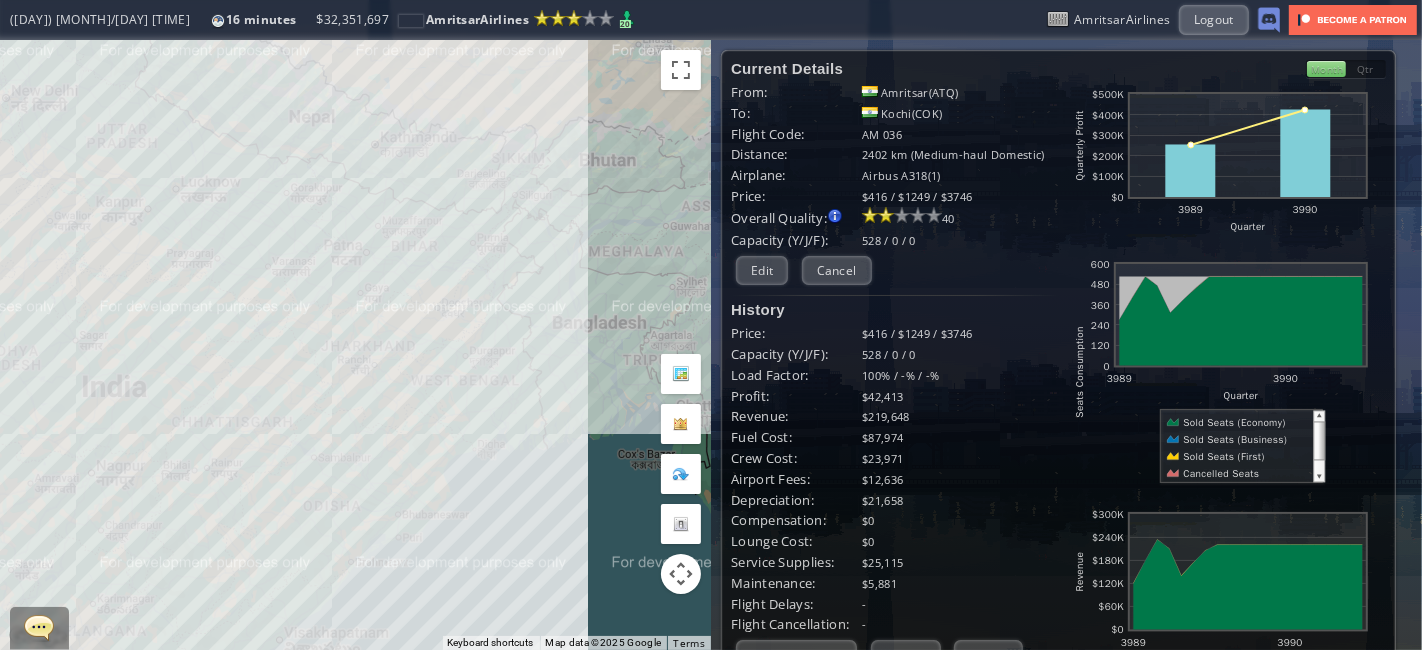drag, startPoint x: 599, startPoint y: 255, endPoint x: 497, endPoint y: 434, distance: 206.02185 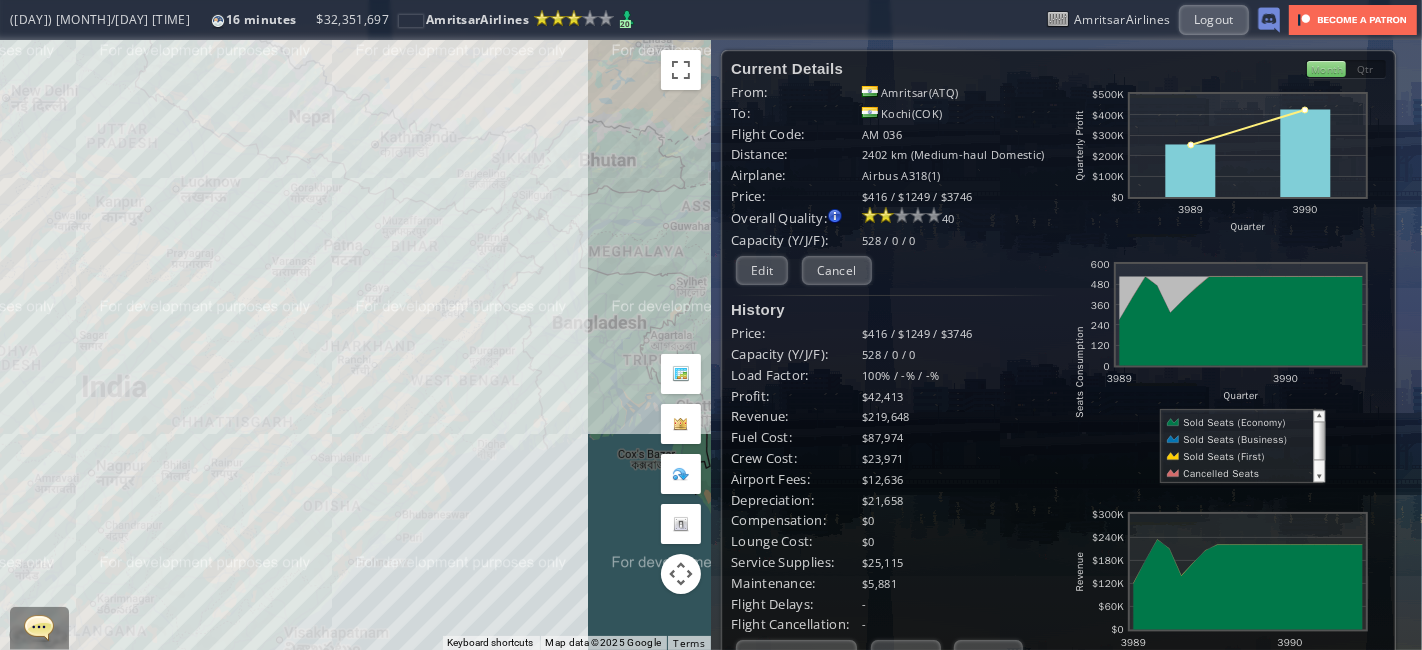 click on "To navigate, press the arrow keys." at bounding box center (355, 345) 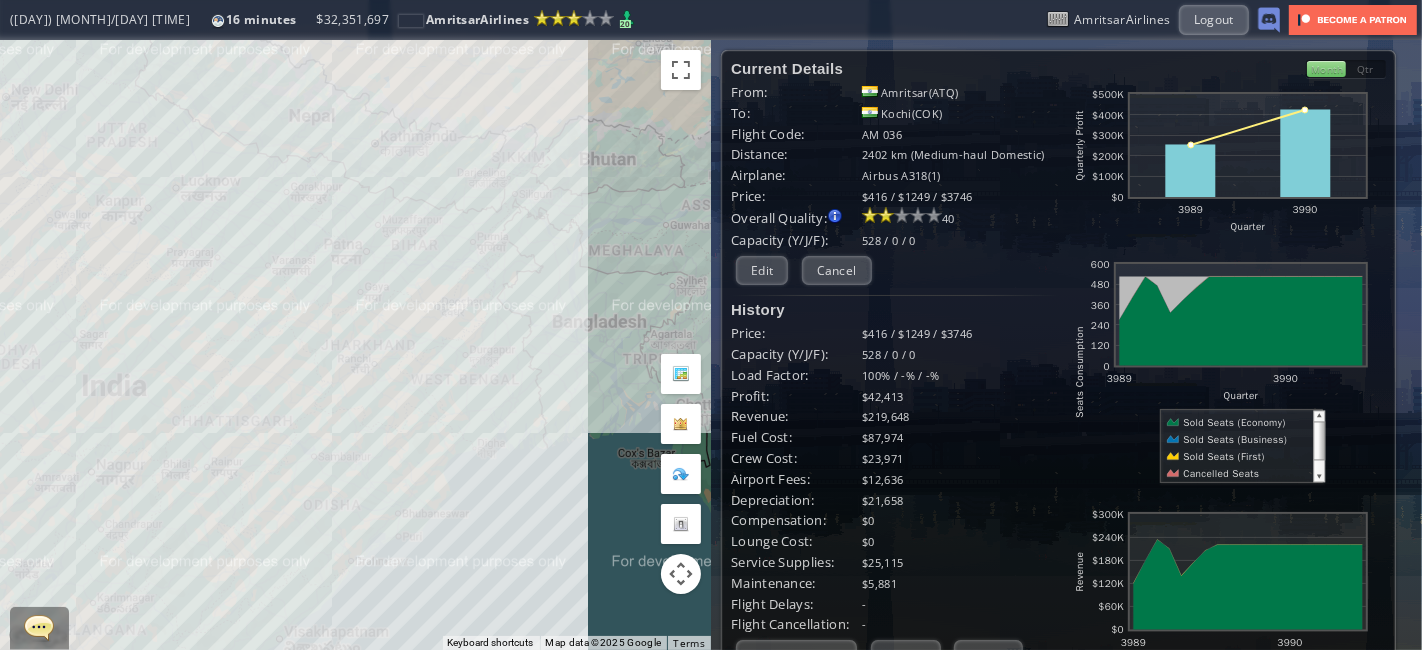 click on "To navigate, press the arrow keys." at bounding box center (355, 345) 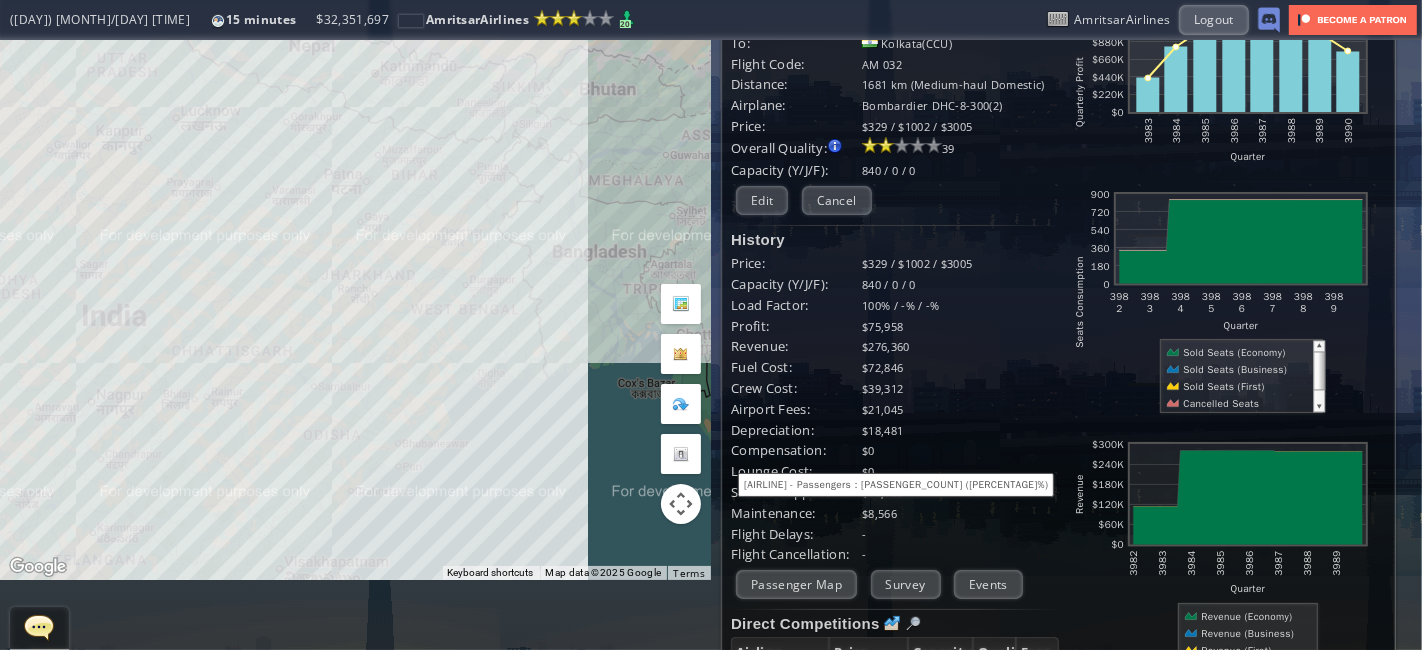 scroll, scrollTop: 68, scrollLeft: 0, axis: vertical 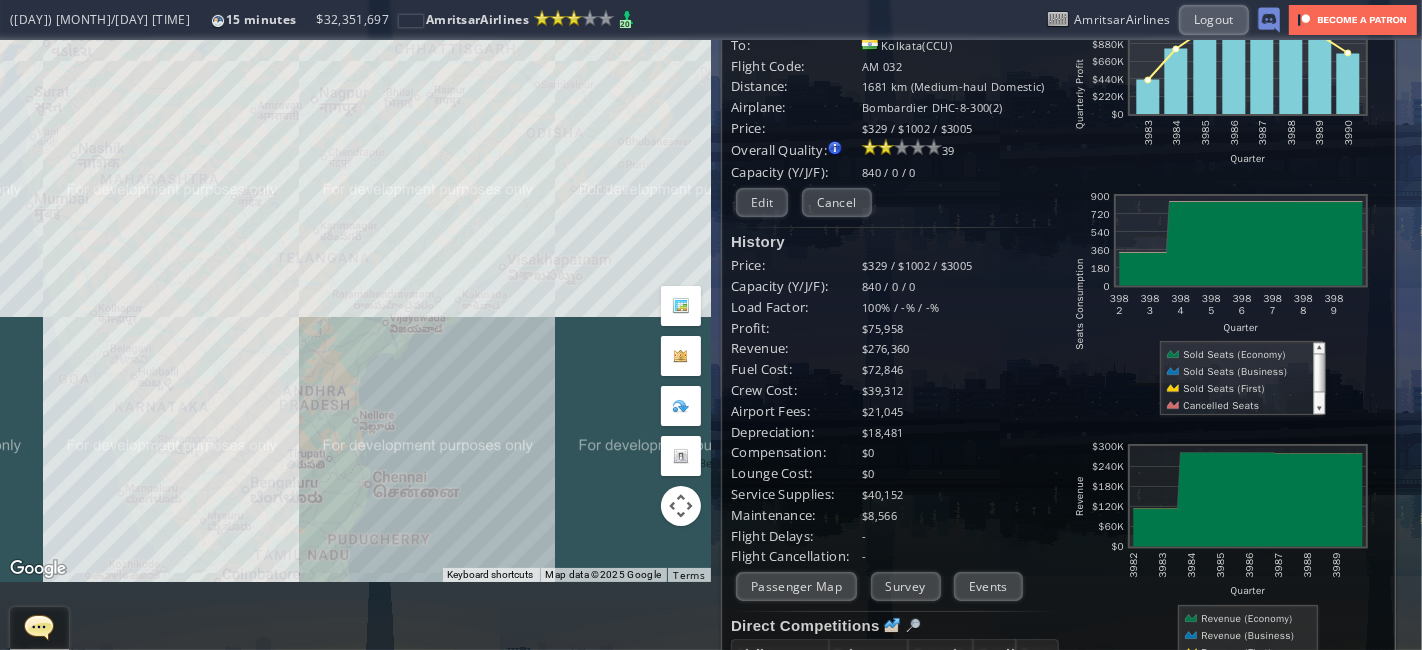 drag, startPoint x: 262, startPoint y: 467, endPoint x: 494, endPoint y: 147, distance: 395.25183 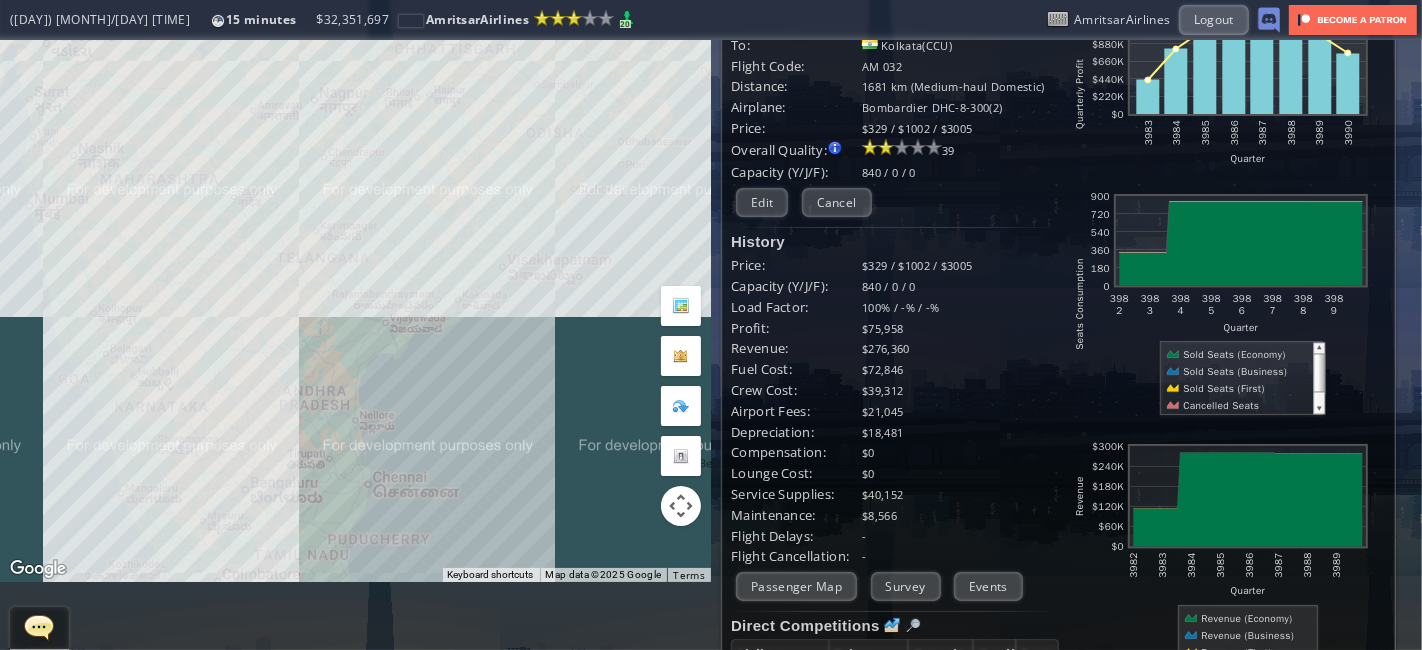 click on "To navigate, press the arrow keys." at bounding box center [355, 277] 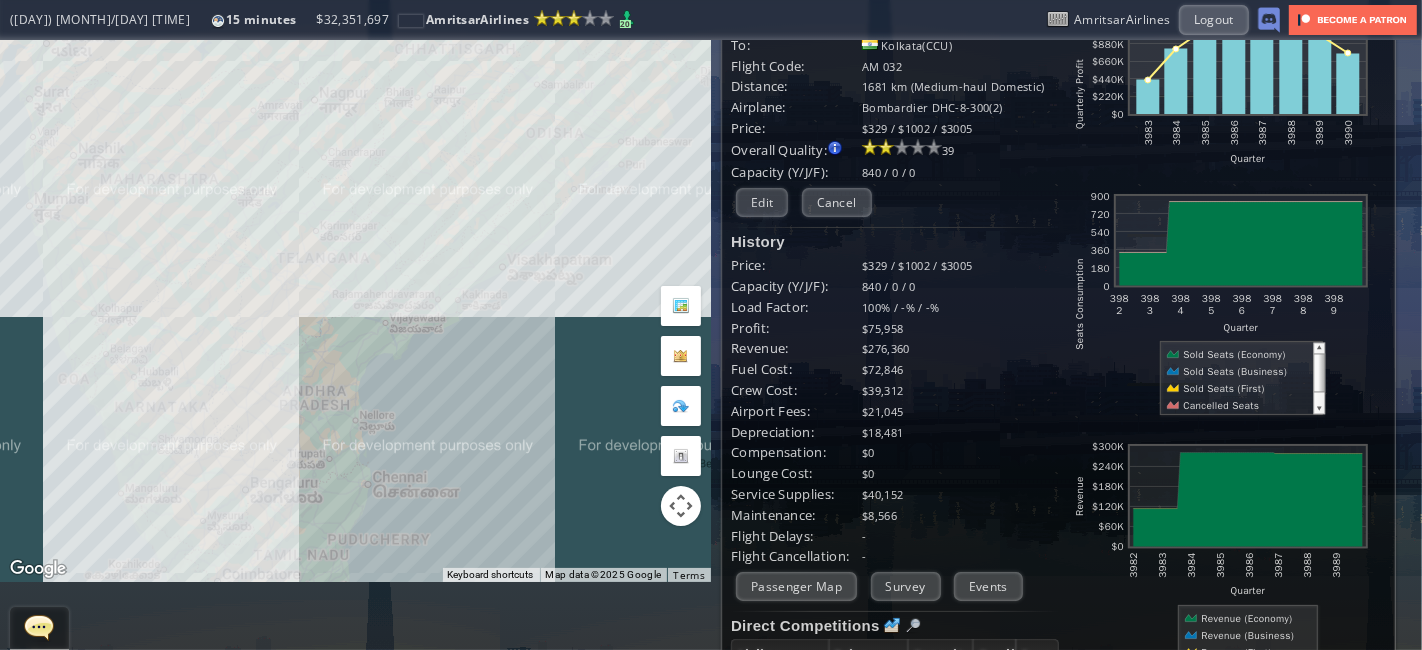 click on "To navigate, press the arrow keys." at bounding box center (355, 277) 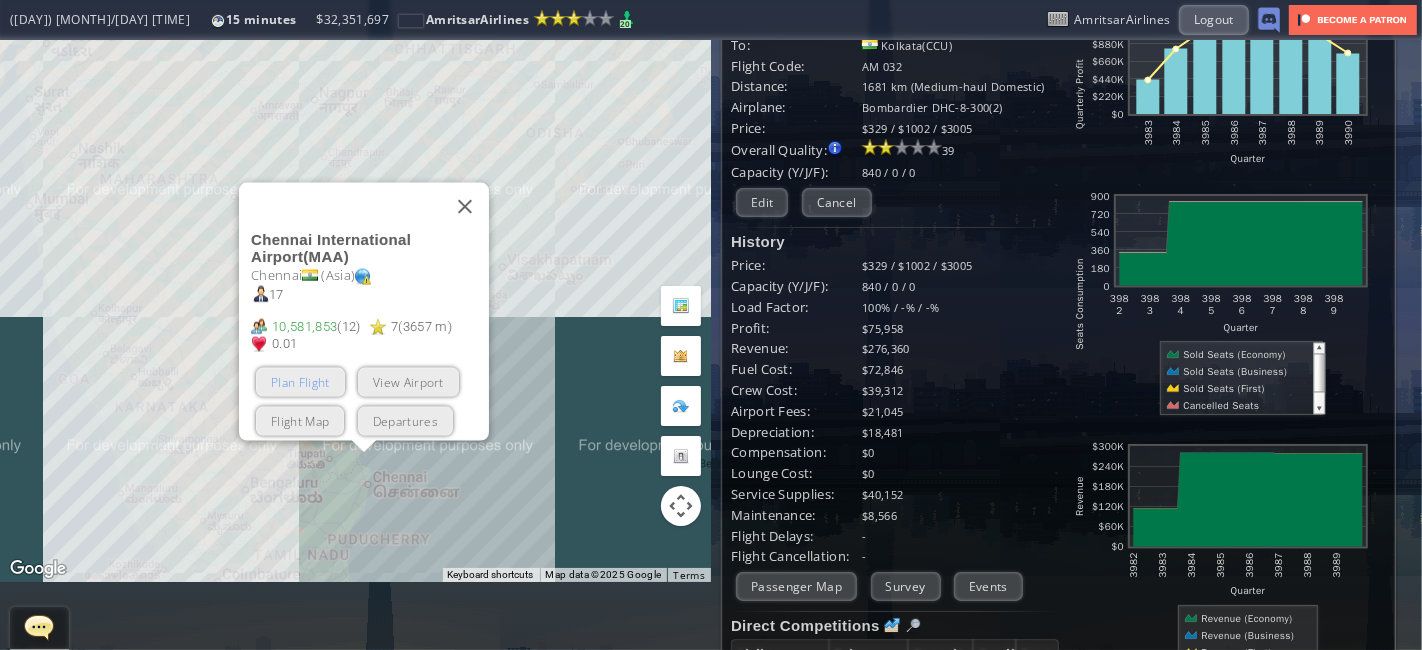 click on "Plan Flight" at bounding box center [300, 382] 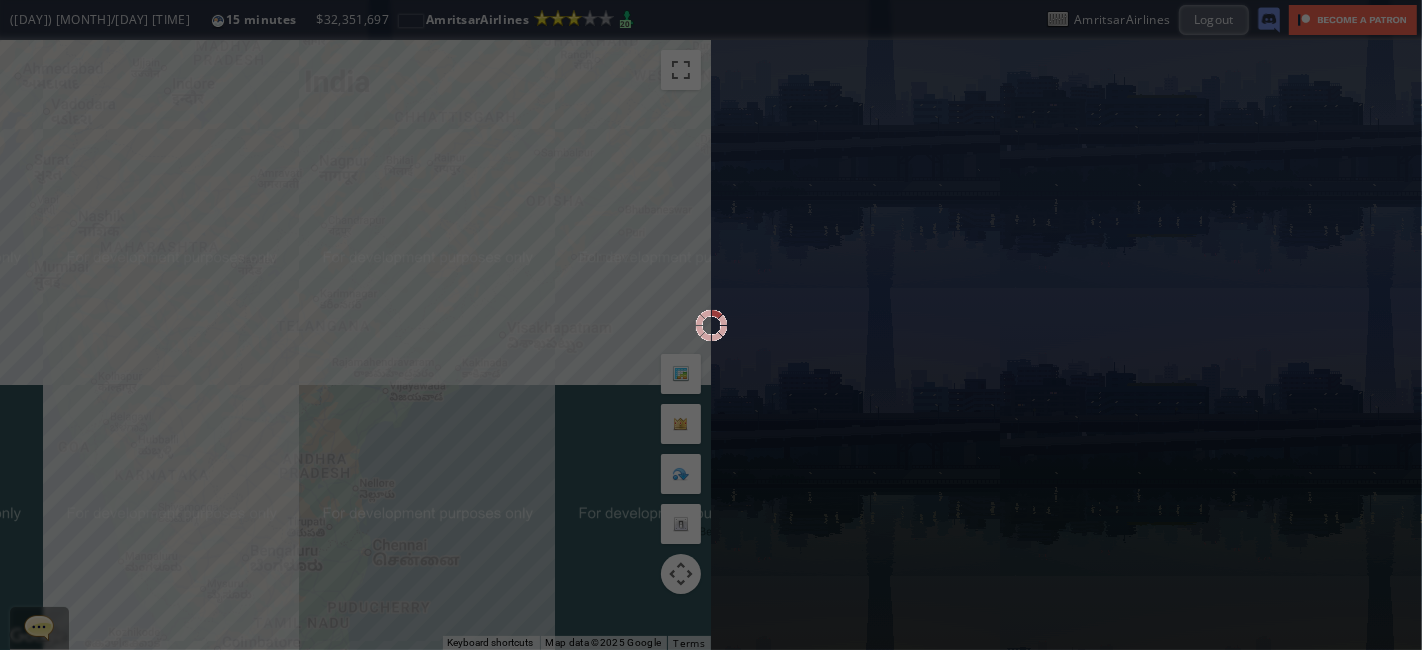 scroll, scrollTop: 0, scrollLeft: 0, axis: both 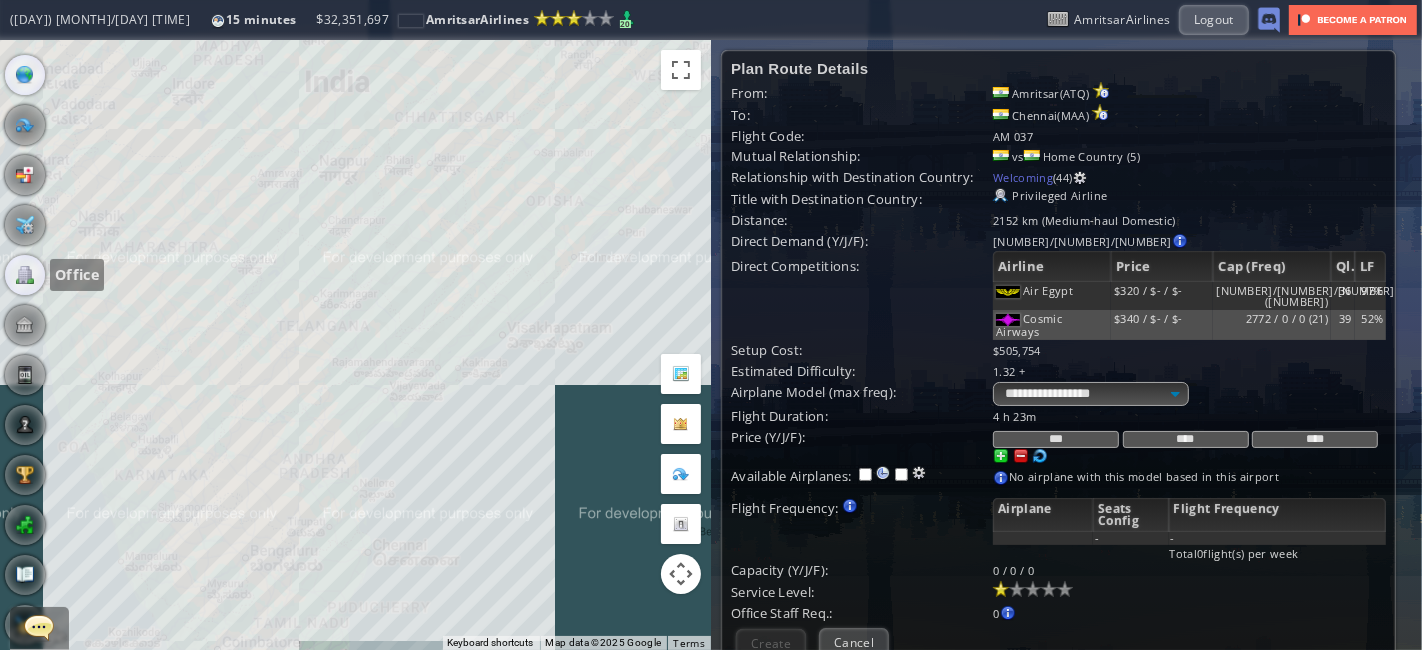 click at bounding box center (25, 275) 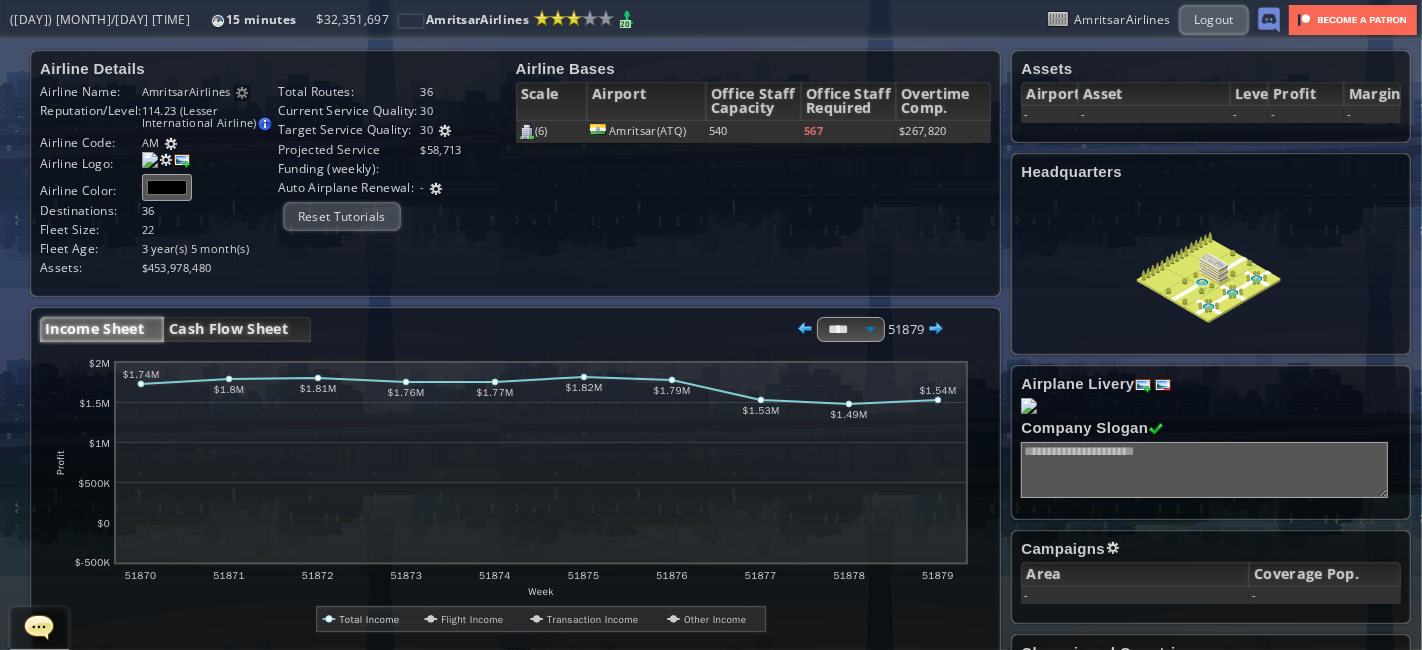 click on "Cash Flow Sheet" at bounding box center [237, 329] 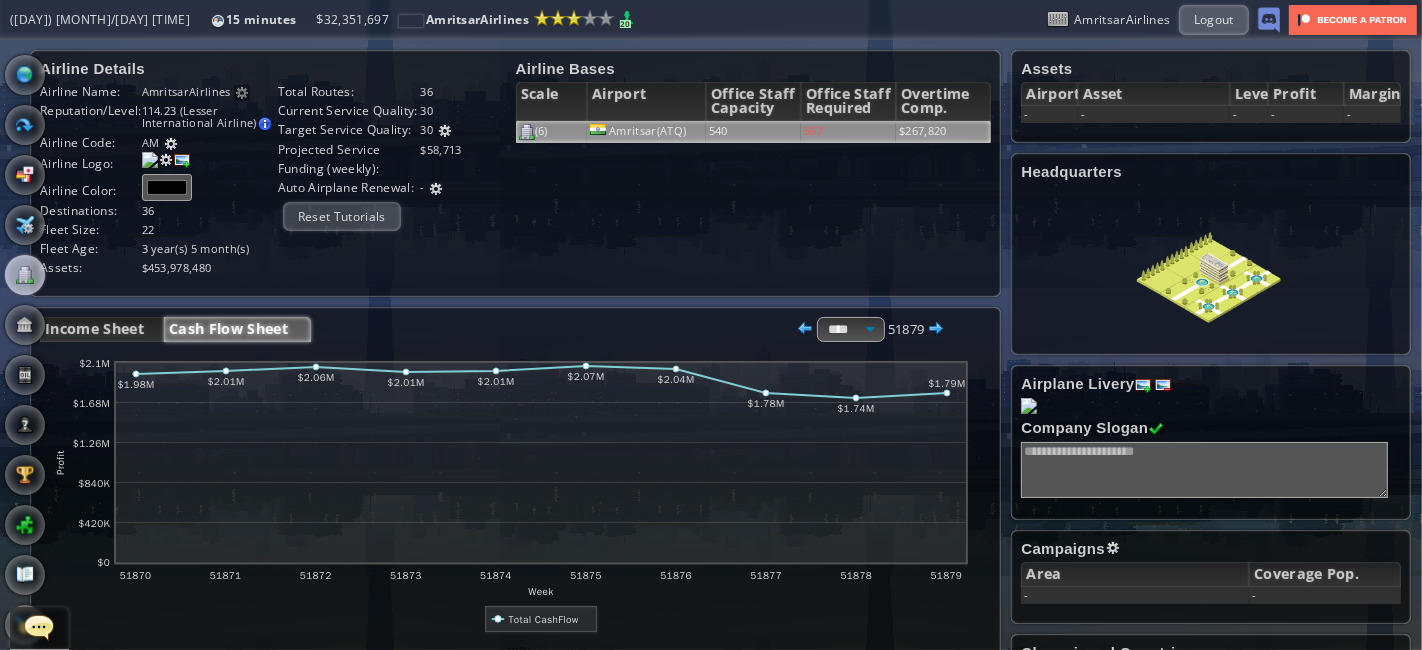 click on "(6)" at bounding box center [541, 130] 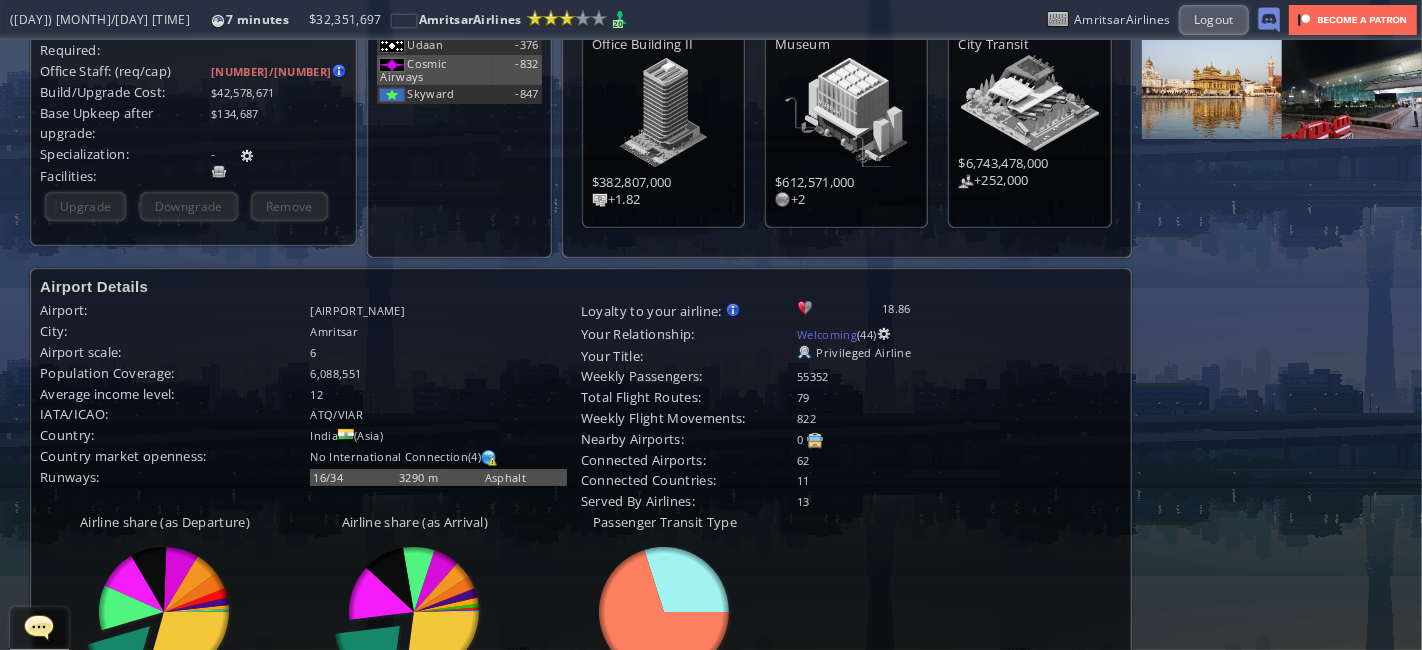 scroll, scrollTop: 0, scrollLeft: 0, axis: both 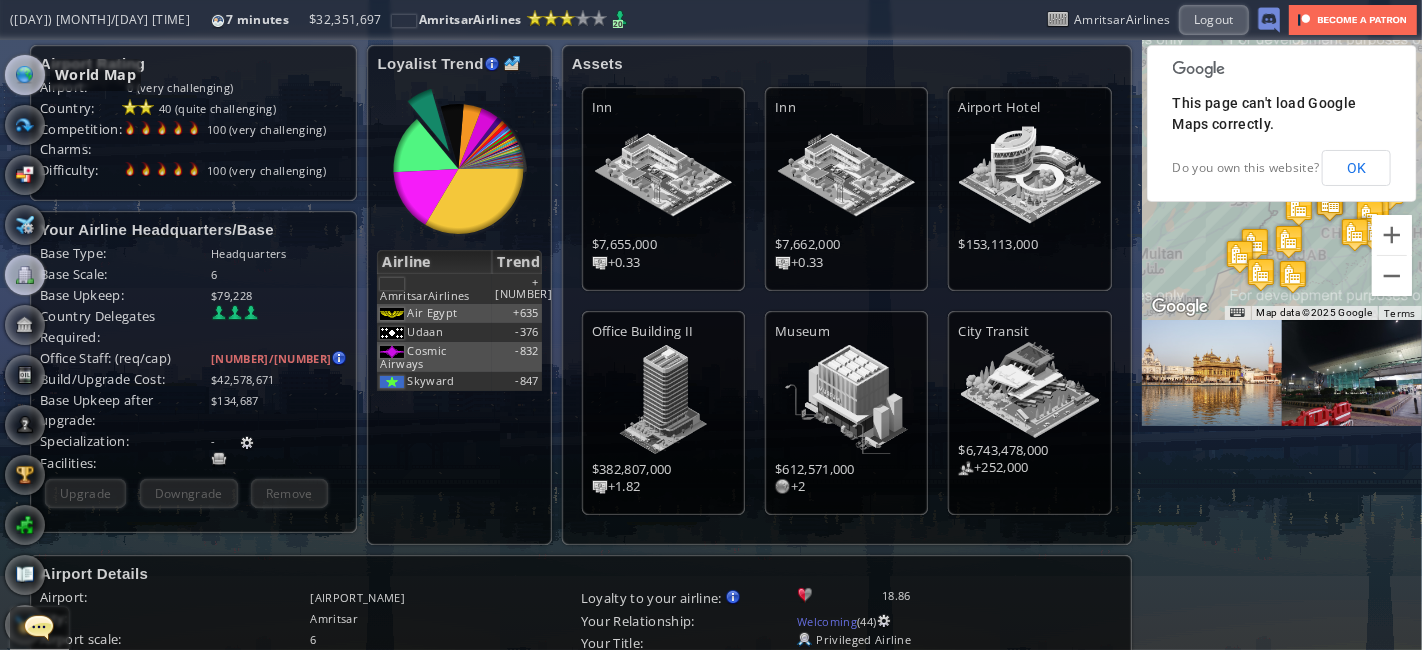 click at bounding box center (25, 75) 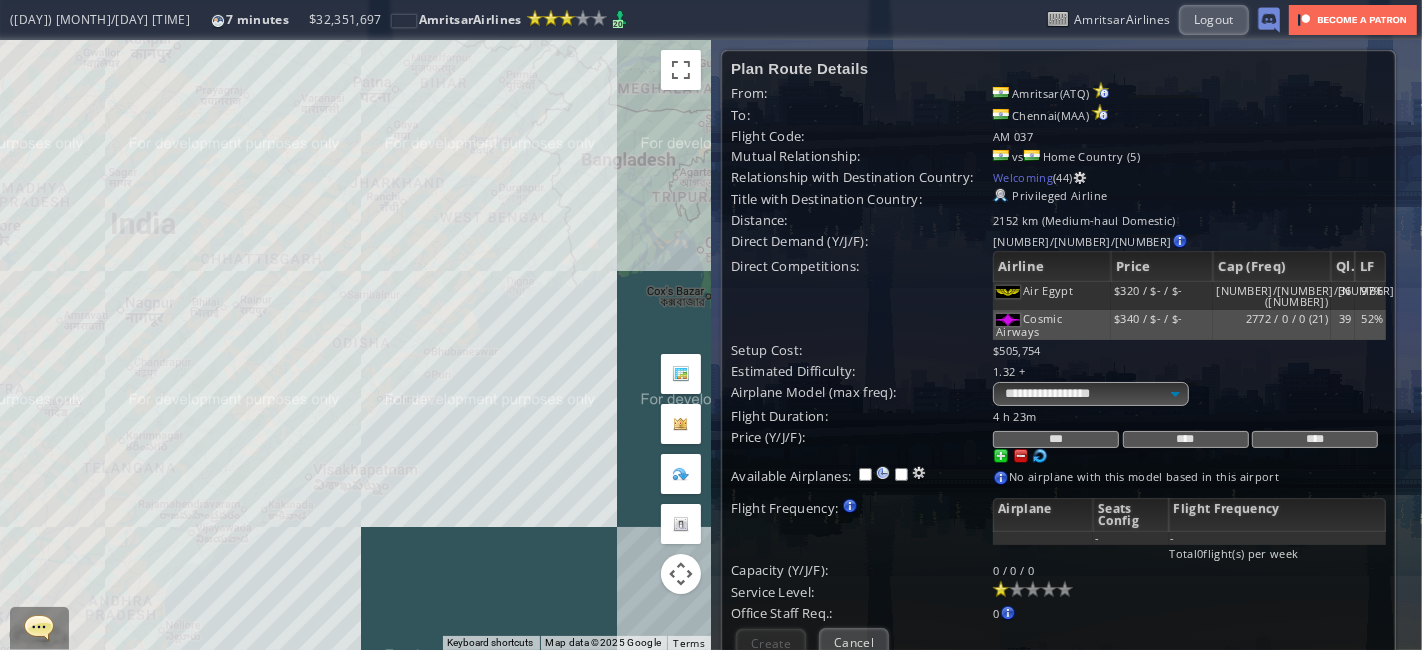 drag, startPoint x: 489, startPoint y: 246, endPoint x: 288, endPoint y: 392, distance: 248.42906 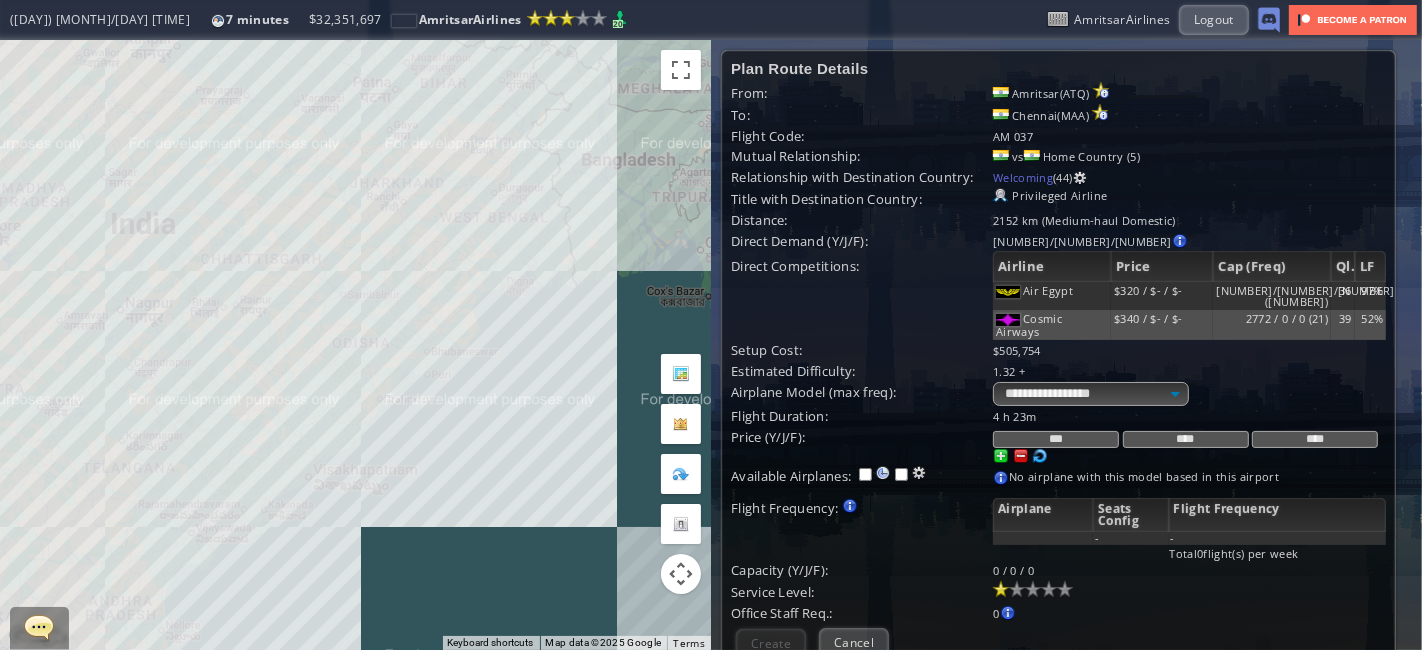 click on "To navigate, press the arrow keys." at bounding box center [355, 345] 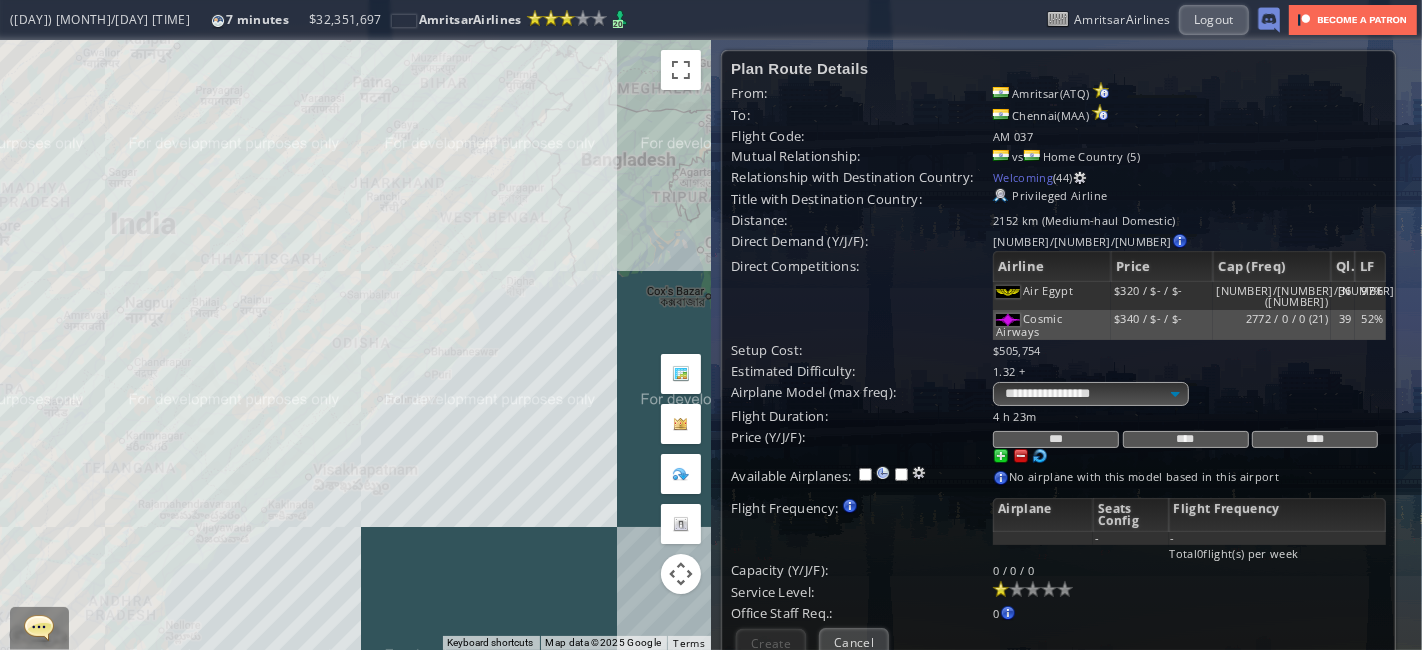 click on "To navigate, press the arrow keys." at bounding box center (355, 345) 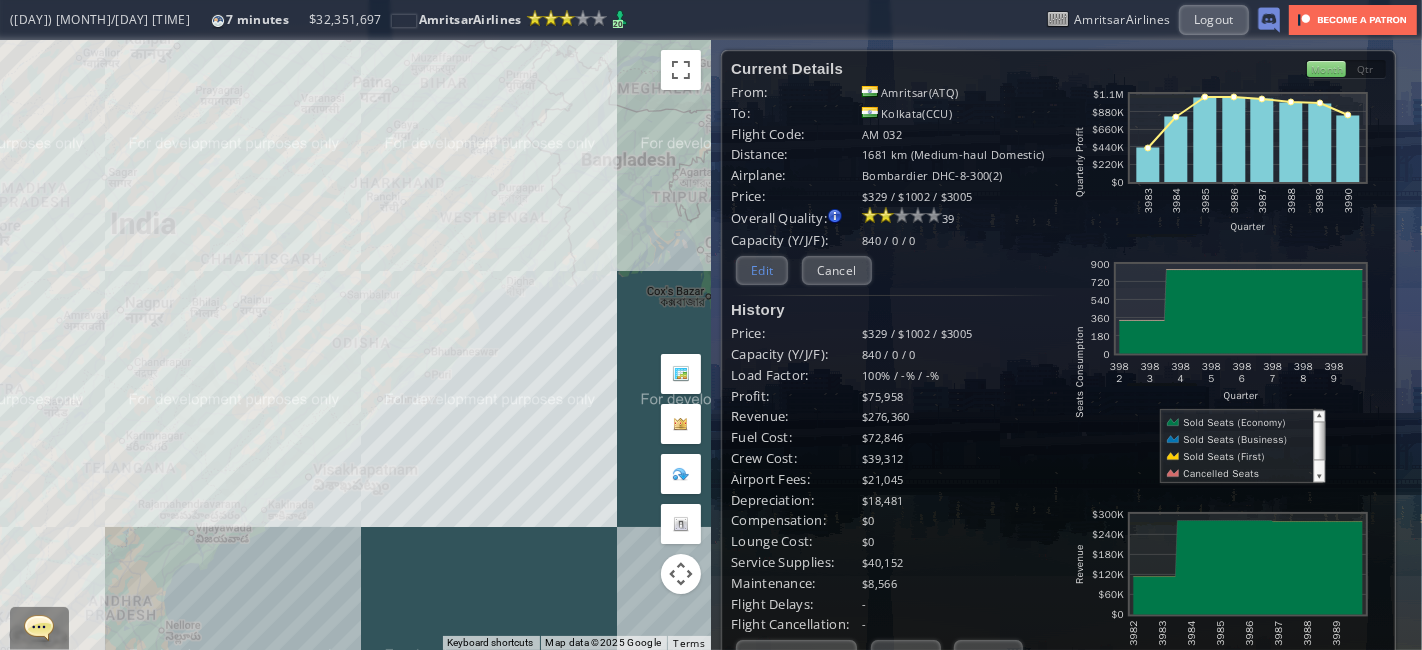 click on "Edit" at bounding box center [762, 270] 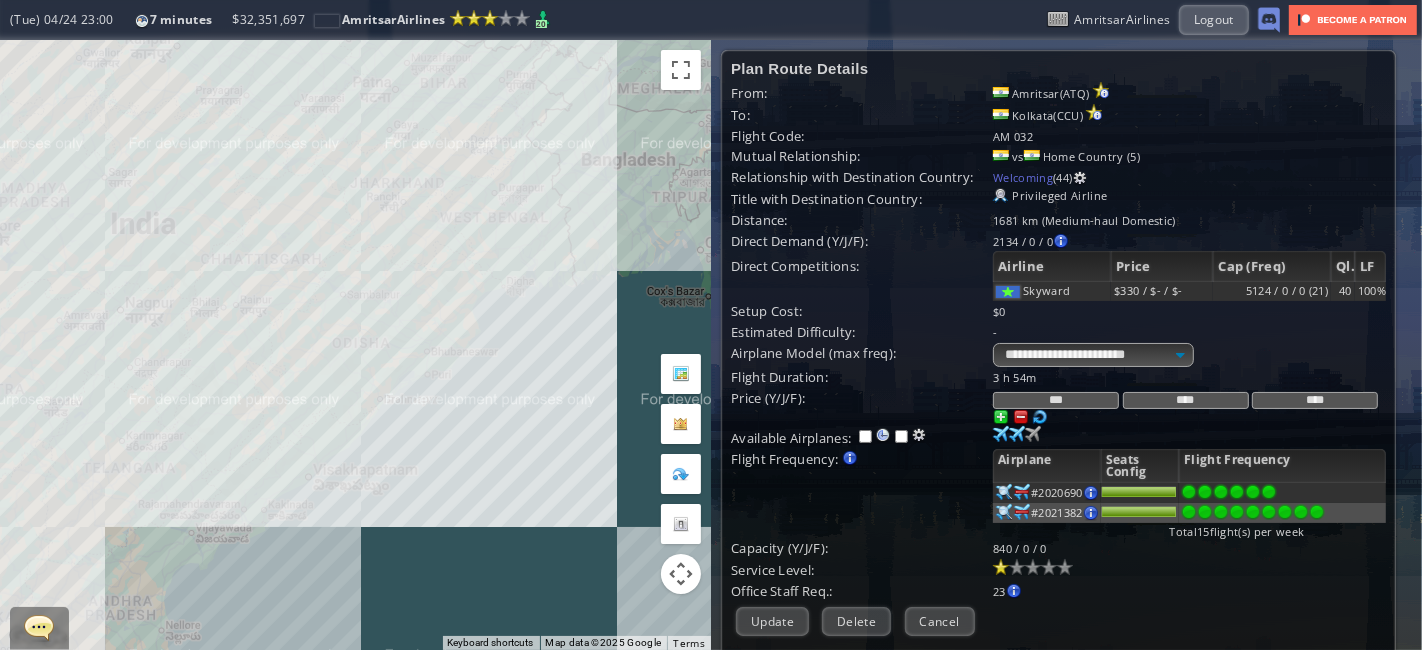 click at bounding box center [1040, 417] 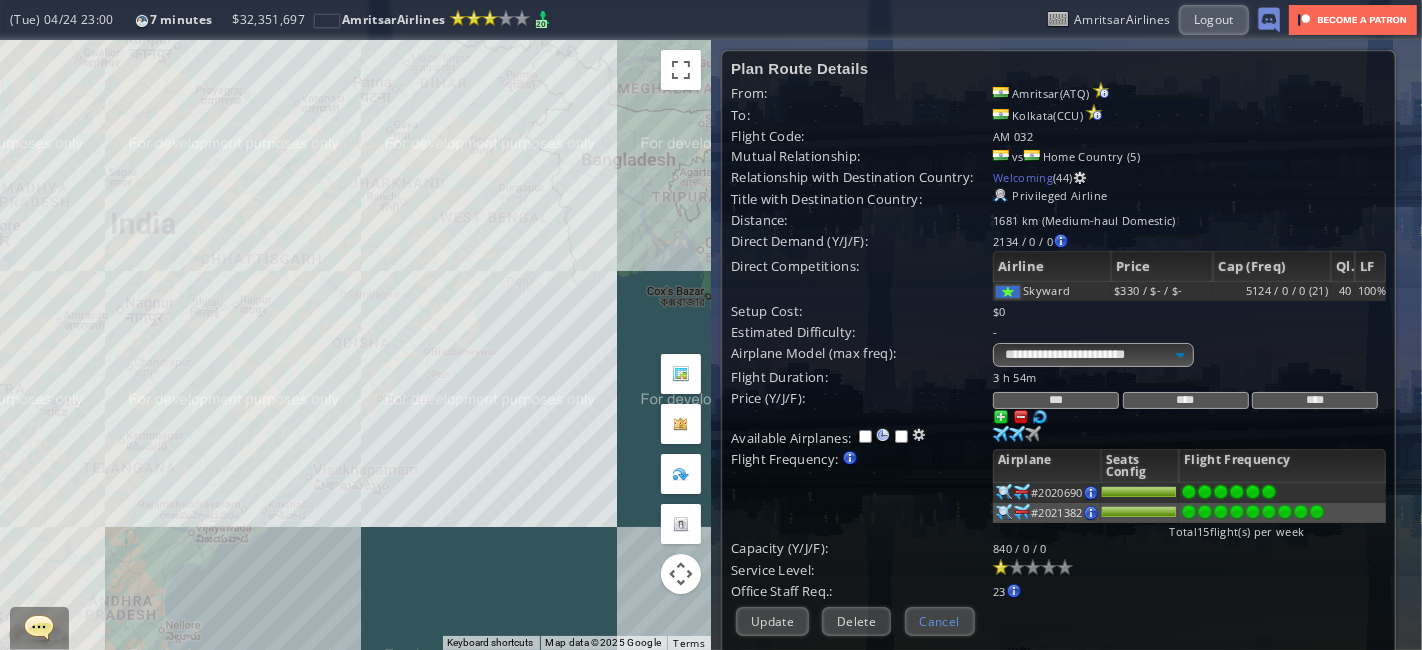 click on "Cancel" at bounding box center [940, 621] 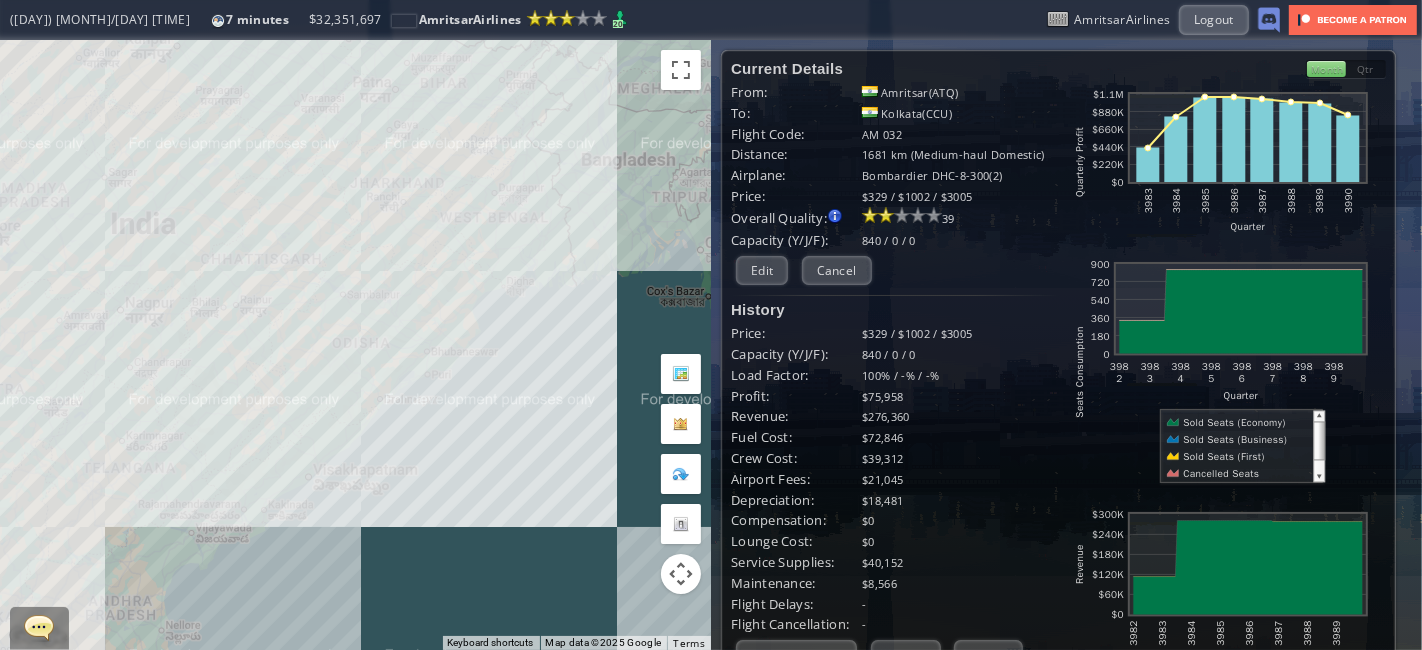 click on "To navigate, press the arrow keys." at bounding box center [355, 345] 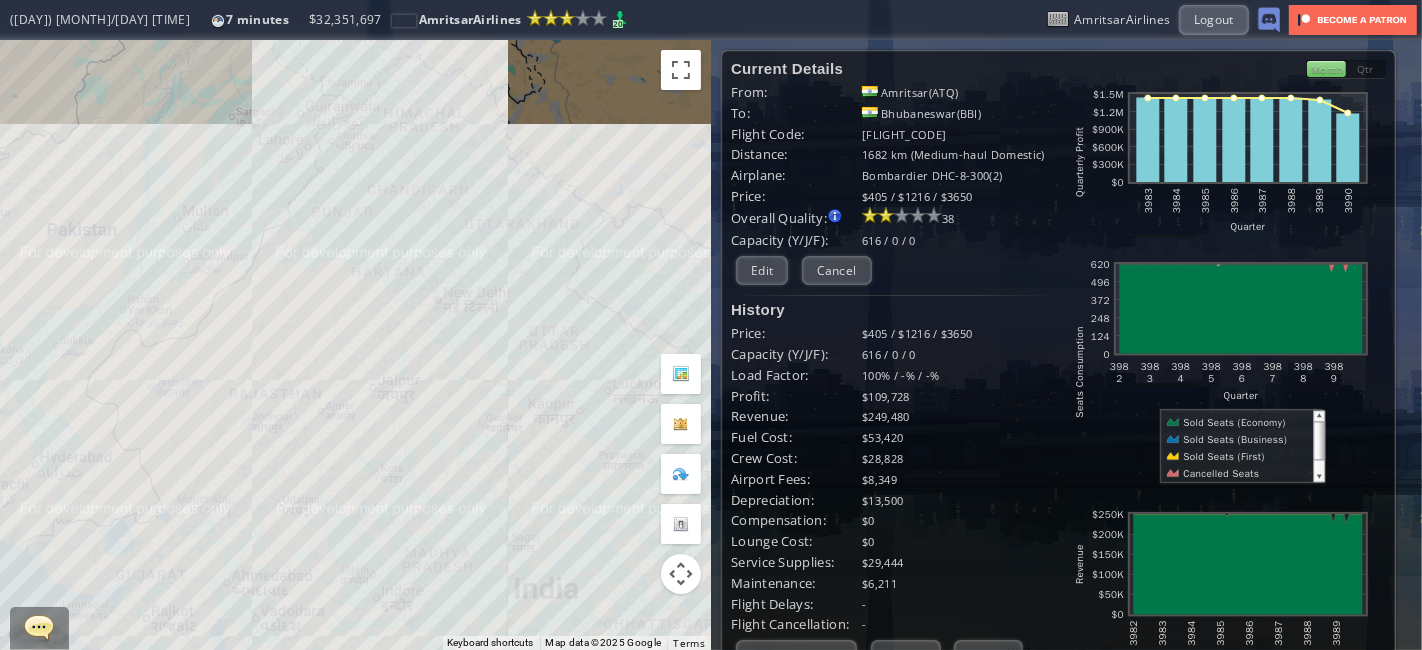 drag, startPoint x: 210, startPoint y: 207, endPoint x: 619, endPoint y: 572, distance: 548.18427 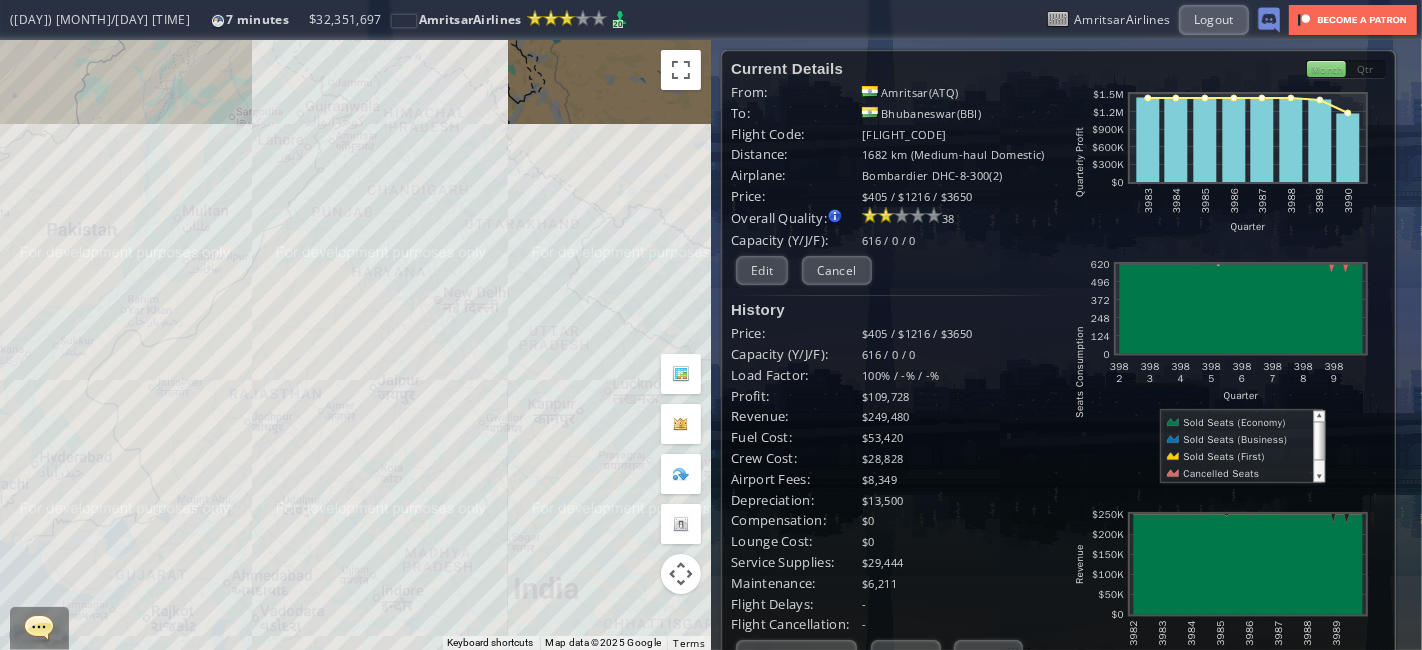 click on "To navigate, press the arrow keys." at bounding box center (355, 345) 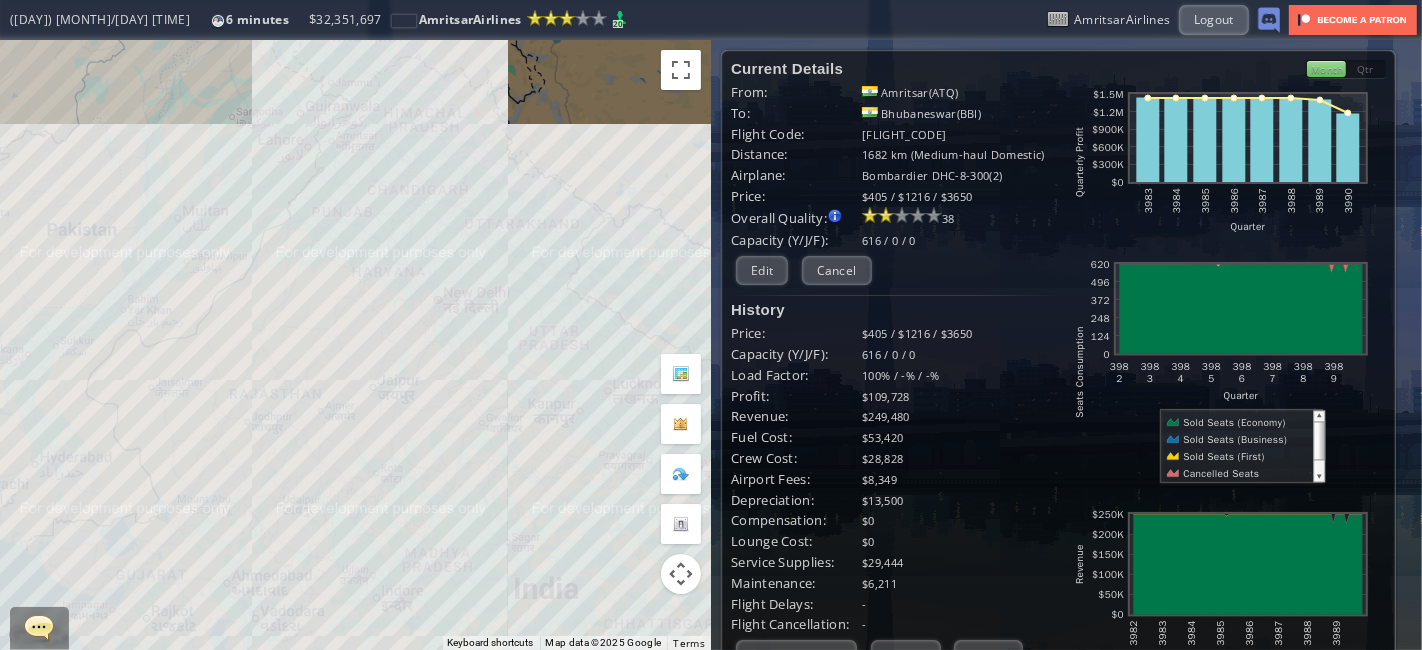 click on "To navigate, press the arrow keys." at bounding box center (355, 345) 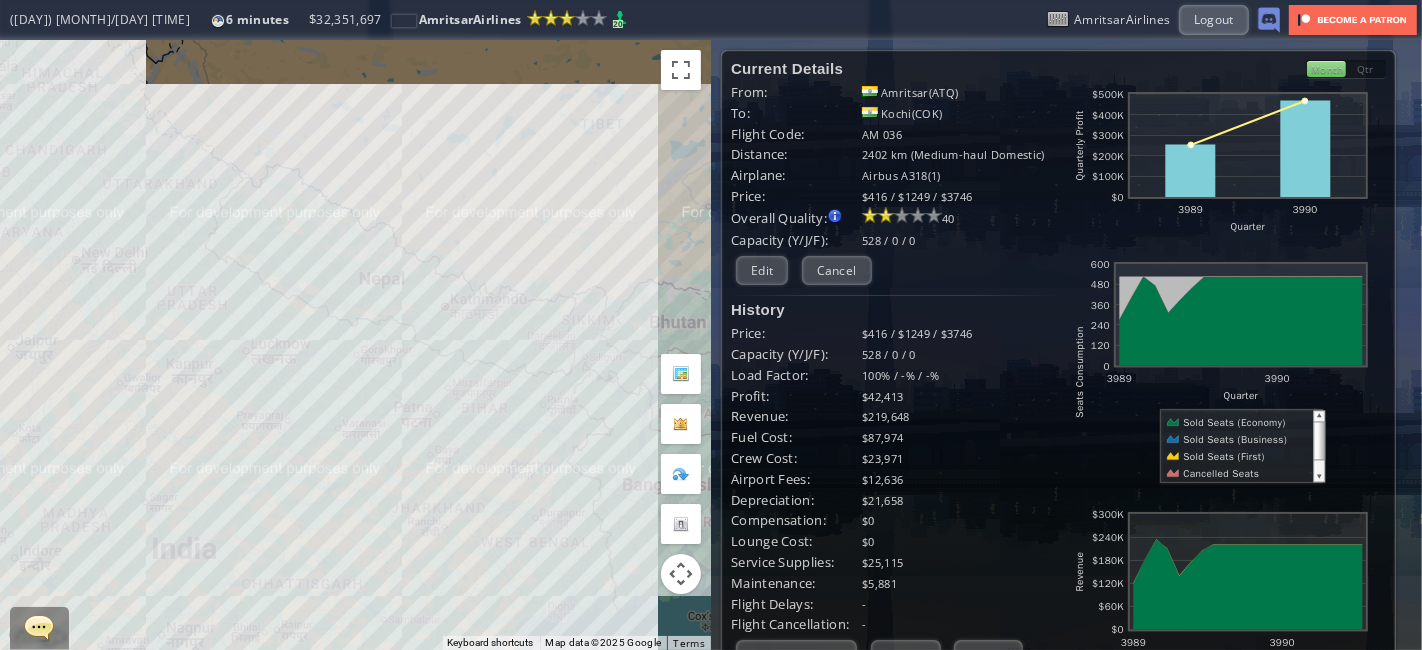 drag, startPoint x: 506, startPoint y: 482, endPoint x: 143, endPoint y: 441, distance: 365.30807 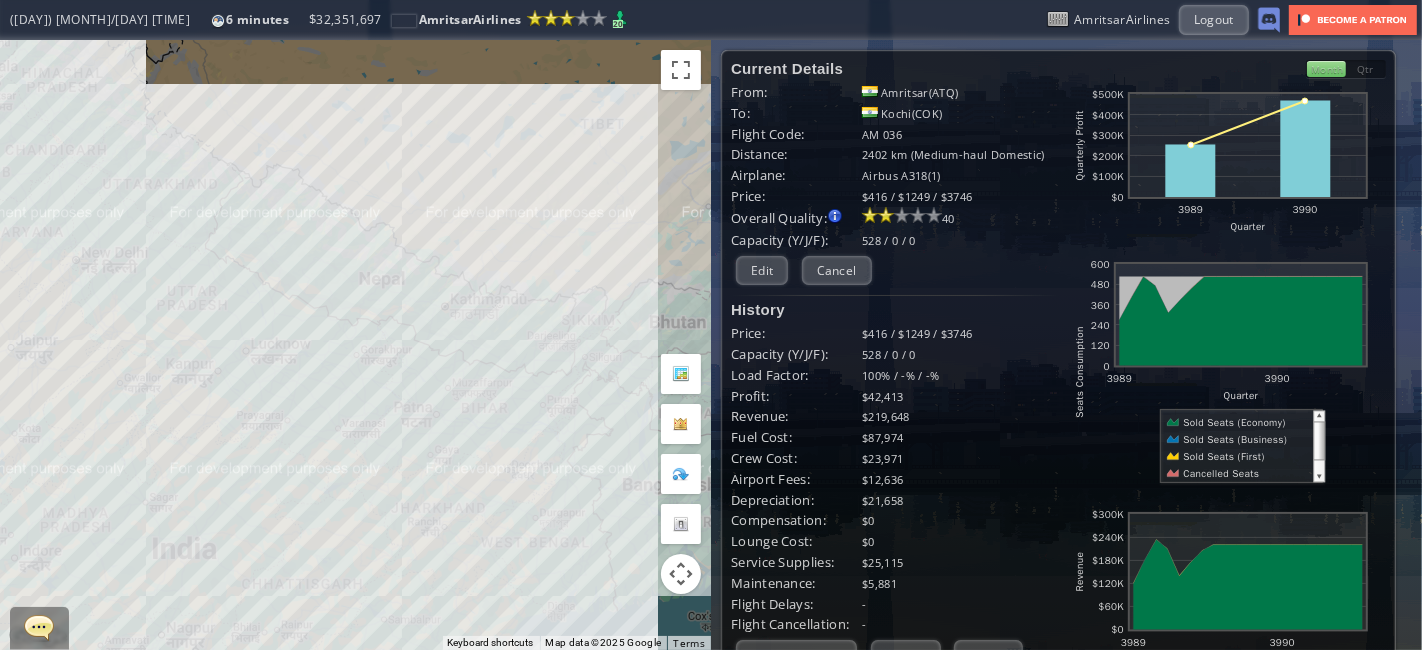 click on "To navigate, press the arrow keys." at bounding box center (355, 345) 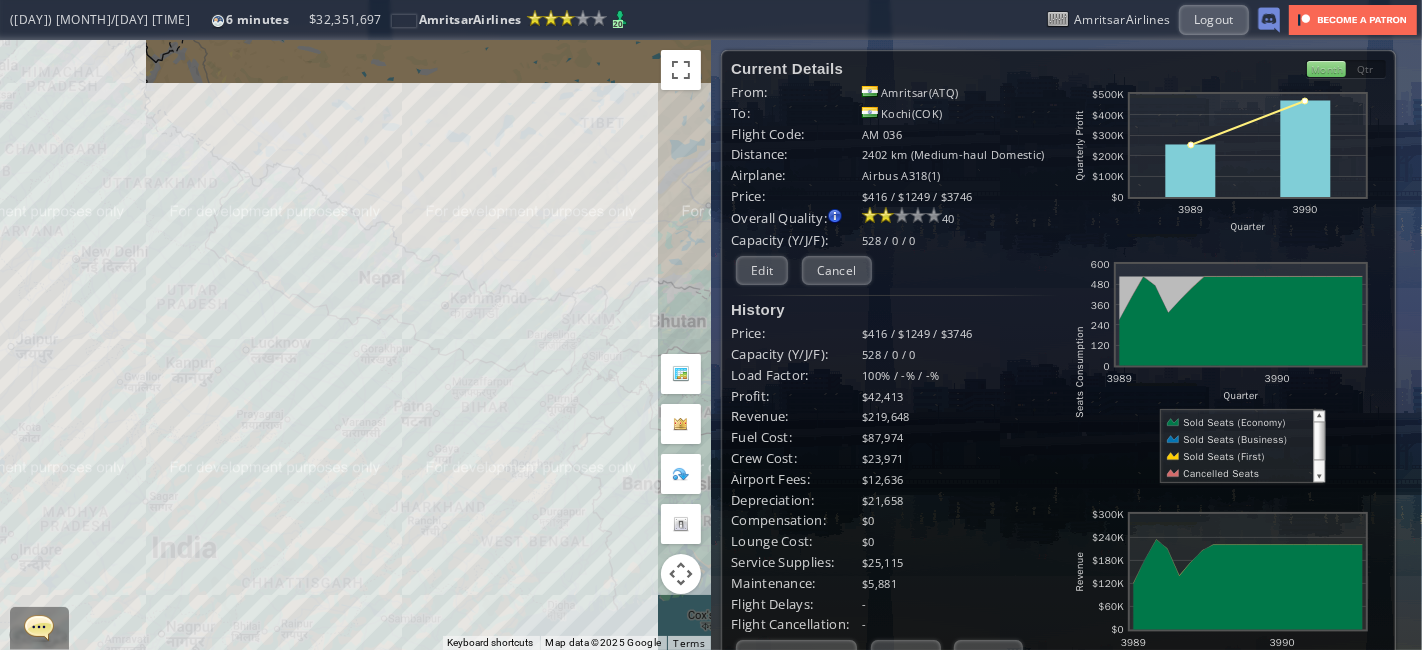 click on "To navigate, press the arrow keys." at bounding box center [355, 345] 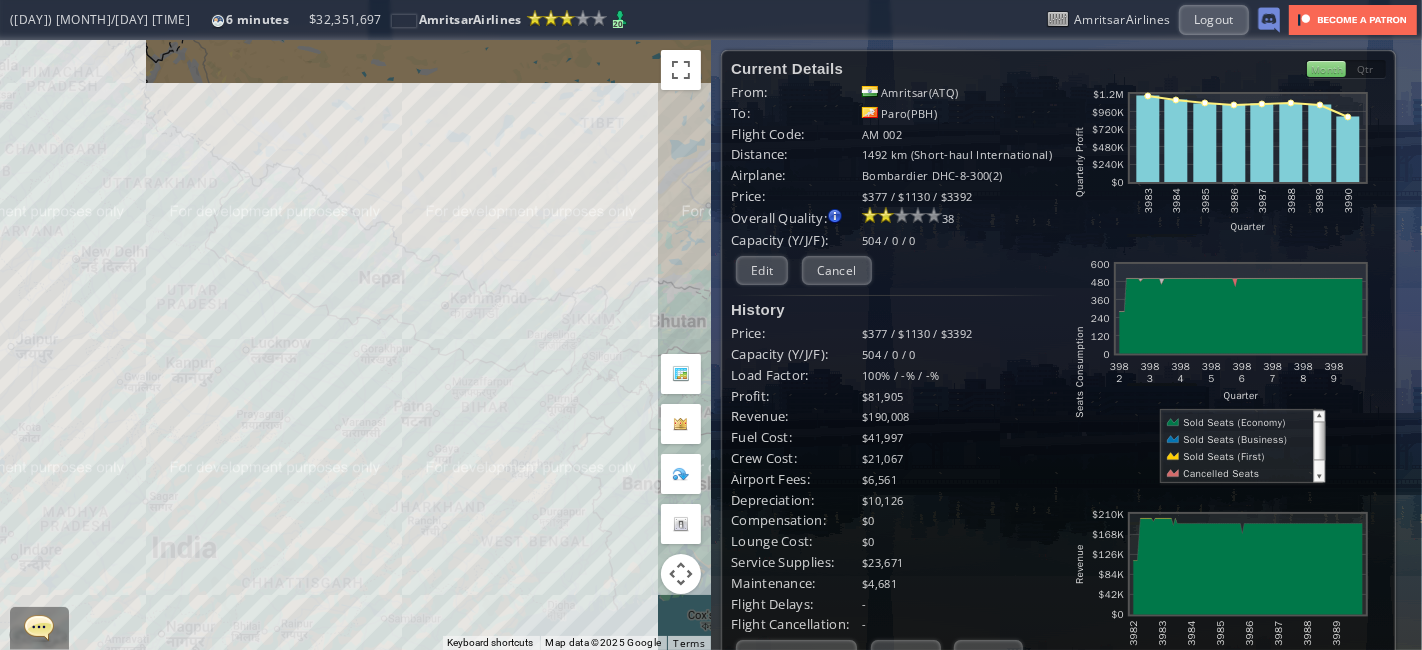 click on "To navigate, press the arrow keys." at bounding box center [355, 345] 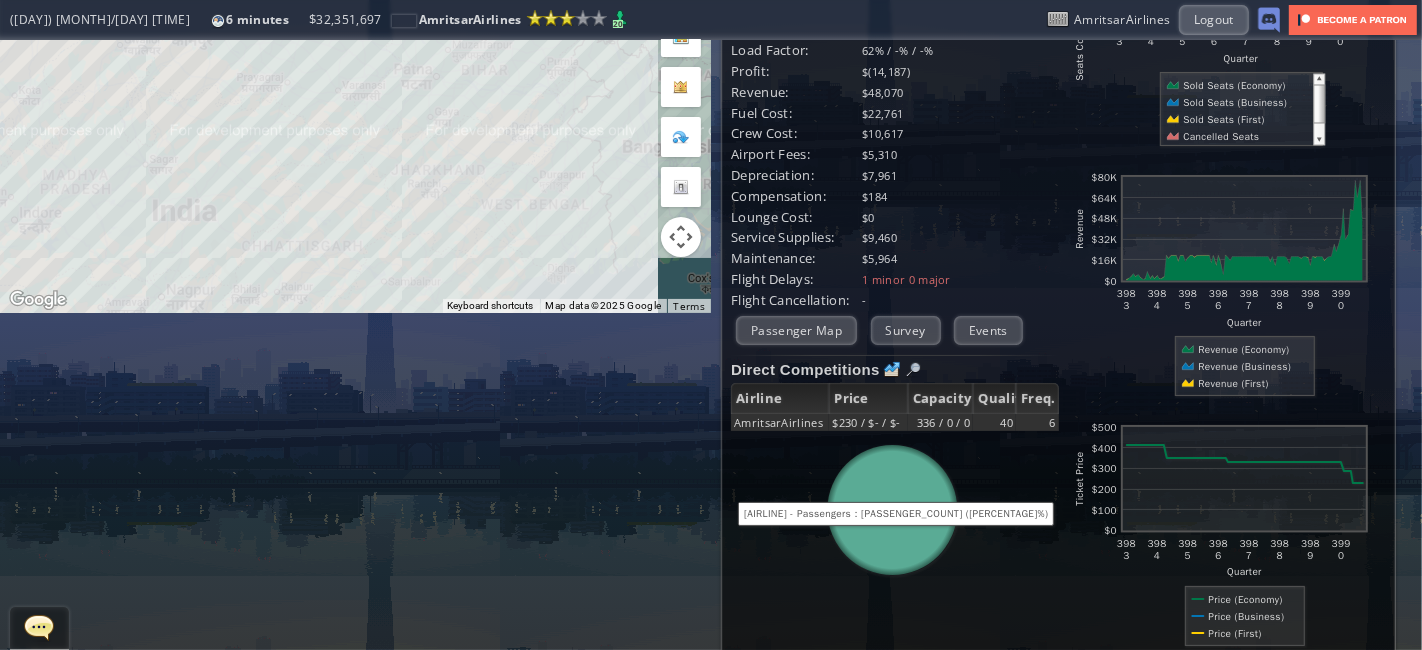 scroll, scrollTop: 0, scrollLeft: 0, axis: both 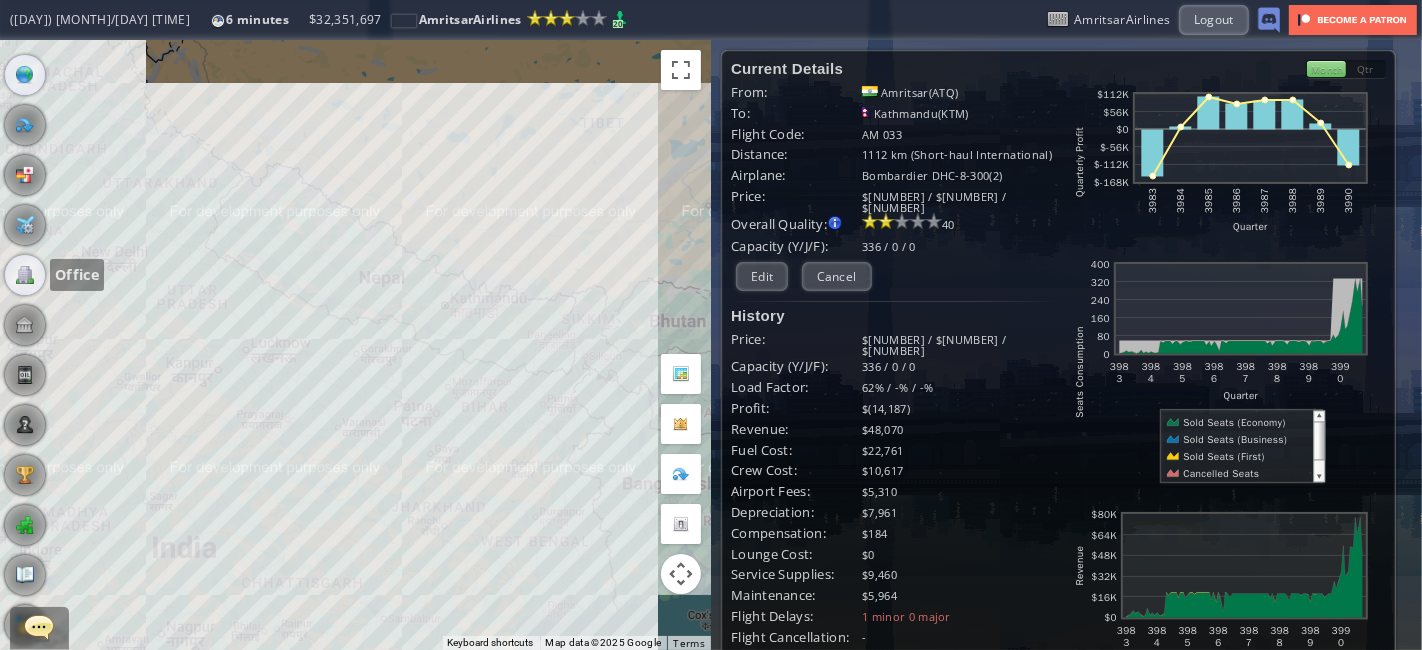 click at bounding box center (25, 275) 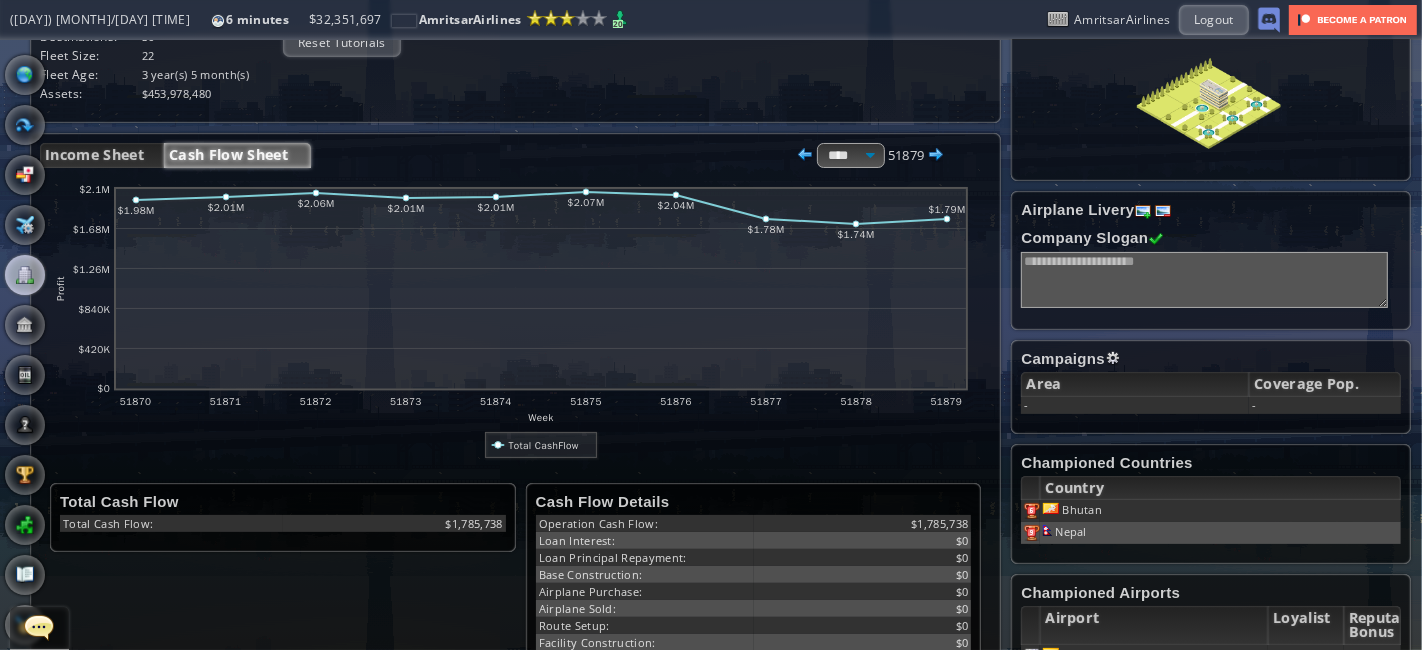 scroll, scrollTop: 197, scrollLeft: 0, axis: vertical 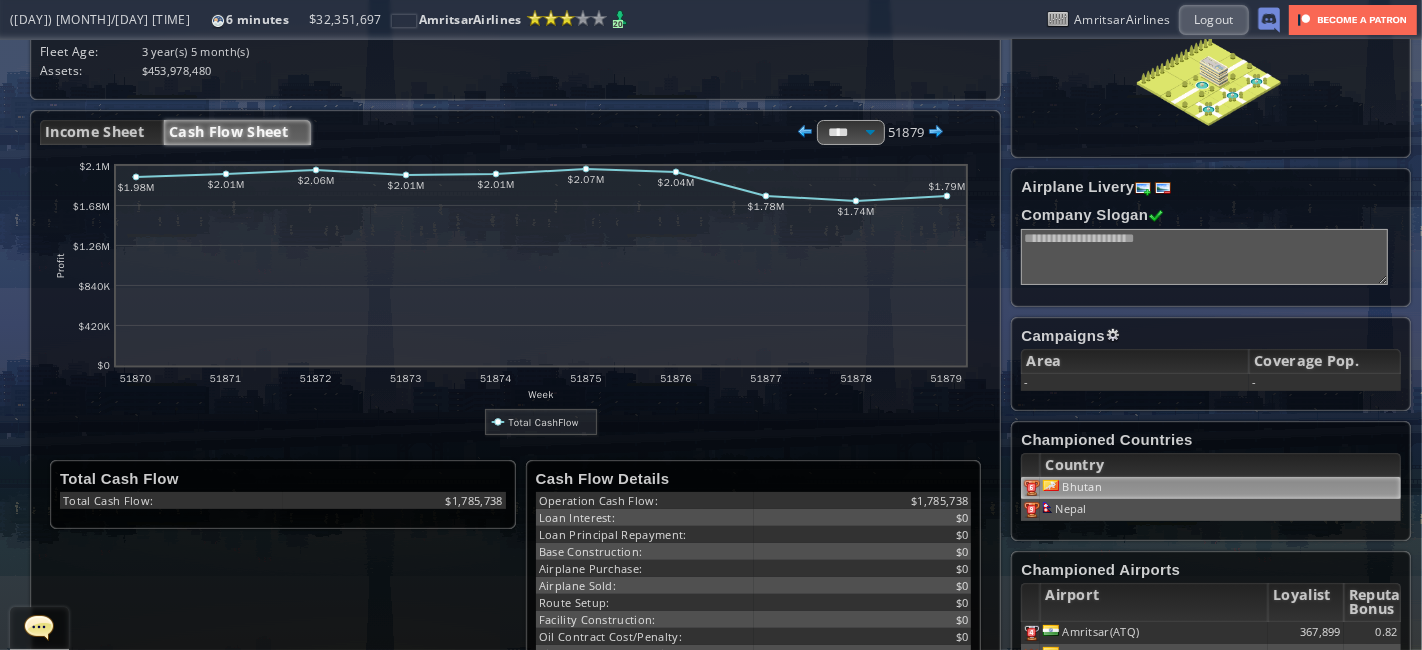 click at bounding box center [1032, 488] 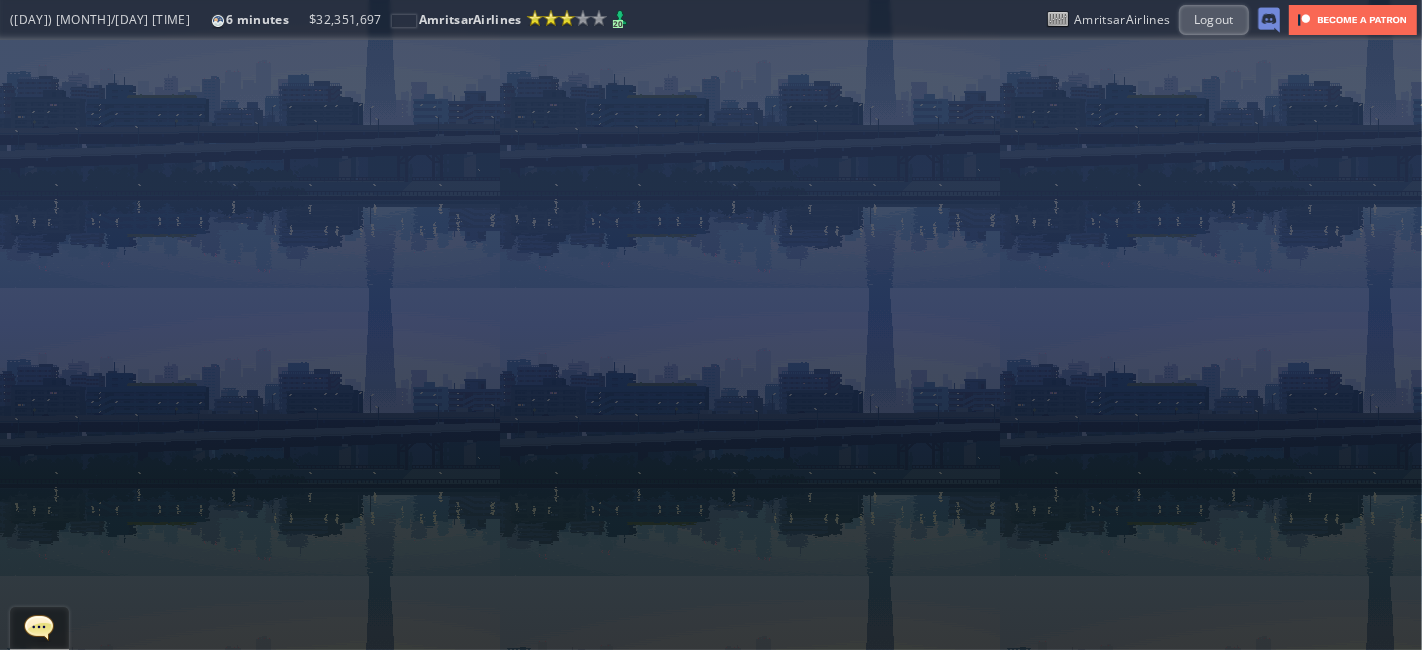 scroll, scrollTop: 0, scrollLeft: 0, axis: both 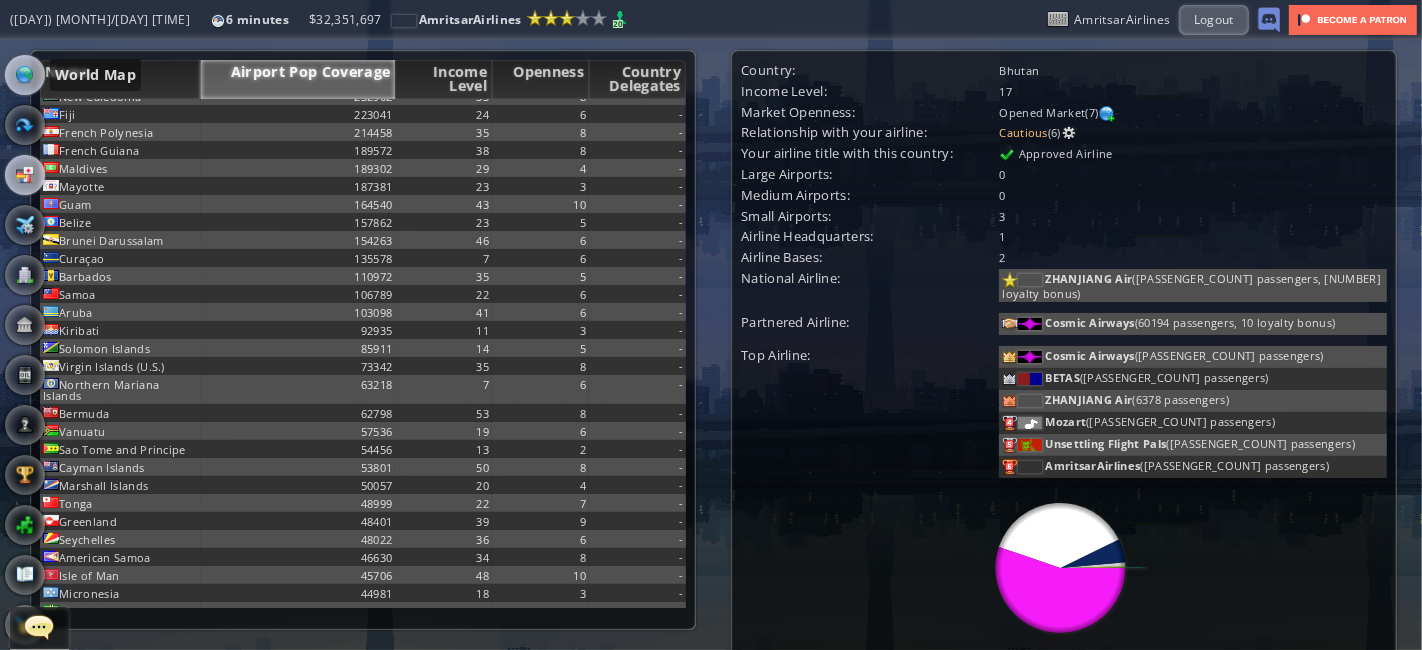 click at bounding box center (25, 75) 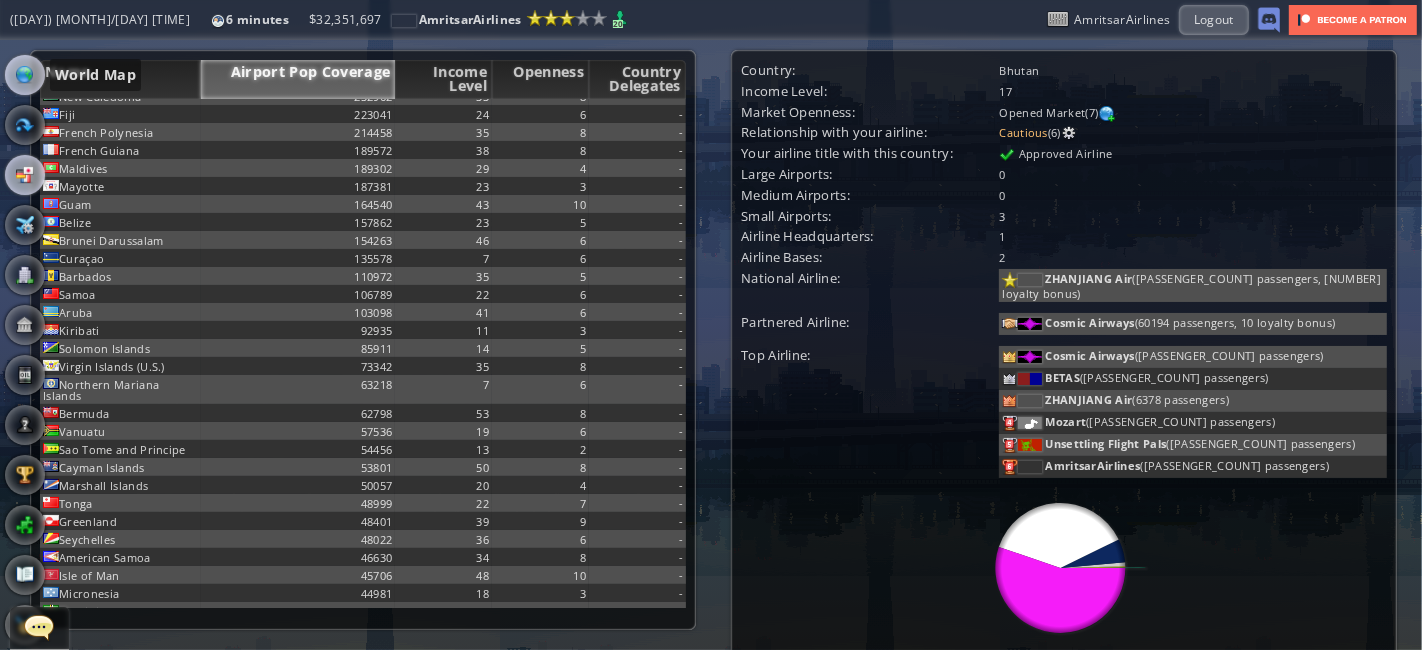 scroll, scrollTop: 0, scrollLeft: 0, axis: both 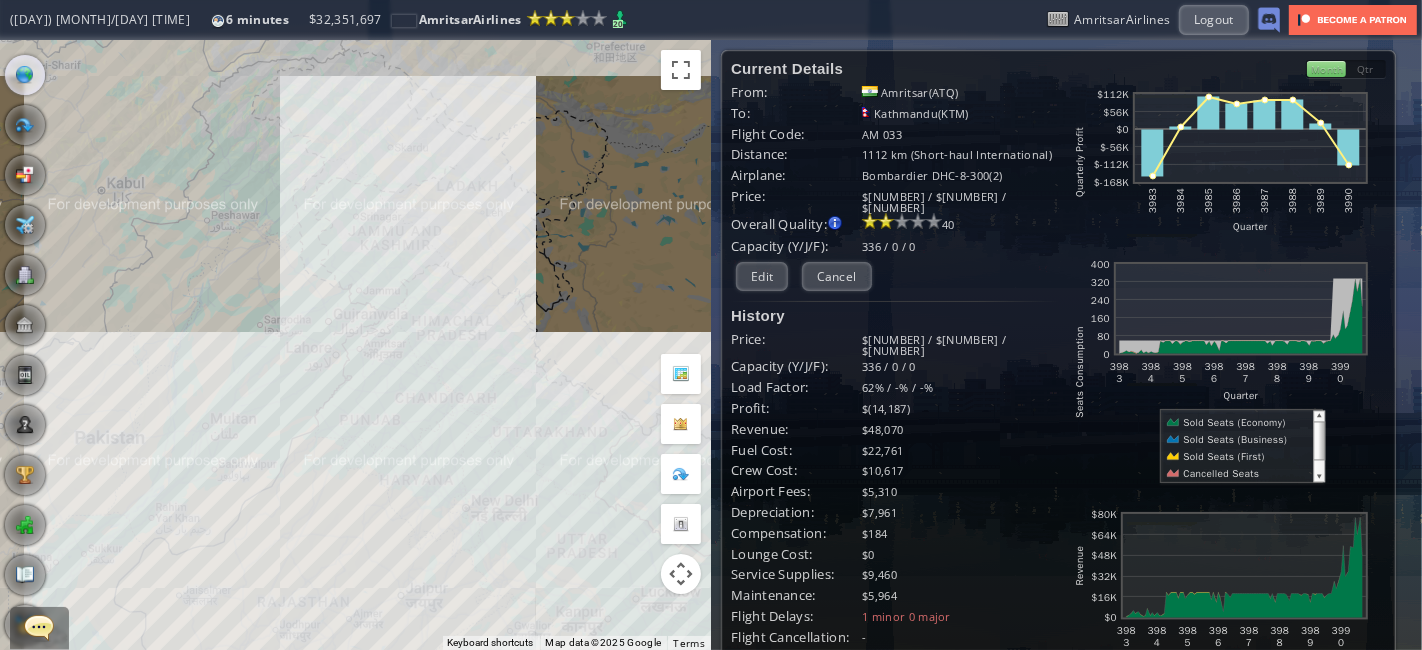 click on "To navigate, press the arrow keys." at bounding box center [355, 345] 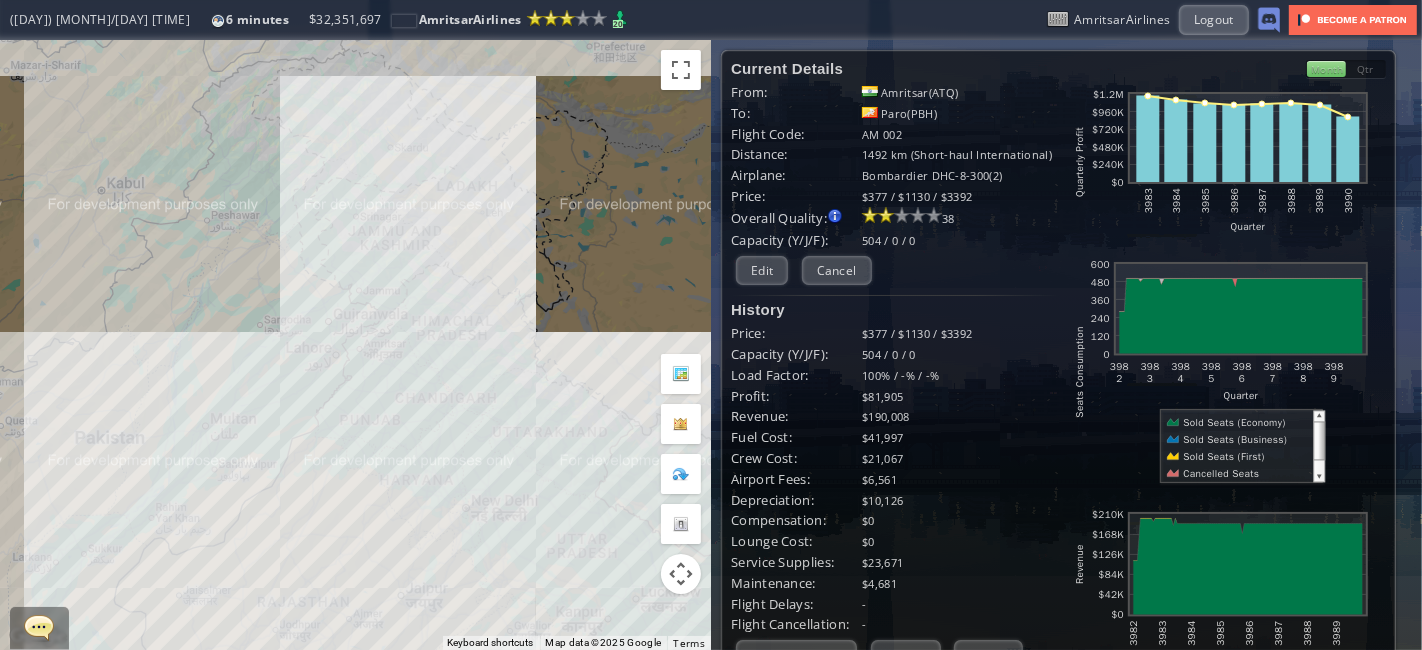 click on "To navigate, press the arrow keys." at bounding box center [355, 345] 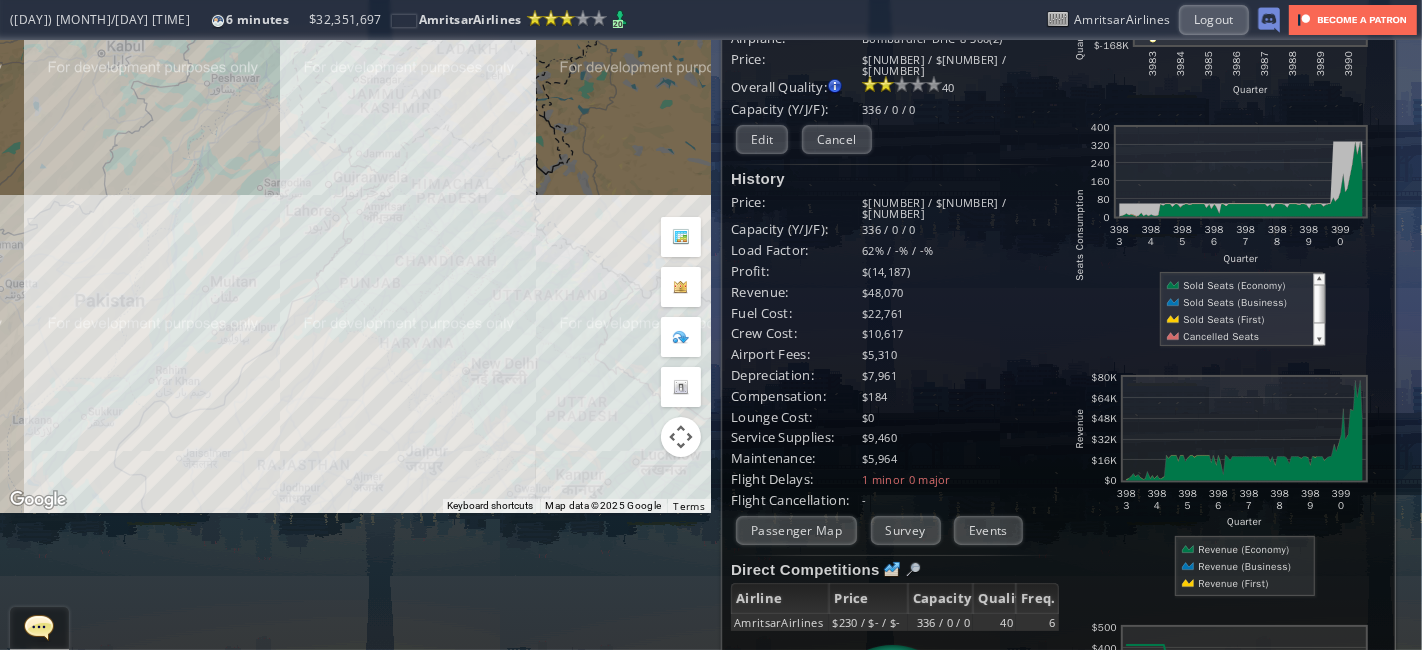 scroll, scrollTop: 0, scrollLeft: 0, axis: both 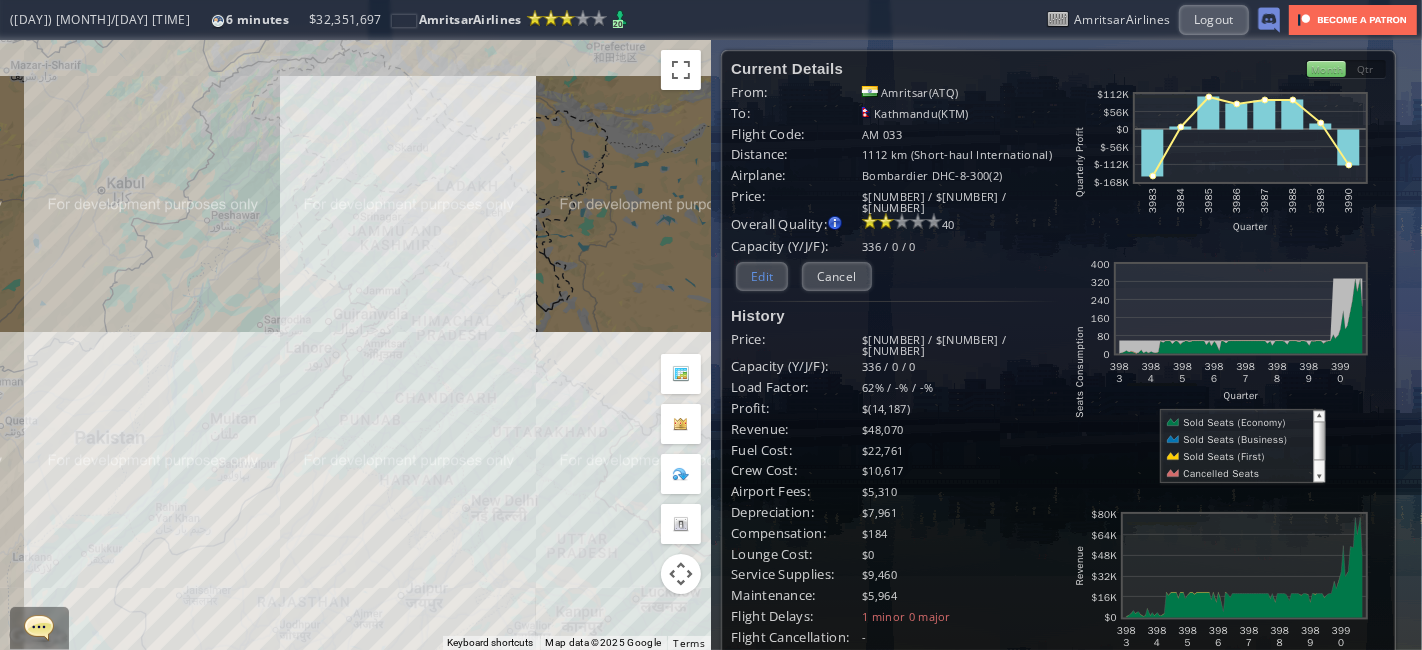click on "Edit" at bounding box center (762, 276) 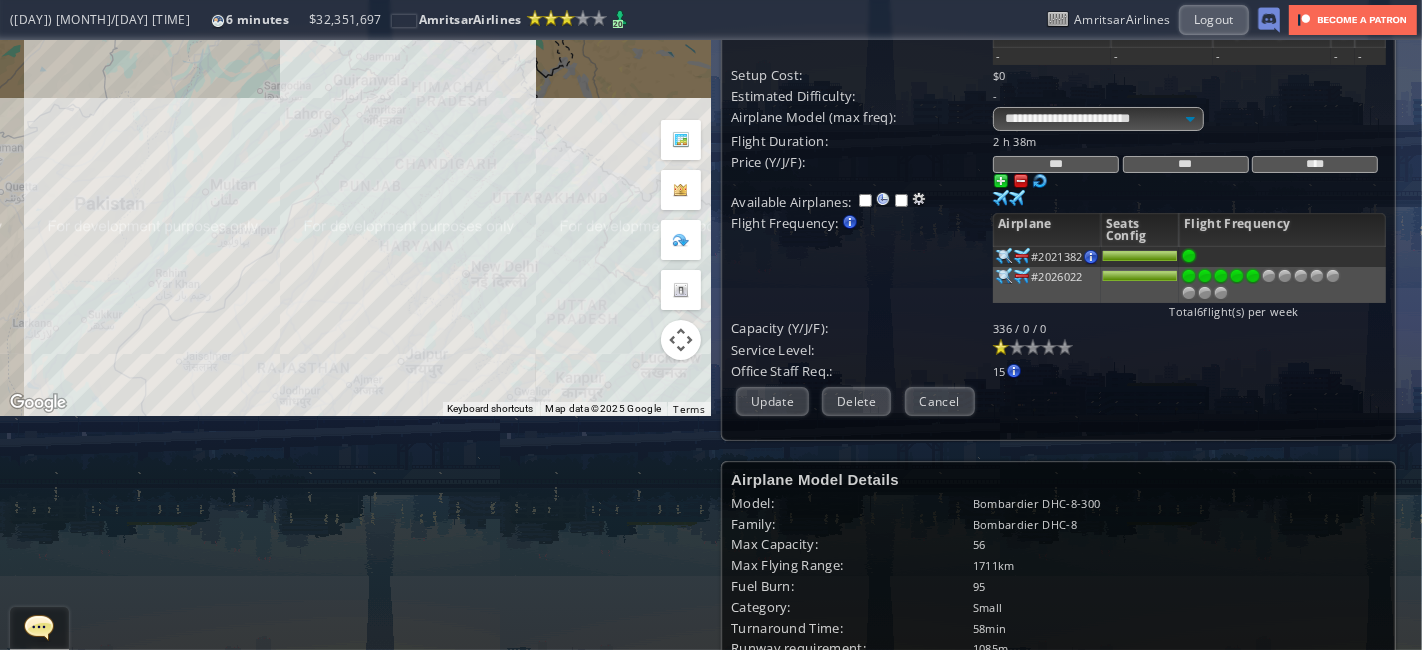 scroll, scrollTop: 260, scrollLeft: 0, axis: vertical 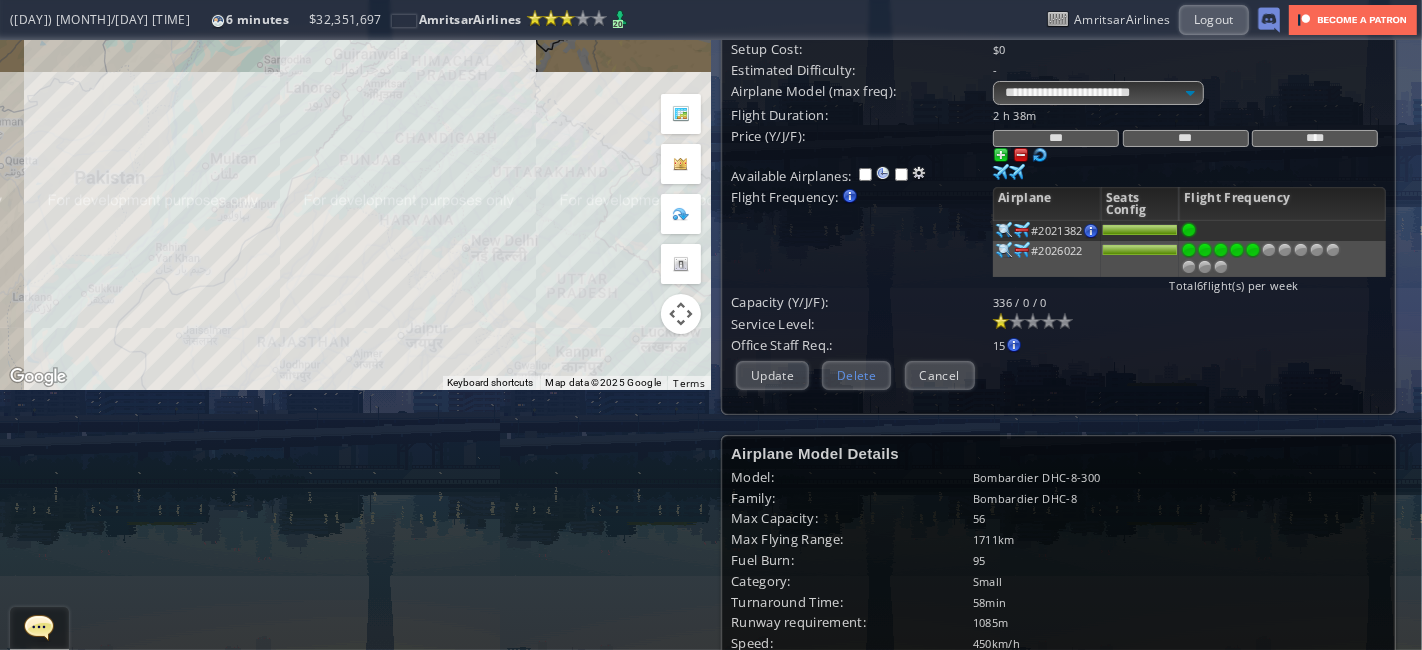 click on "Delete" at bounding box center [856, 375] 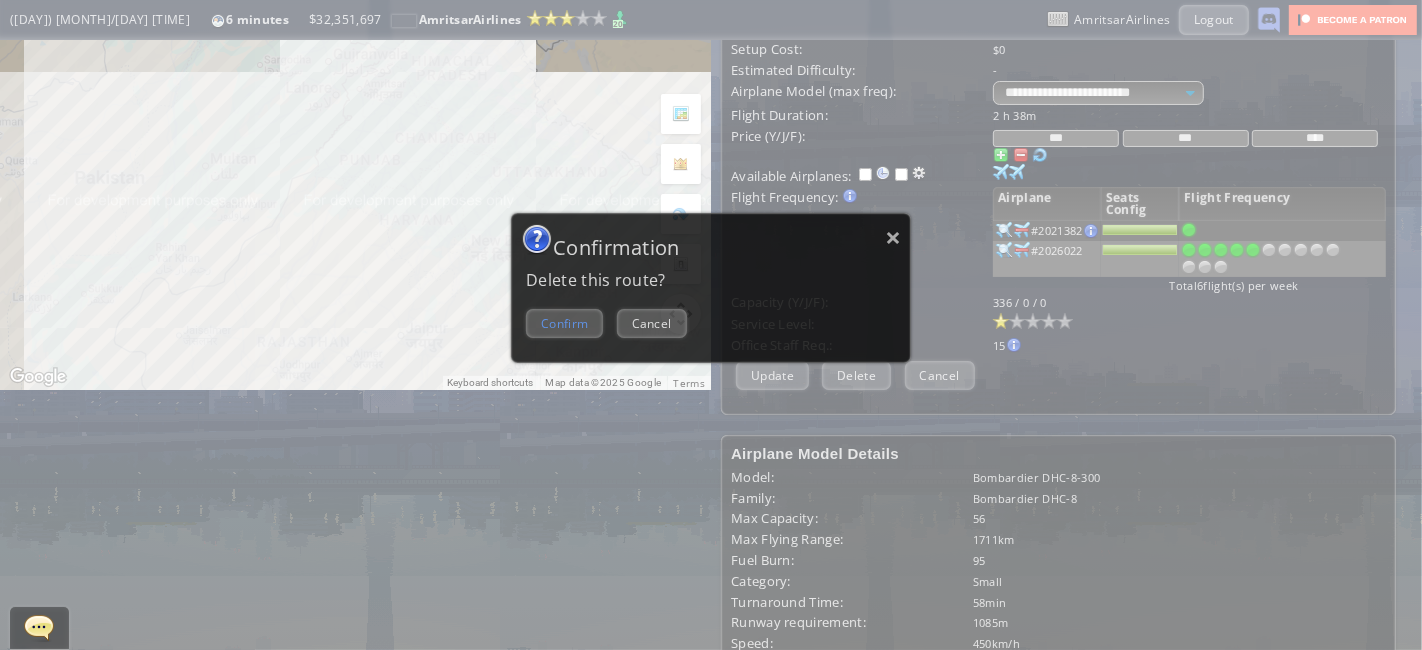 click on "Confirm" at bounding box center [564, 323] 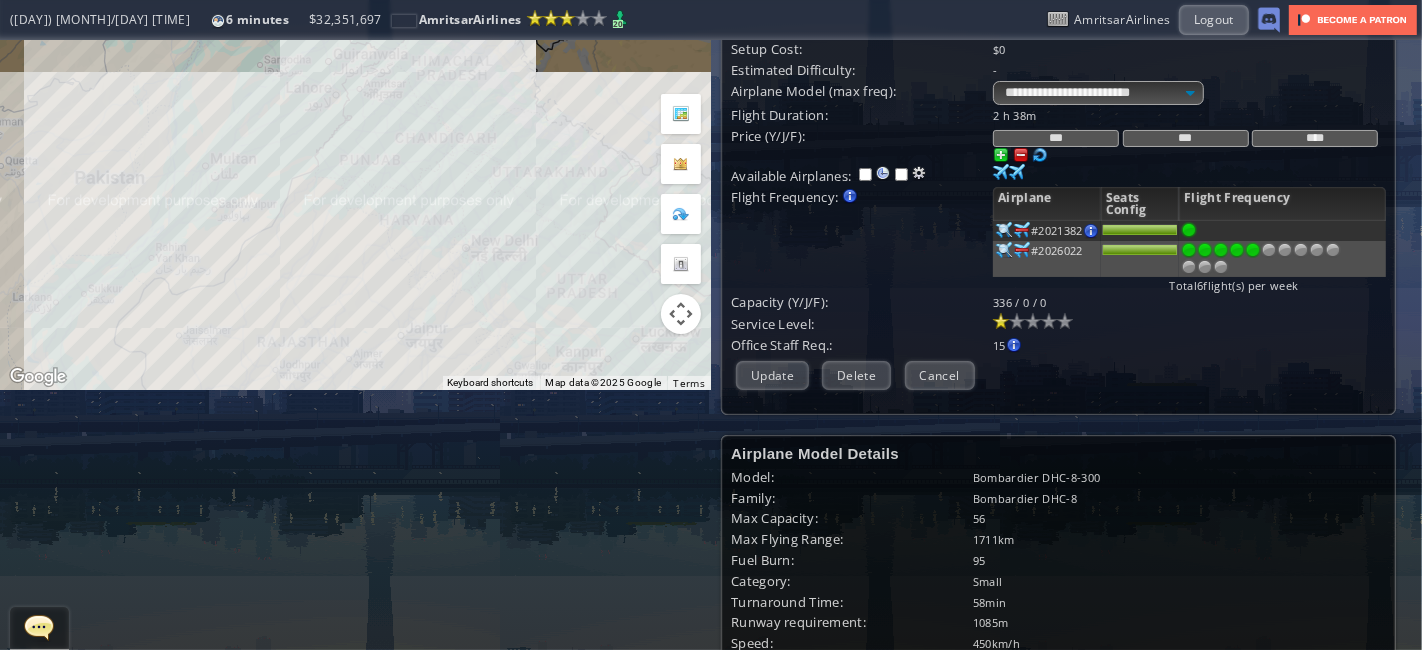 scroll, scrollTop: 0, scrollLeft: 0, axis: both 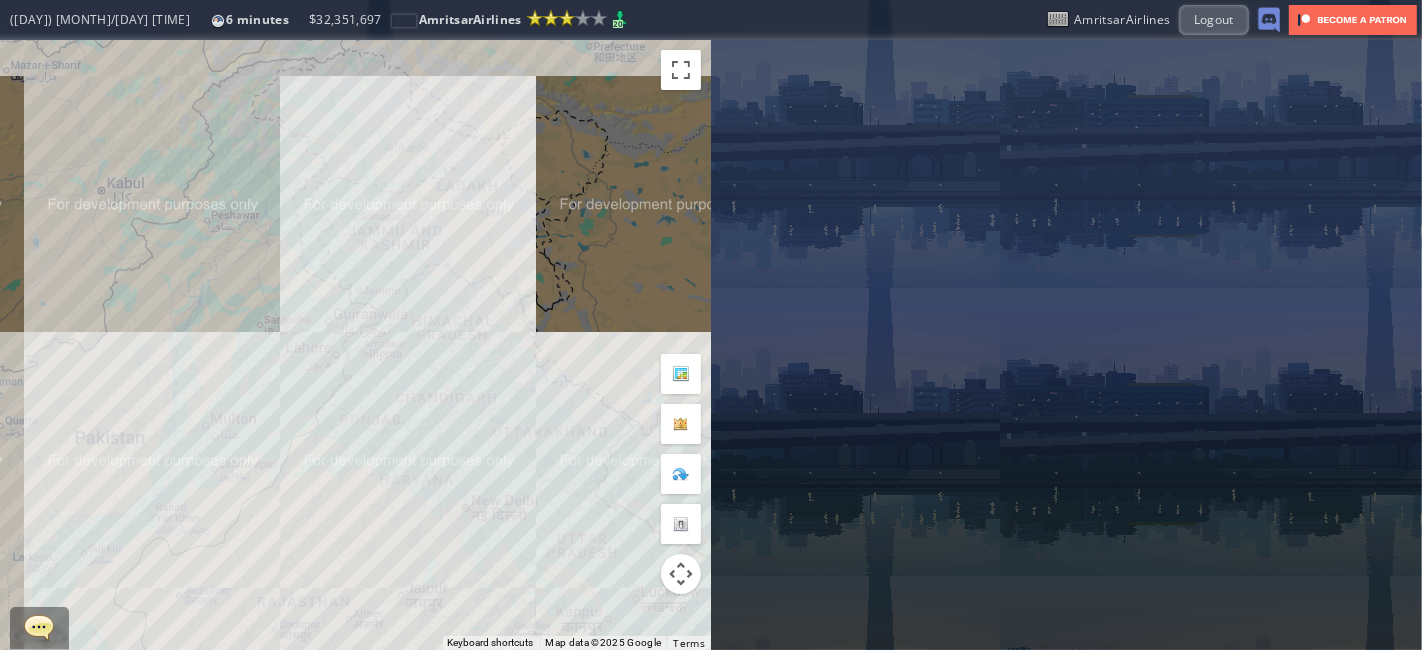 click on "To navigate, press the arrow keys." at bounding box center (355, 345) 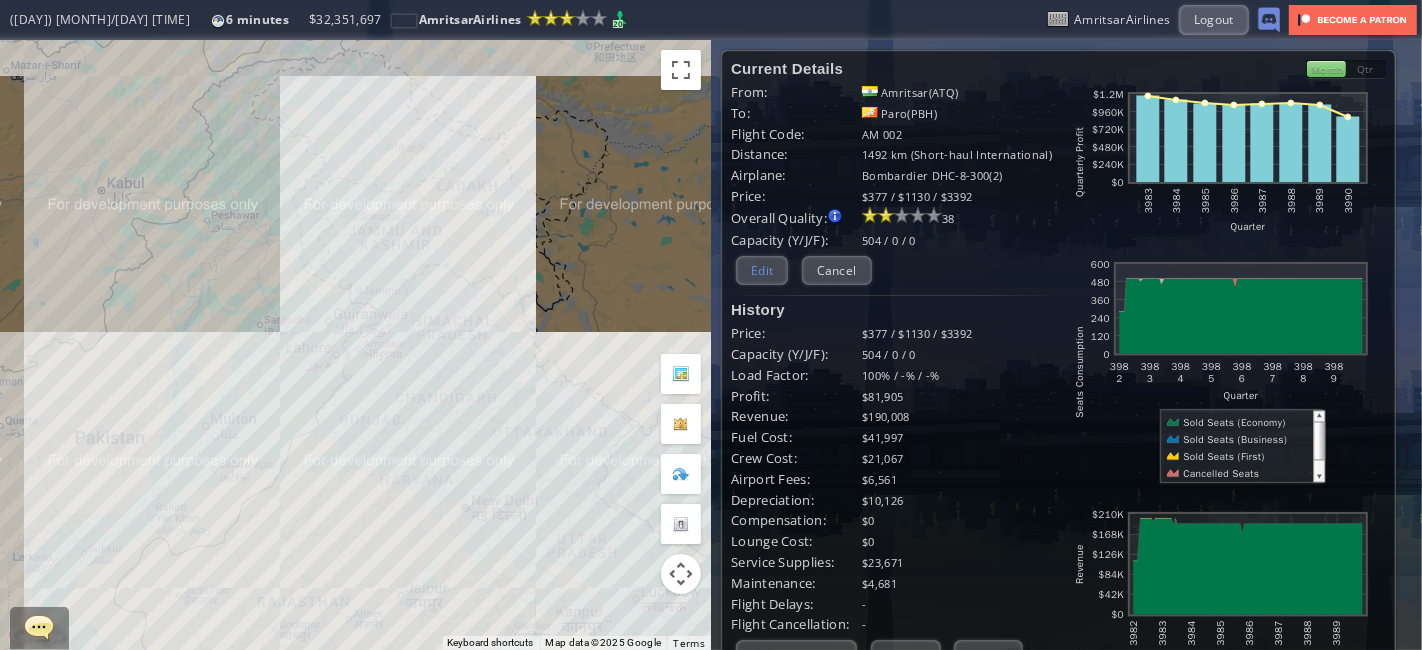 click on "Edit" at bounding box center (762, 270) 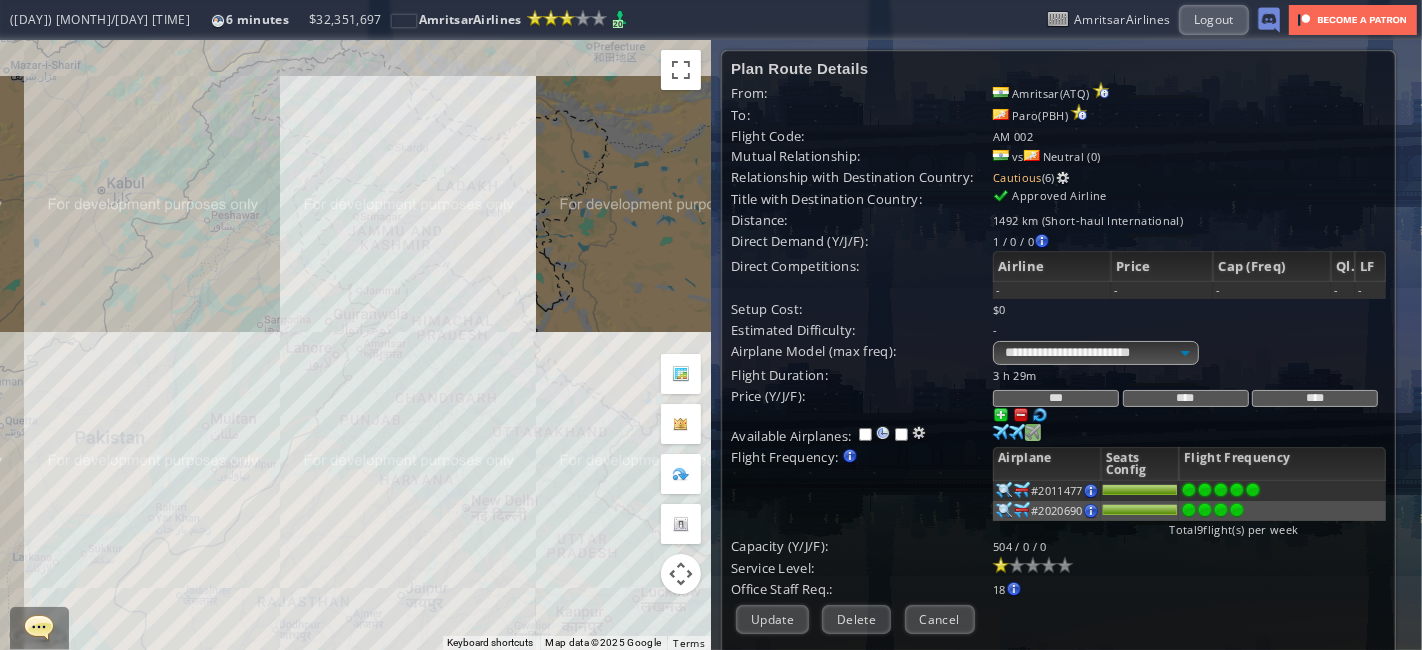 click at bounding box center (1001, 432) 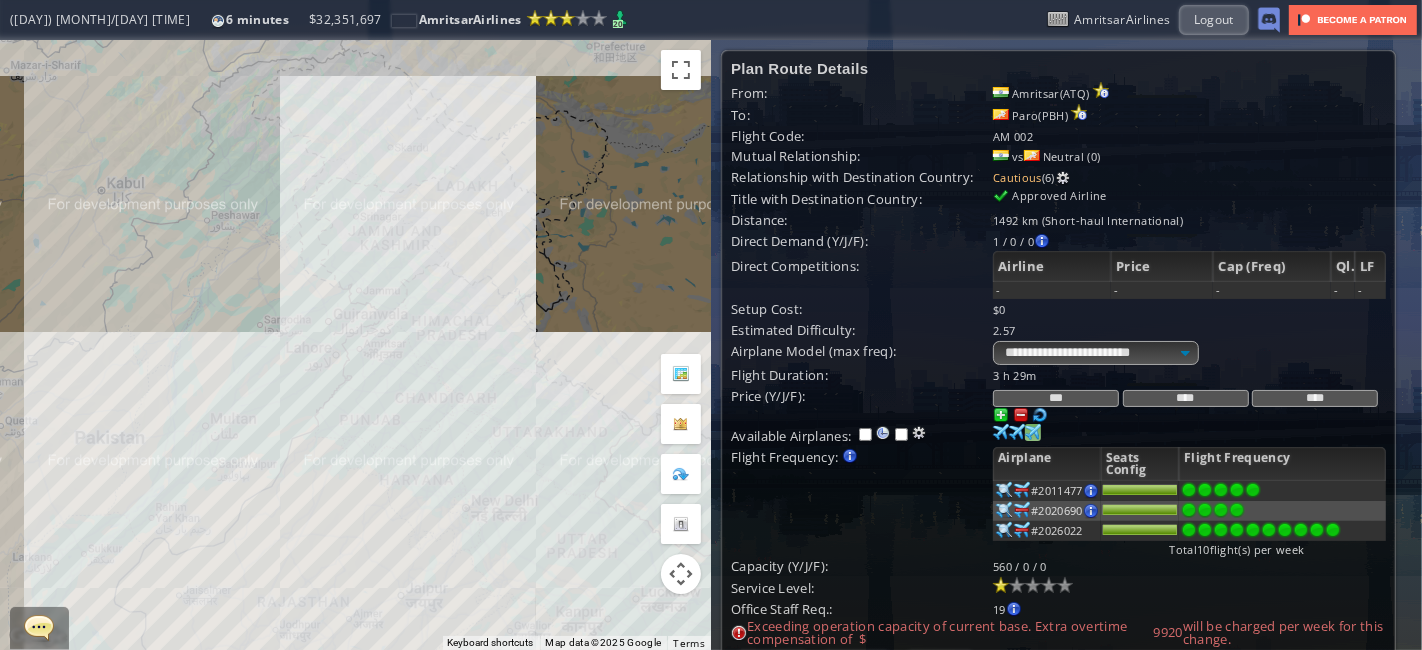 click at bounding box center (1333, 530) 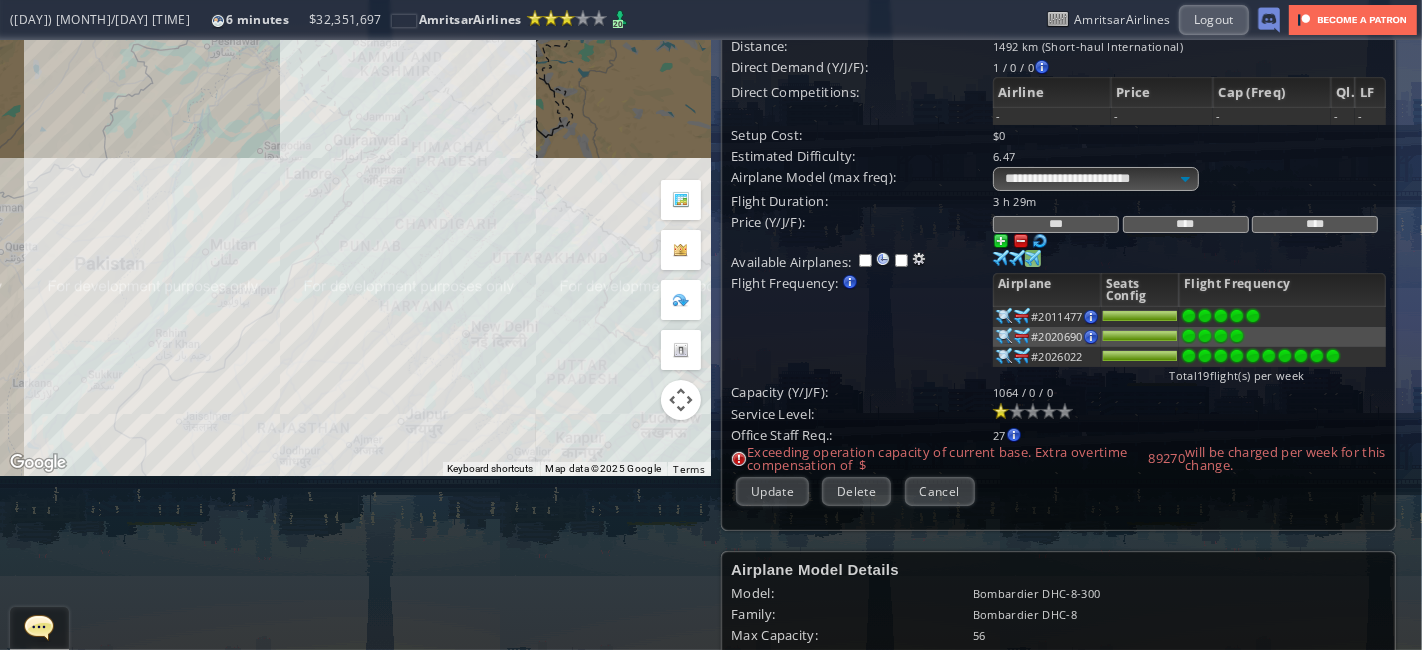 scroll, scrollTop: 153, scrollLeft: 0, axis: vertical 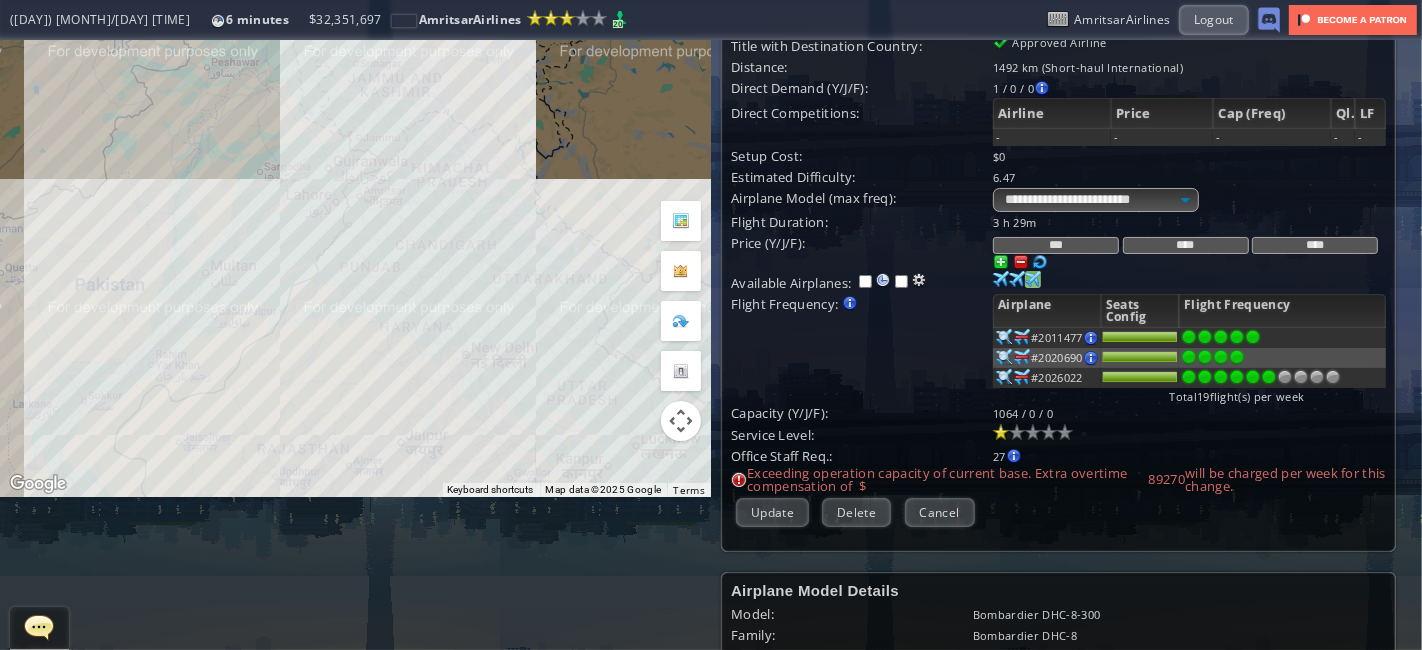 click at bounding box center (1269, 377) 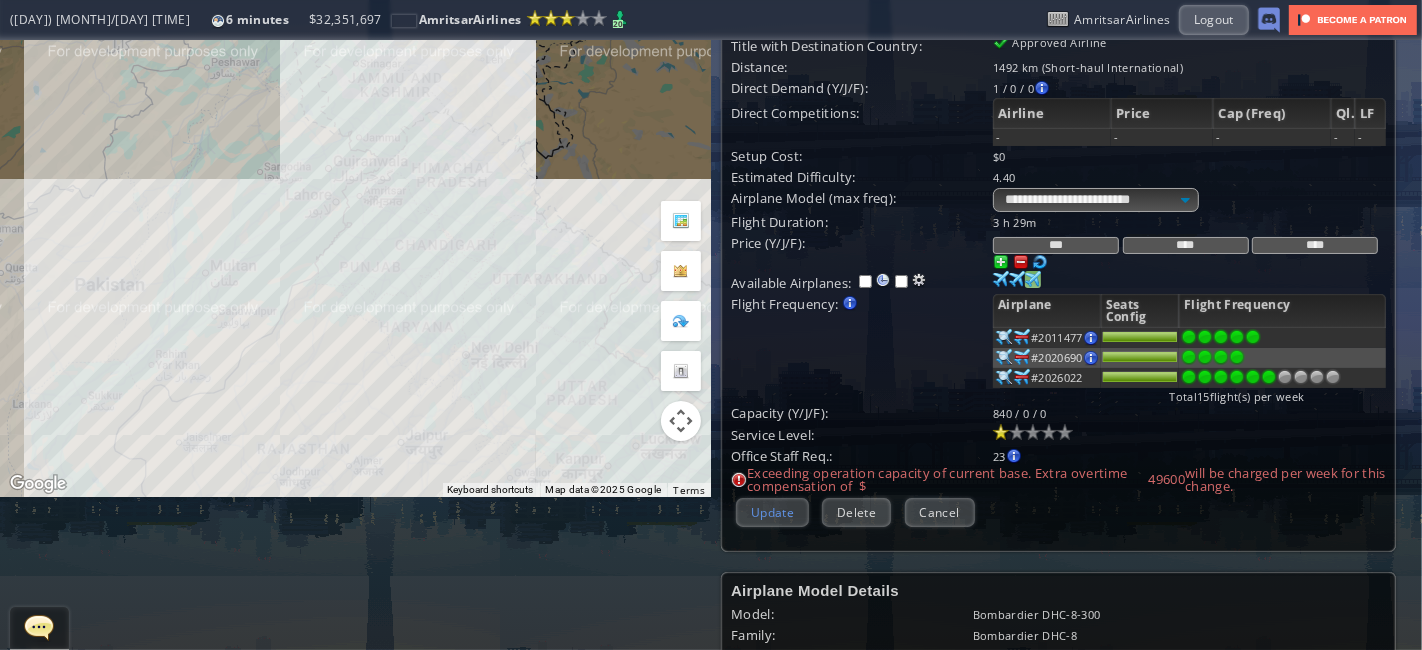 click on "Update" at bounding box center (772, 512) 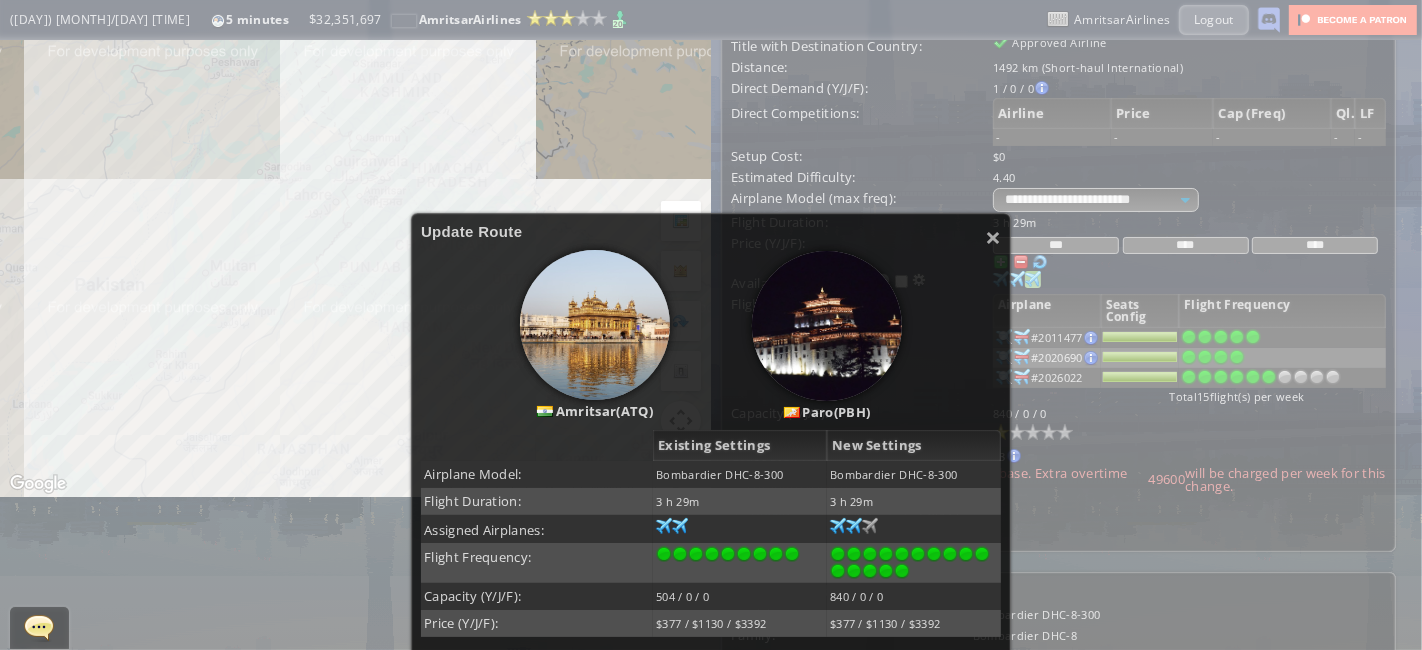scroll, scrollTop: 313, scrollLeft: 0, axis: vertical 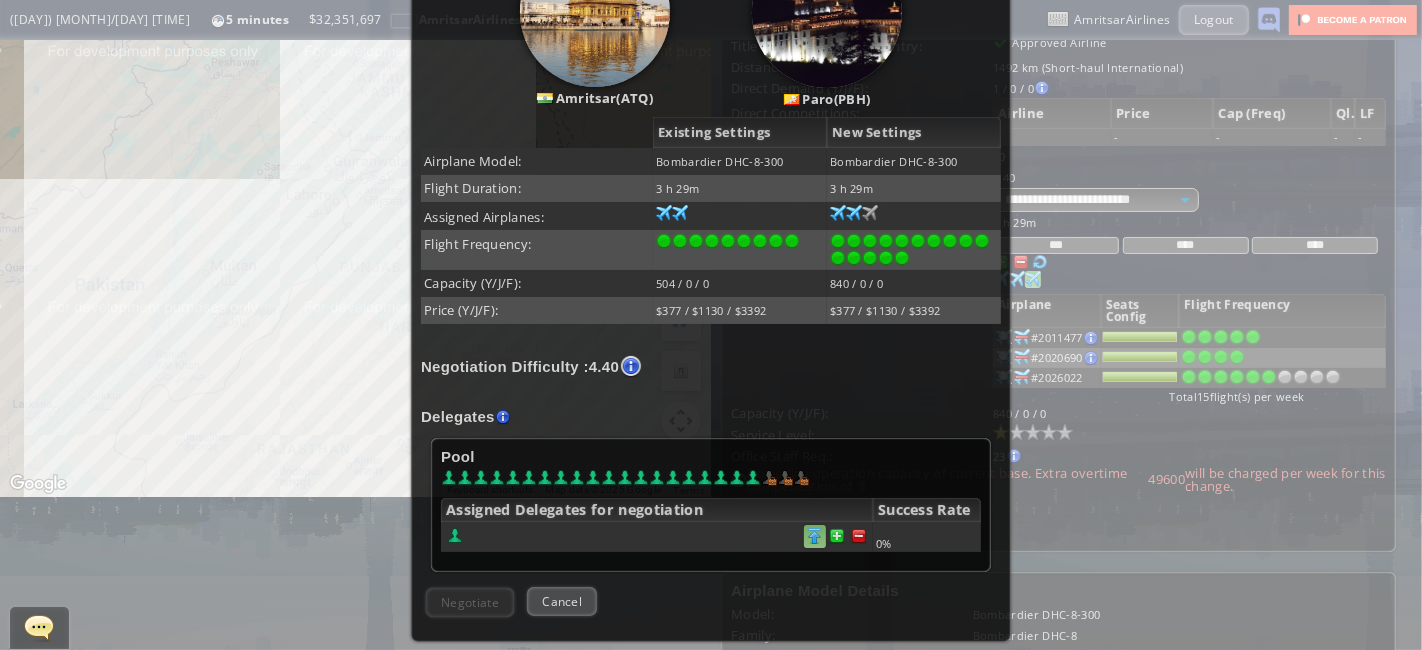 click at bounding box center (859, 536) 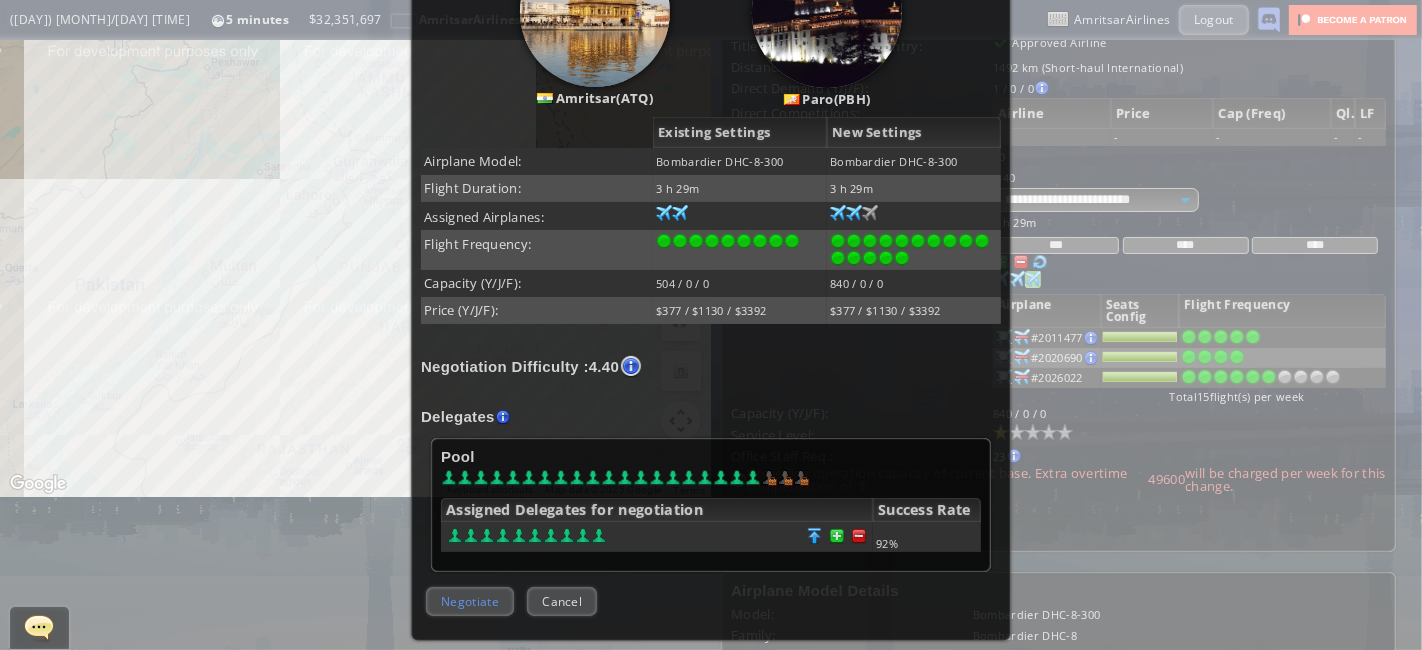 click on "Negotiate" at bounding box center (470, 601) 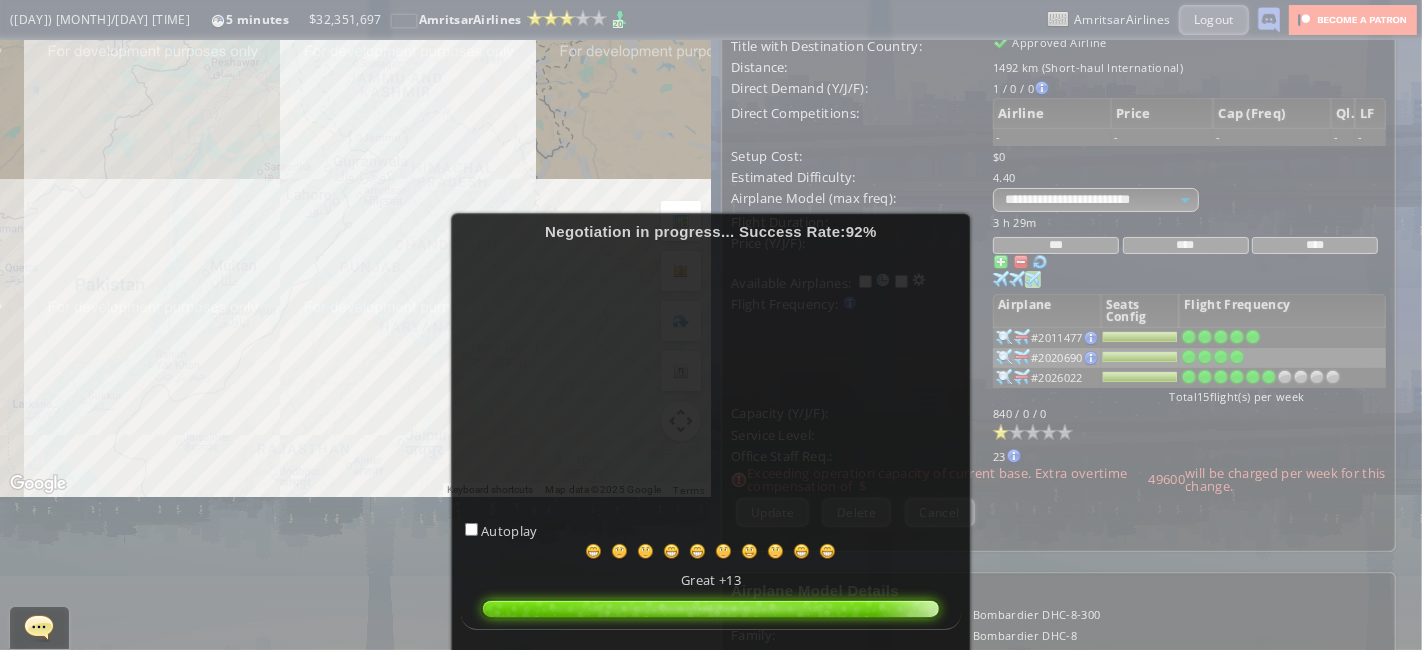 scroll, scrollTop: 51, scrollLeft: 0, axis: vertical 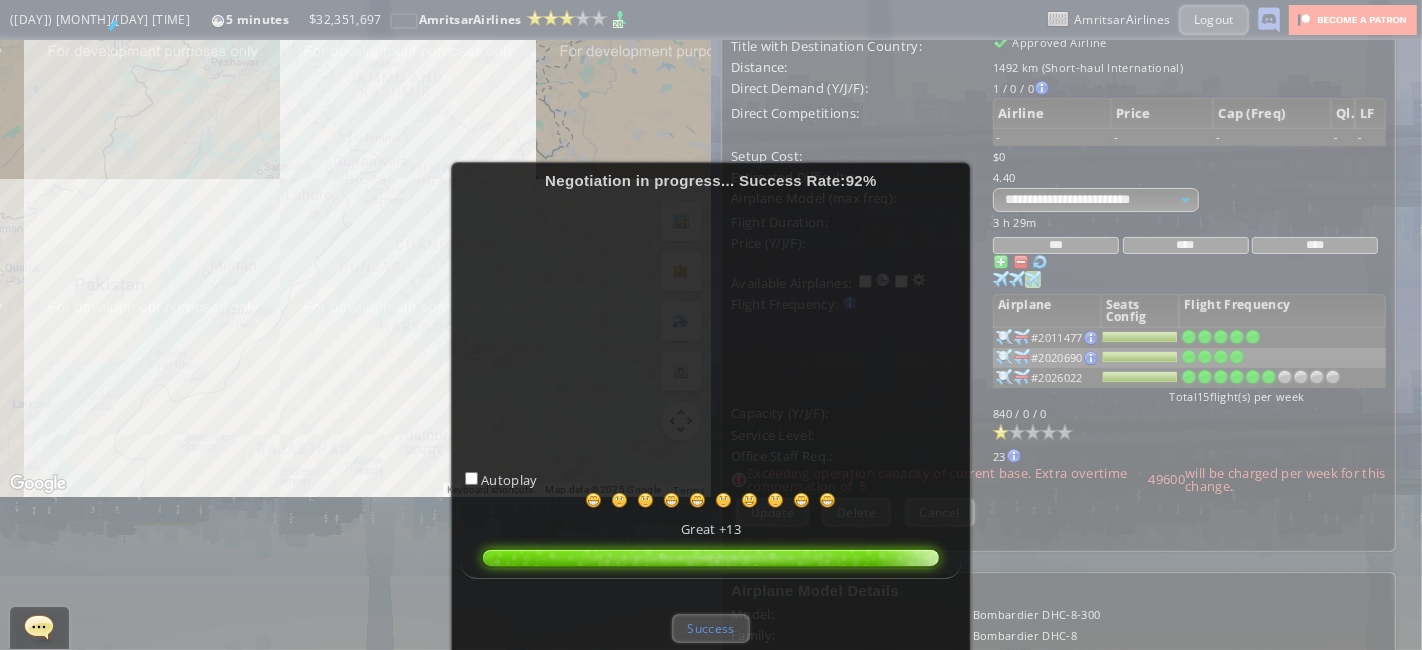 click on "Success" at bounding box center (710, 628) 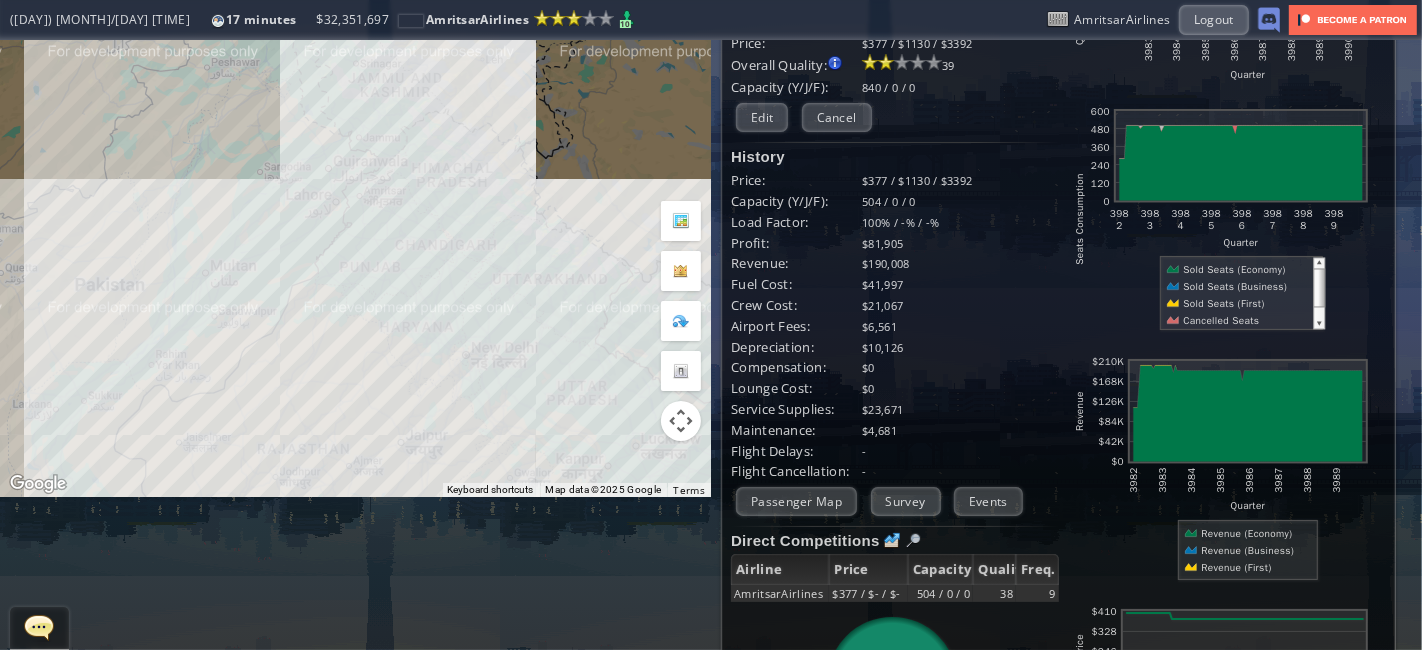 scroll, scrollTop: 0, scrollLeft: 0, axis: both 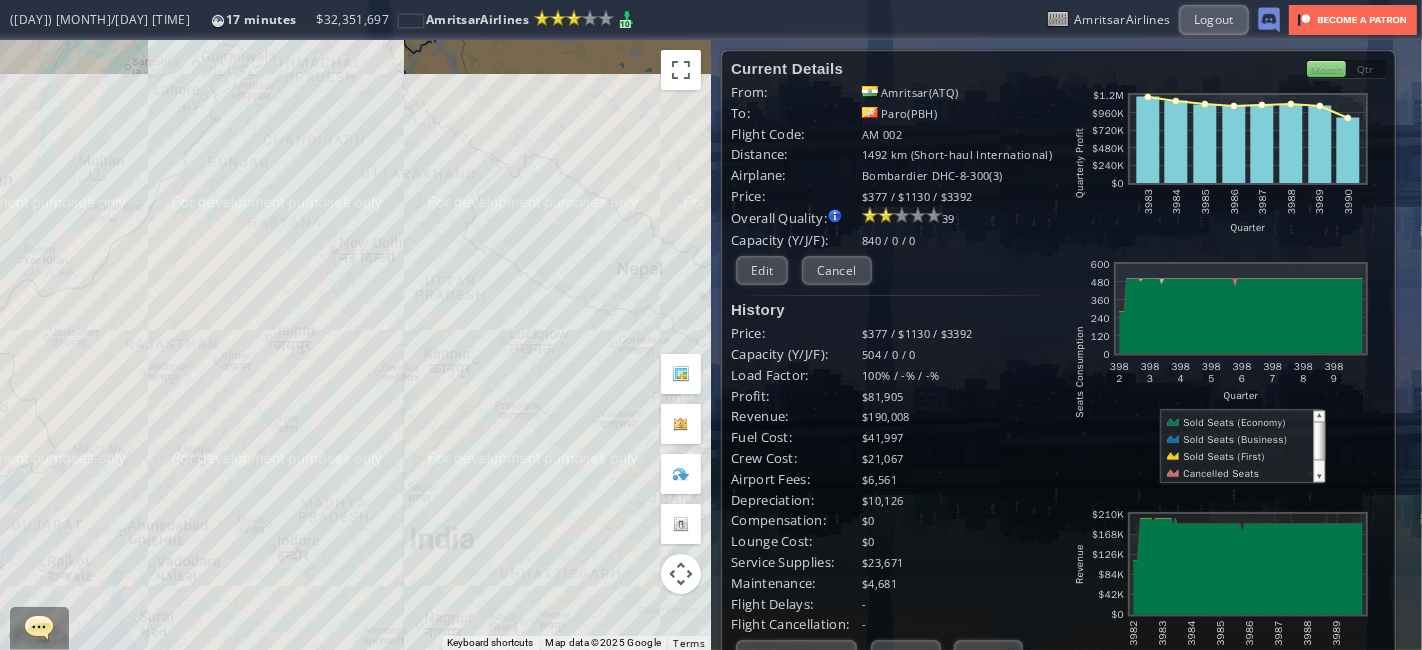 drag, startPoint x: 463, startPoint y: 343, endPoint x: 317, endPoint y: 65, distance: 314.00638 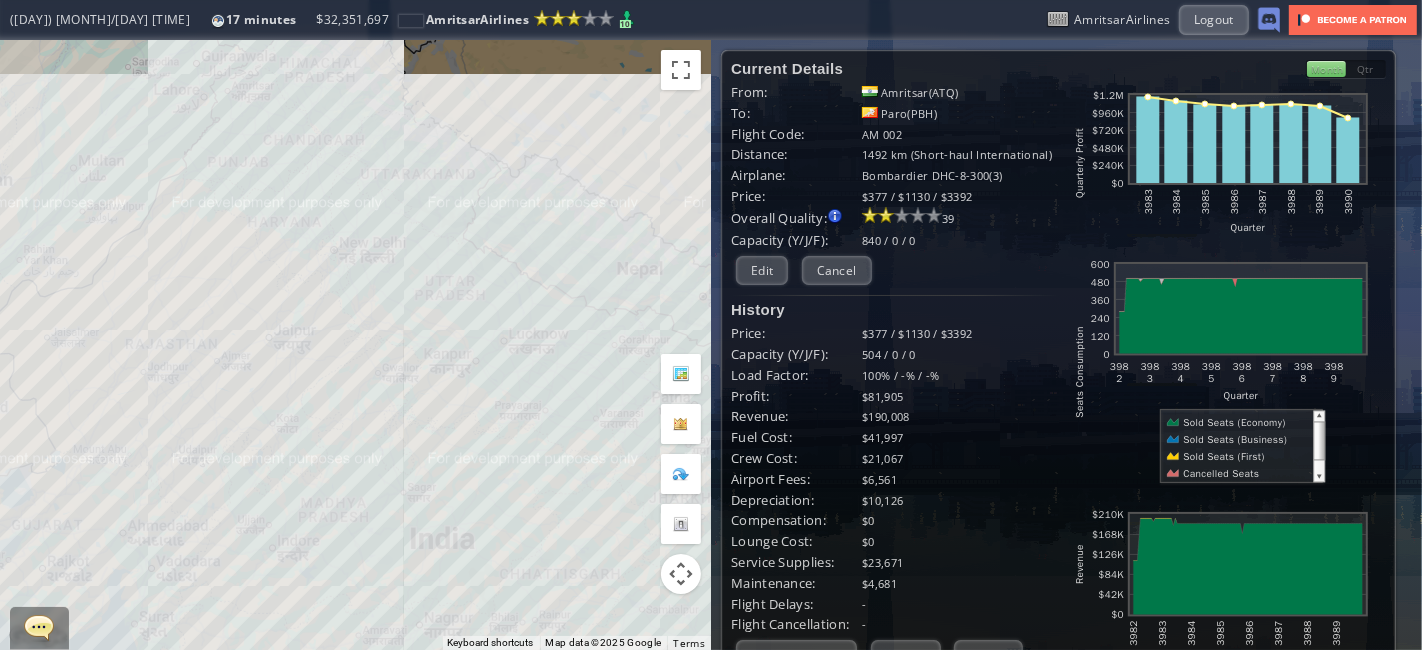 click on "To navigate, press the arrow keys." at bounding box center [355, 345] 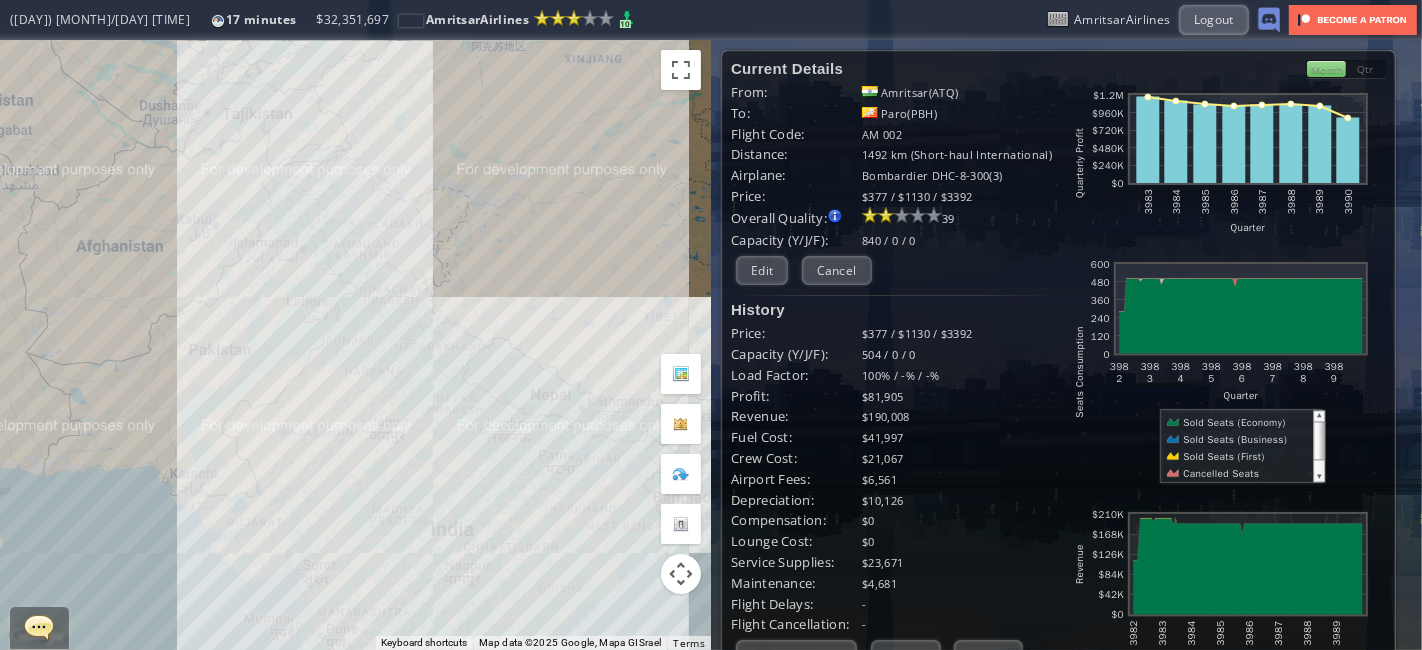 click on "To navigate, press the arrow keys." at bounding box center [355, 345] 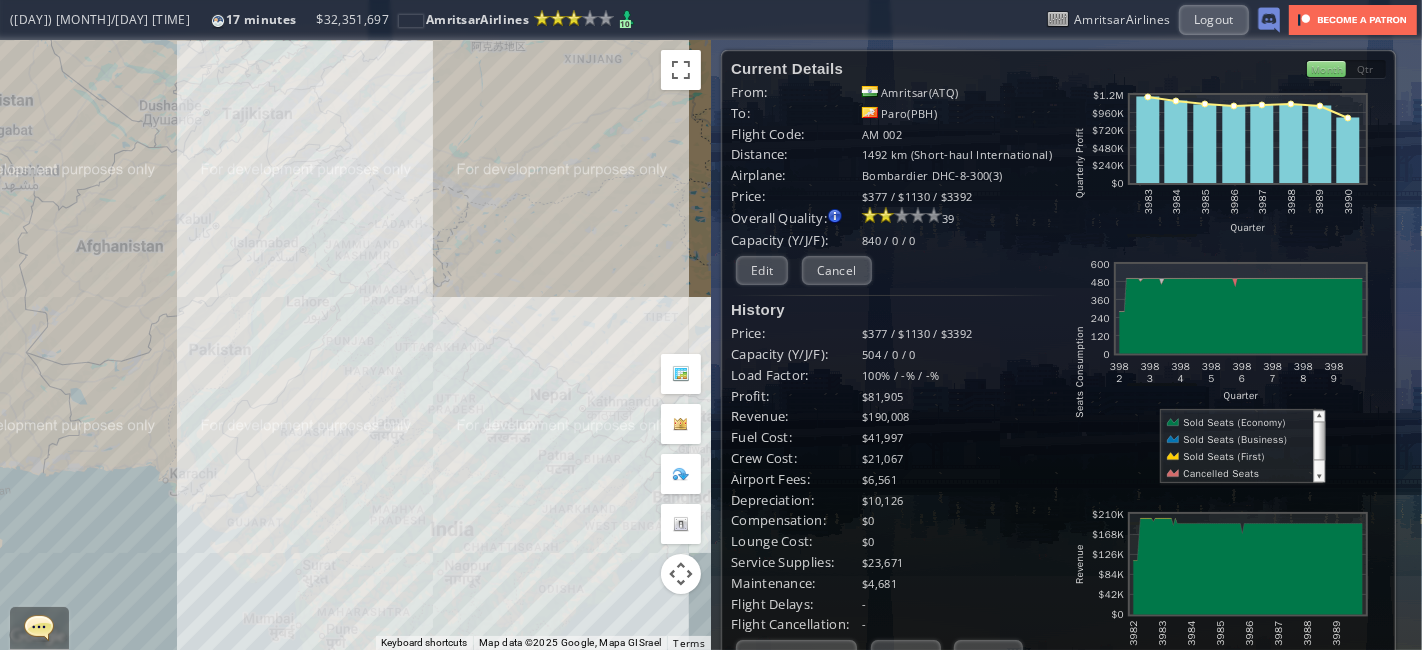 click on "To navigate, press the arrow keys." at bounding box center (355, 345) 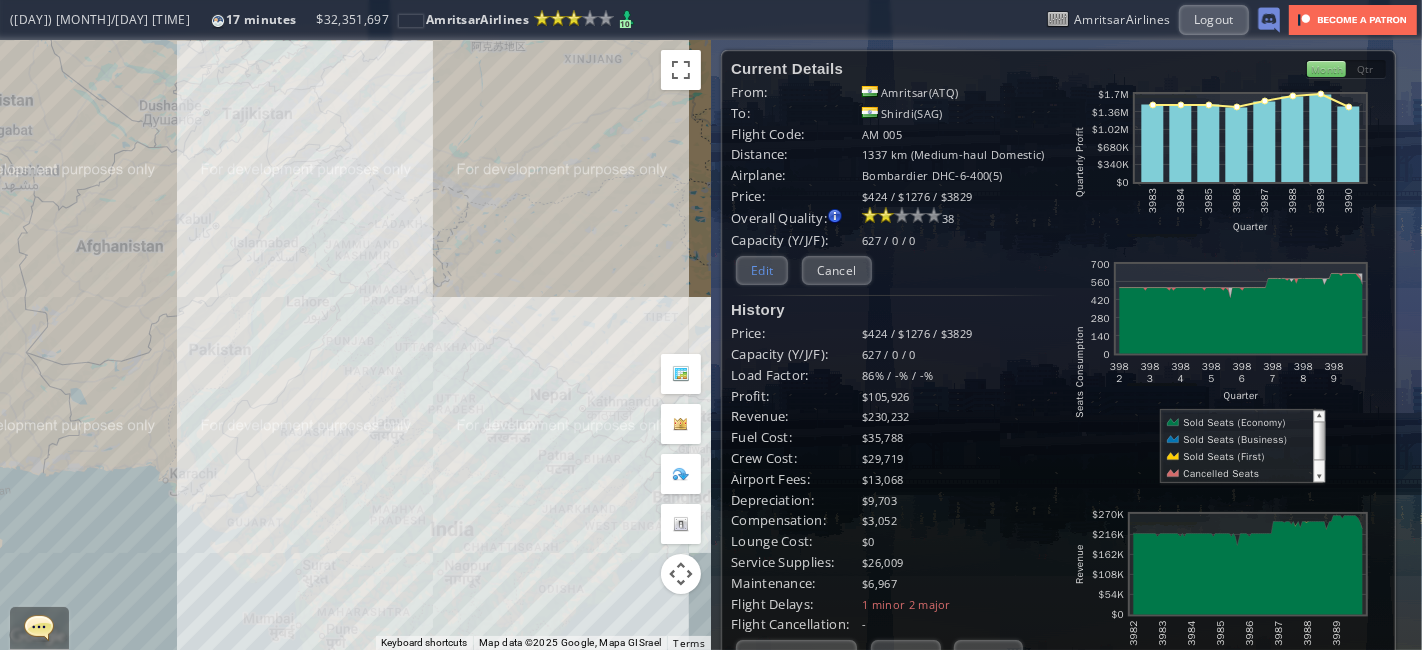 click on "Edit" at bounding box center (762, 270) 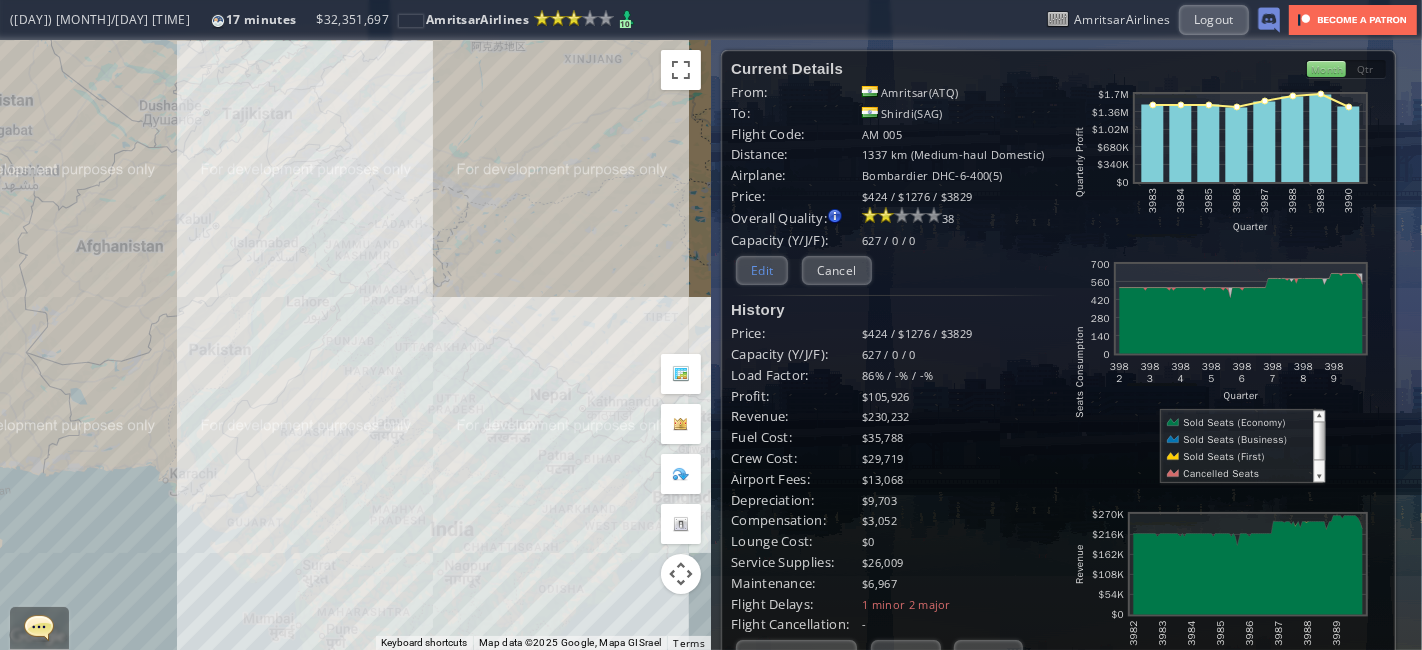 click on "Edit" at bounding box center [762, 270] 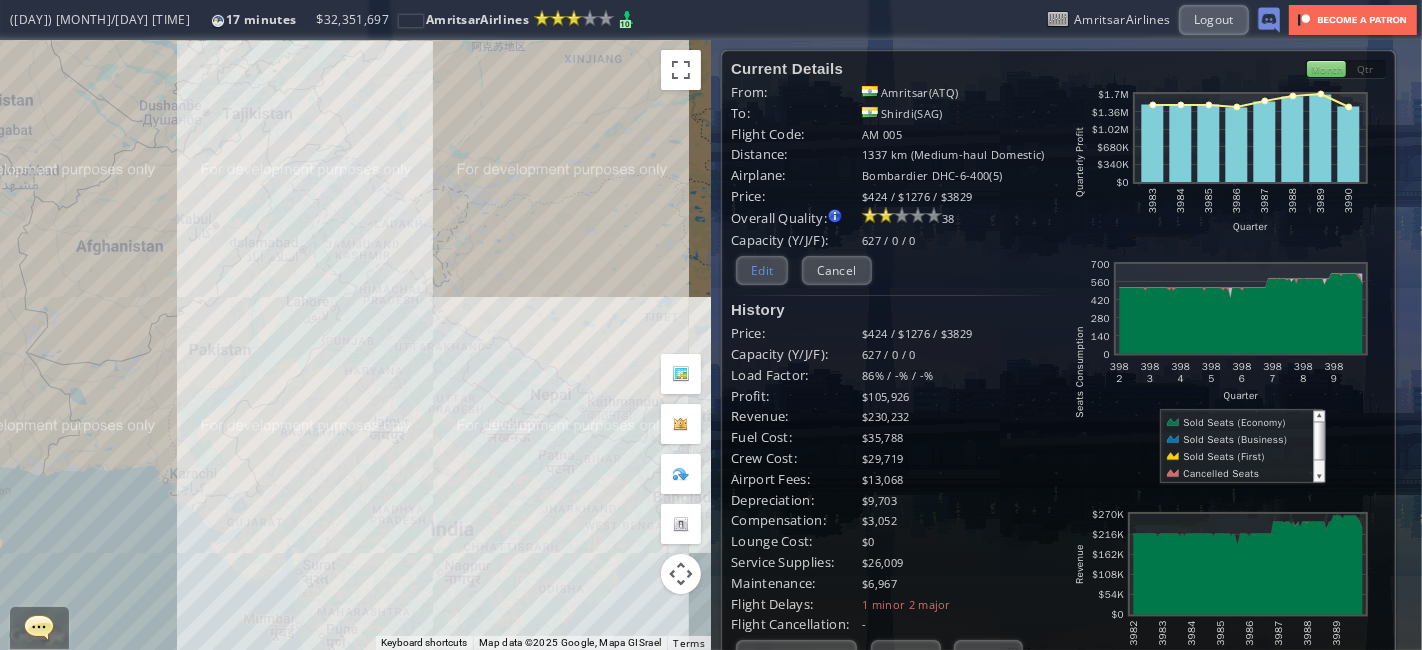 click on "Edit" at bounding box center [762, 270] 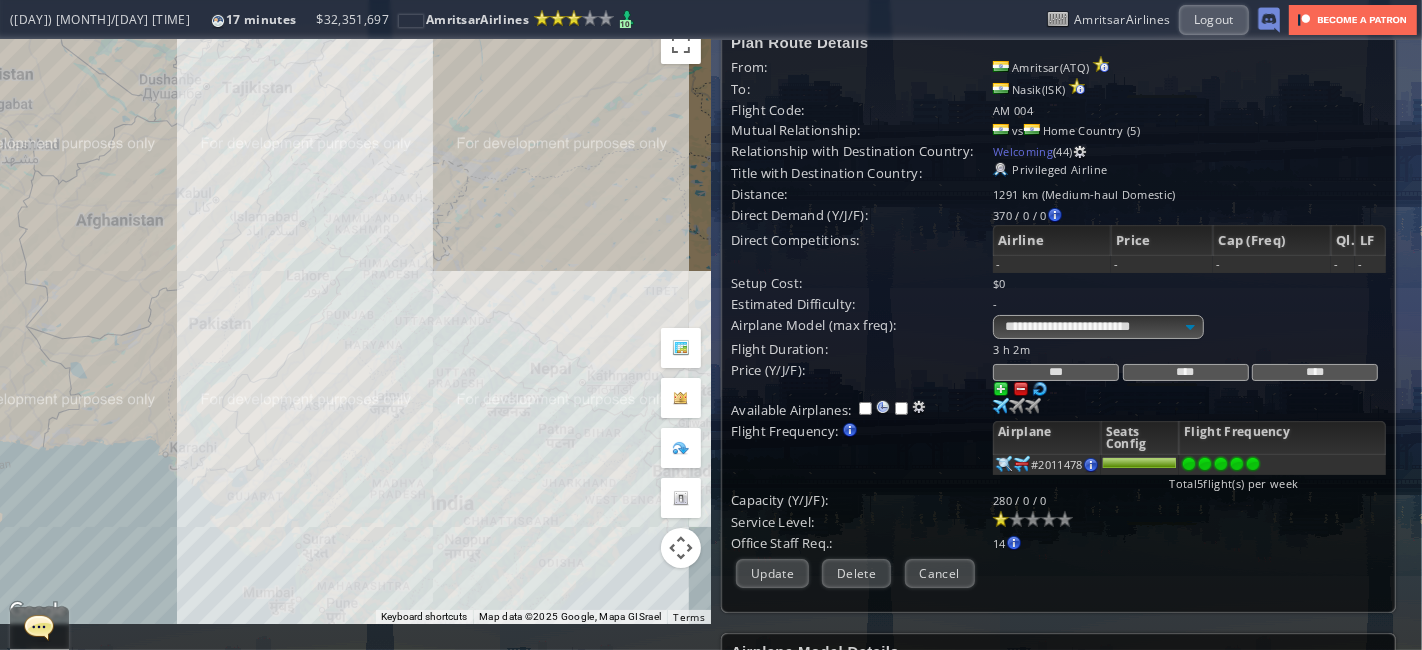 scroll, scrollTop: 0, scrollLeft: 0, axis: both 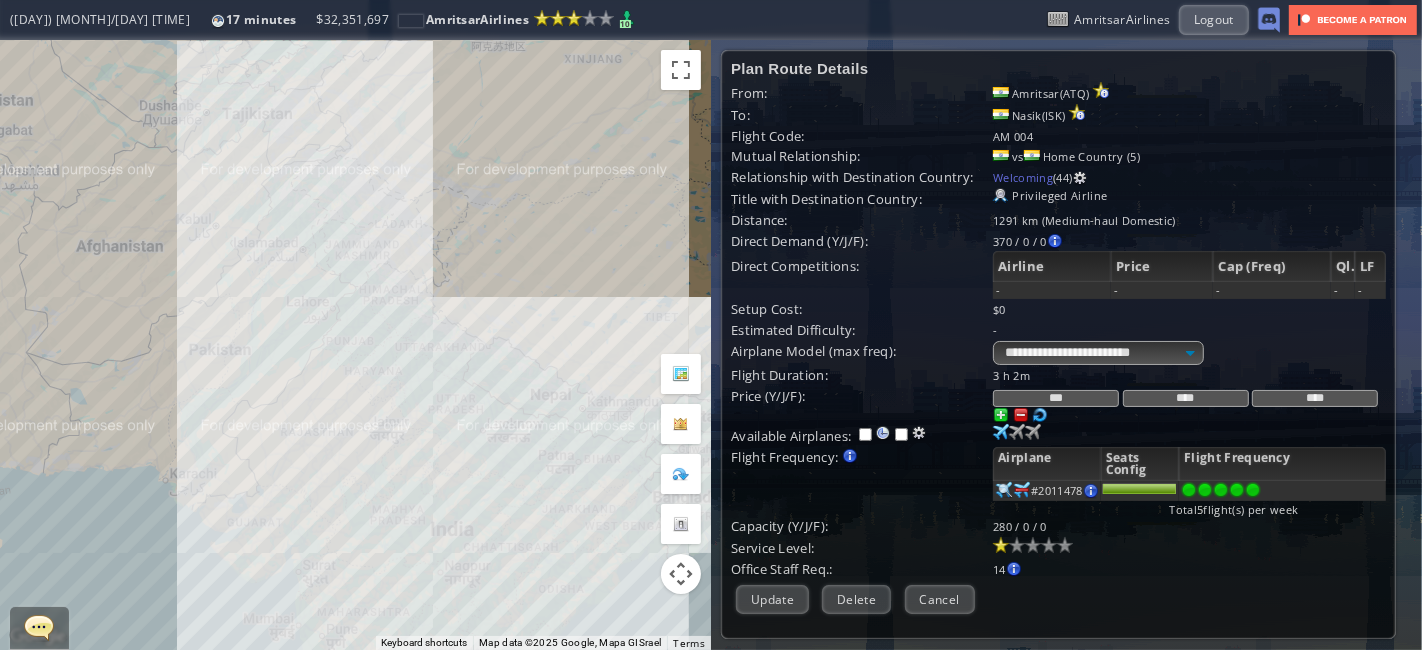 click on "To navigate, press the arrow keys." at bounding box center (355, 345) 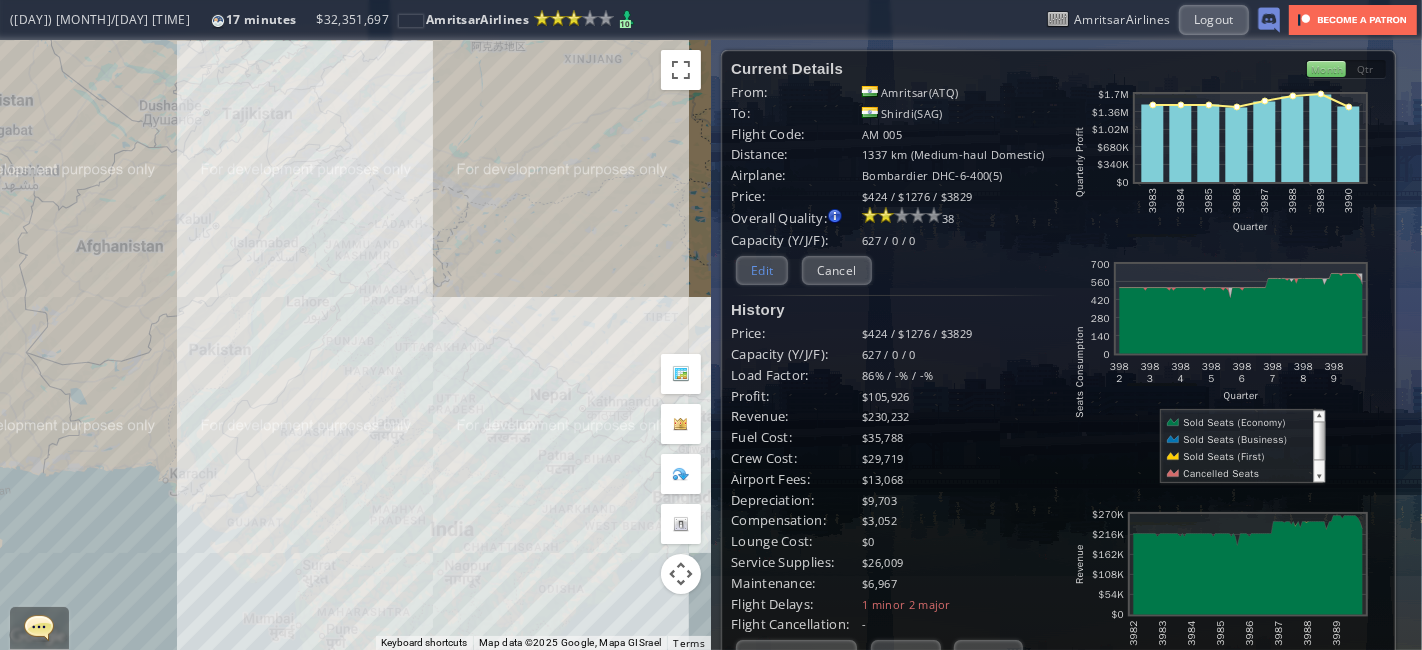 click on "Edit" at bounding box center (762, 270) 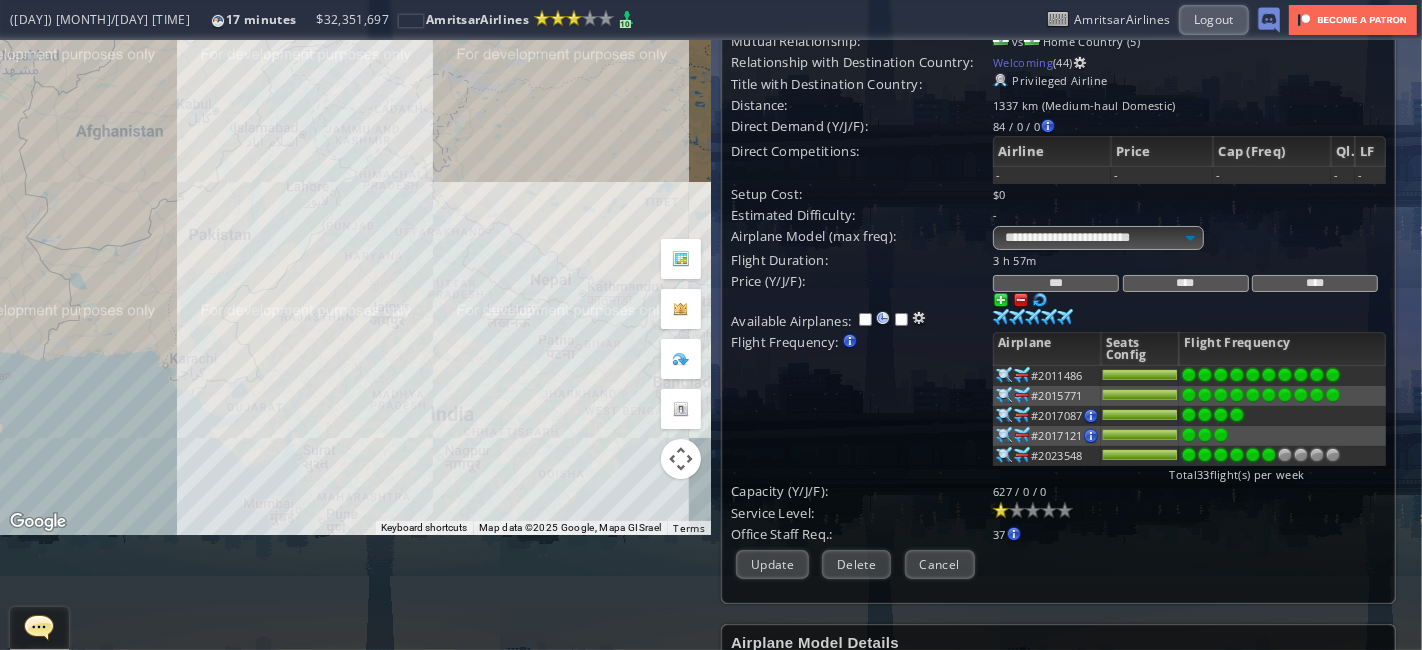 scroll, scrollTop: 117, scrollLeft: 0, axis: vertical 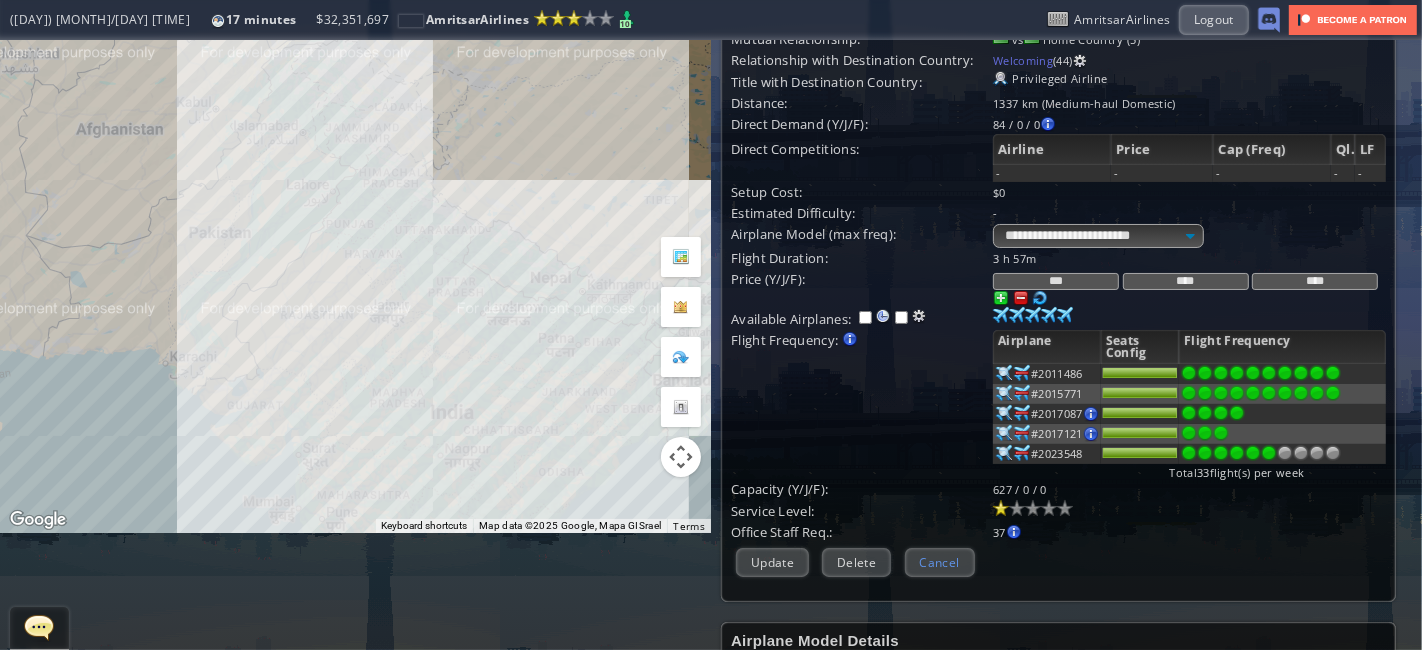 click on "Cancel" at bounding box center [940, 562] 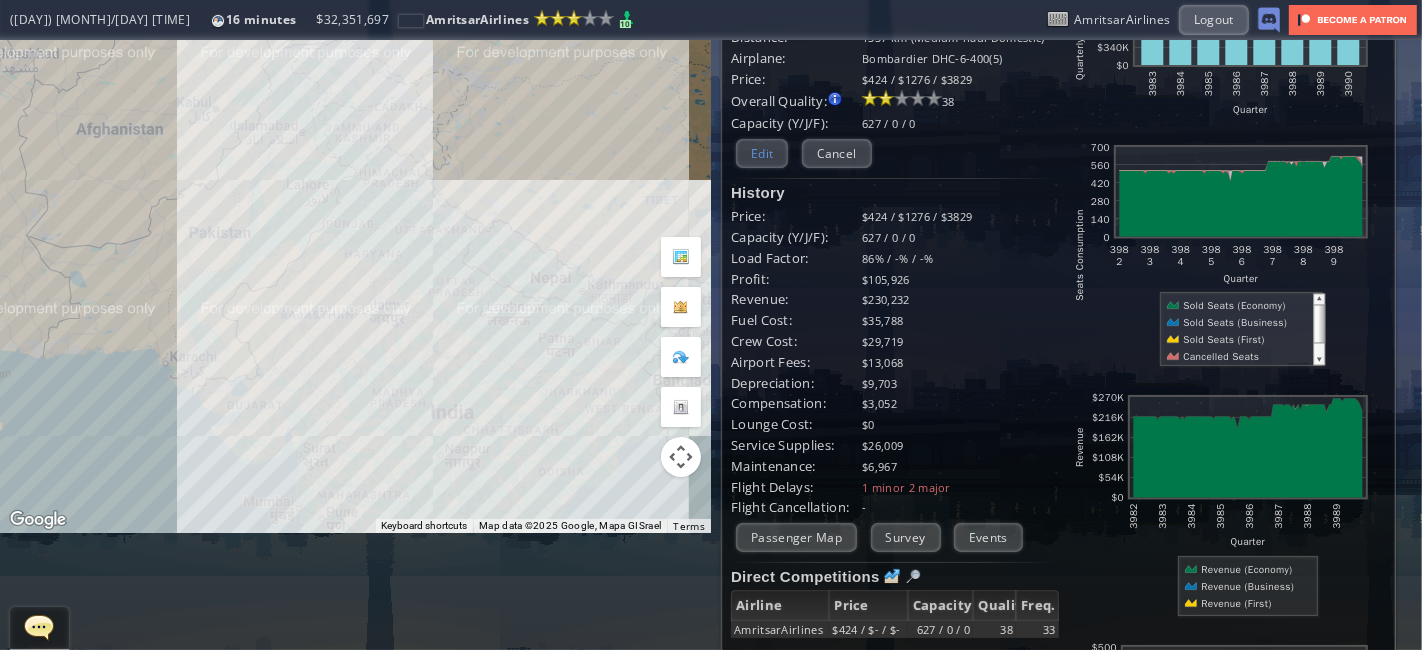 click on "Edit" at bounding box center [762, 153] 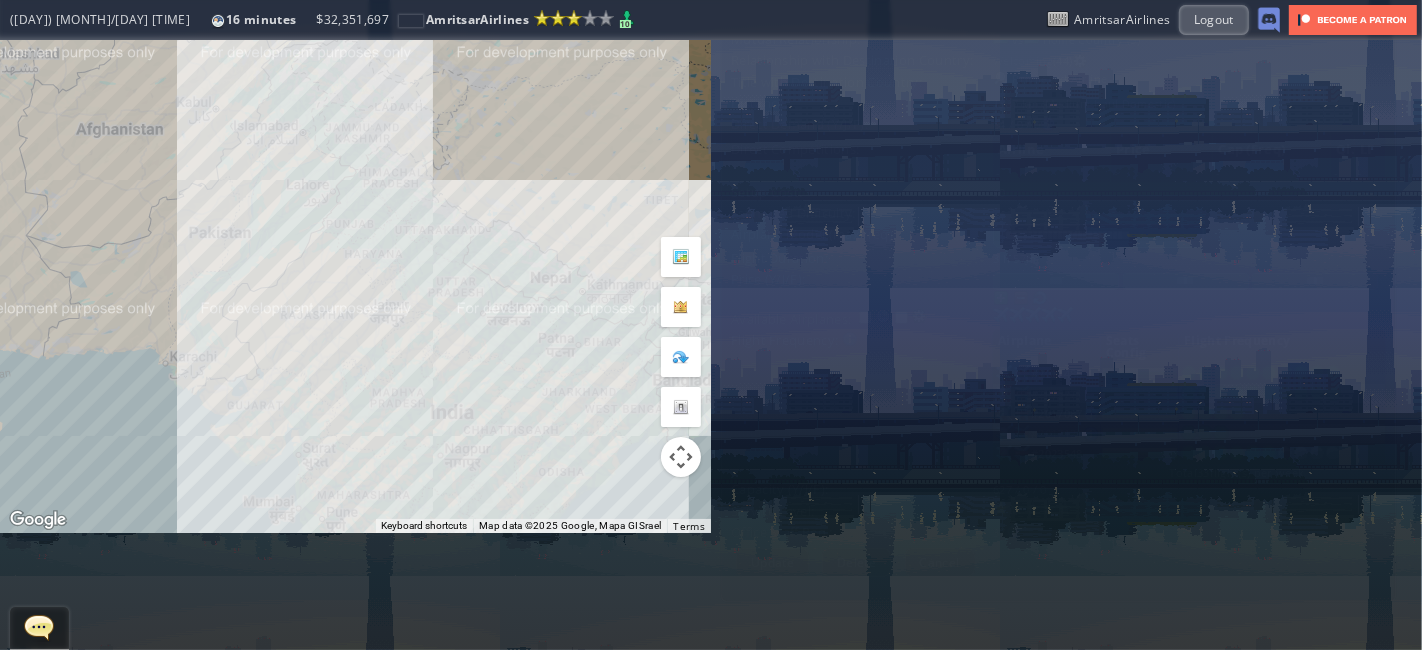 scroll, scrollTop: 0, scrollLeft: 0, axis: both 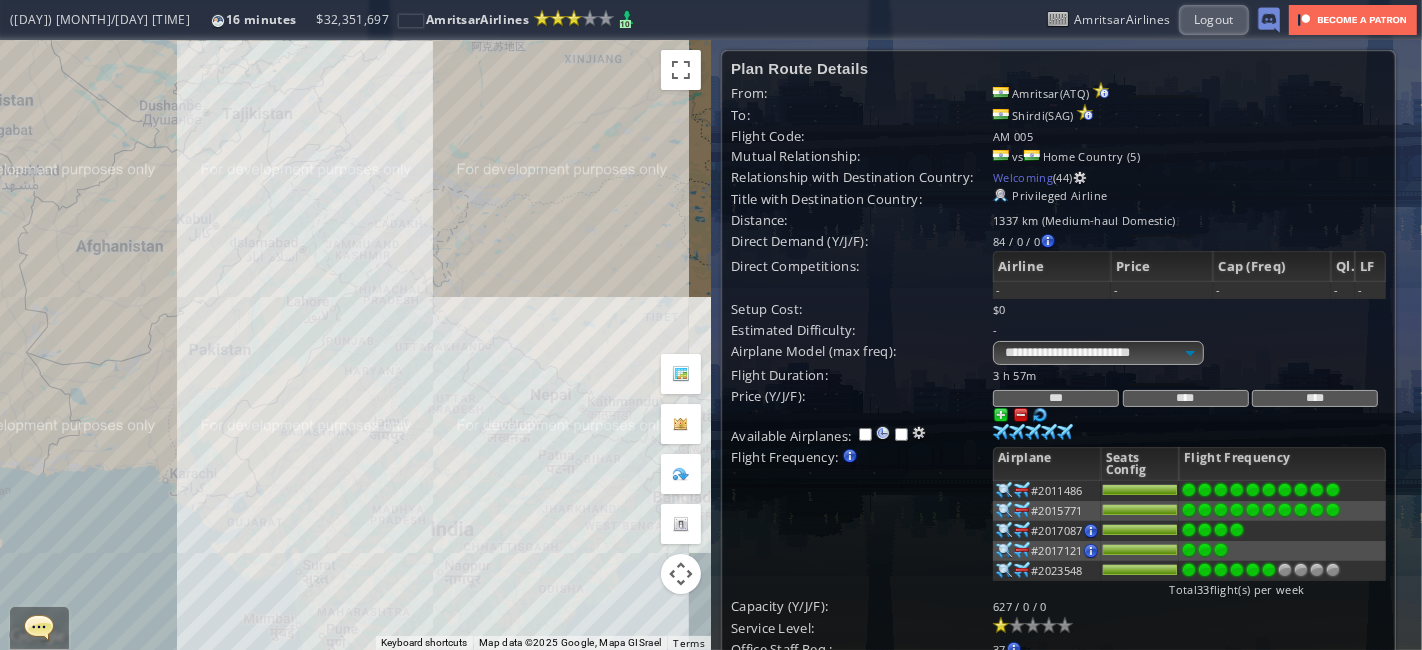 click at bounding box center (1021, 415) 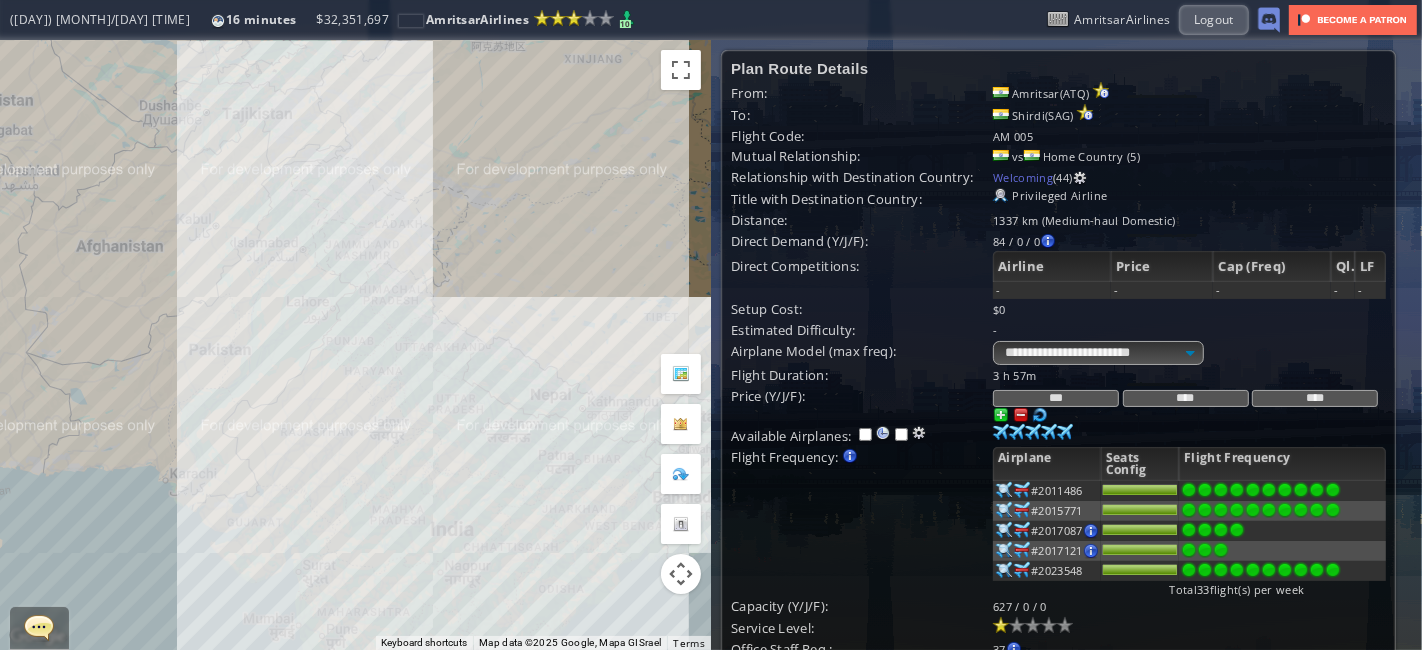click at bounding box center (1333, 490) 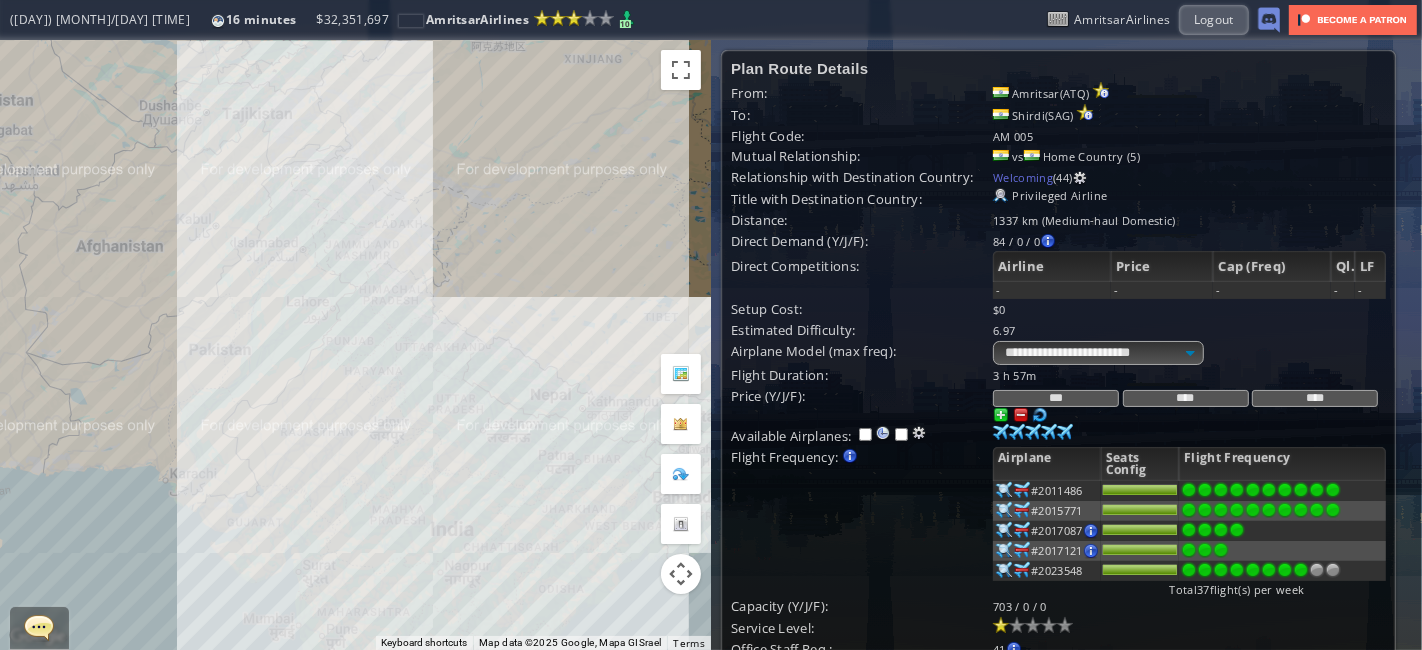 click at bounding box center [1301, 490] 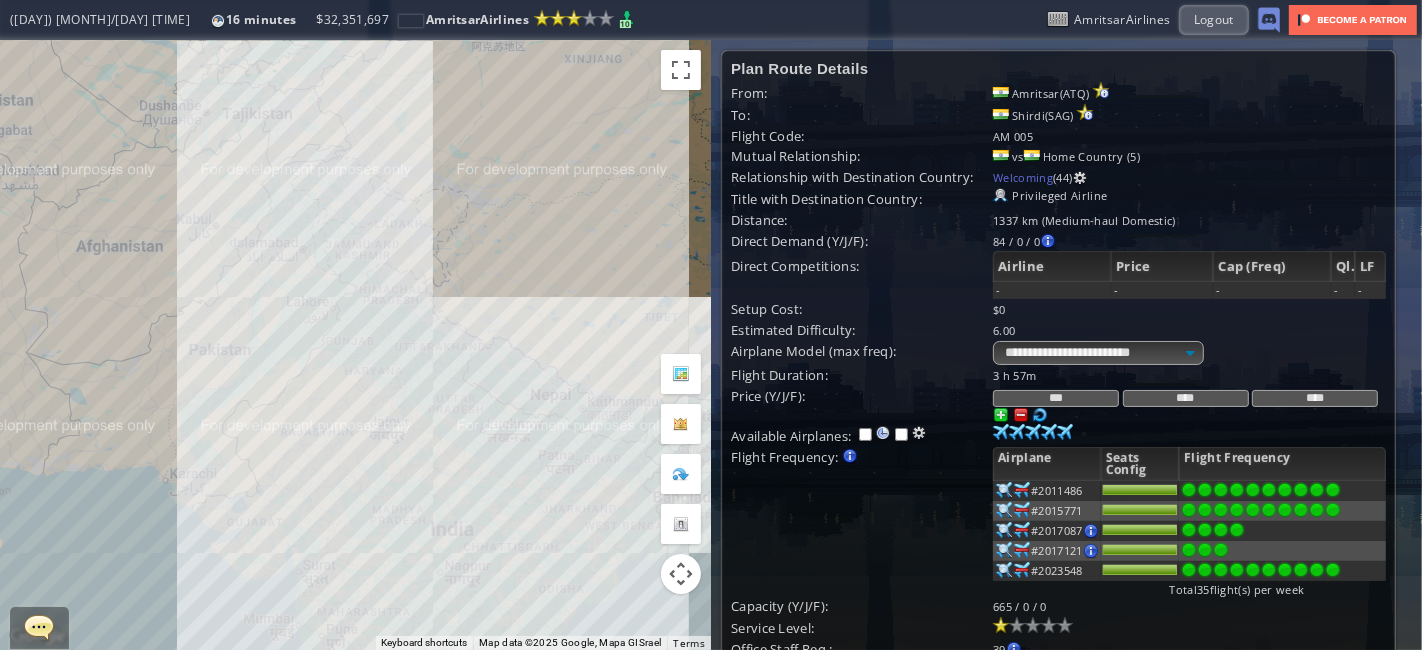 click at bounding box center [1333, 490] 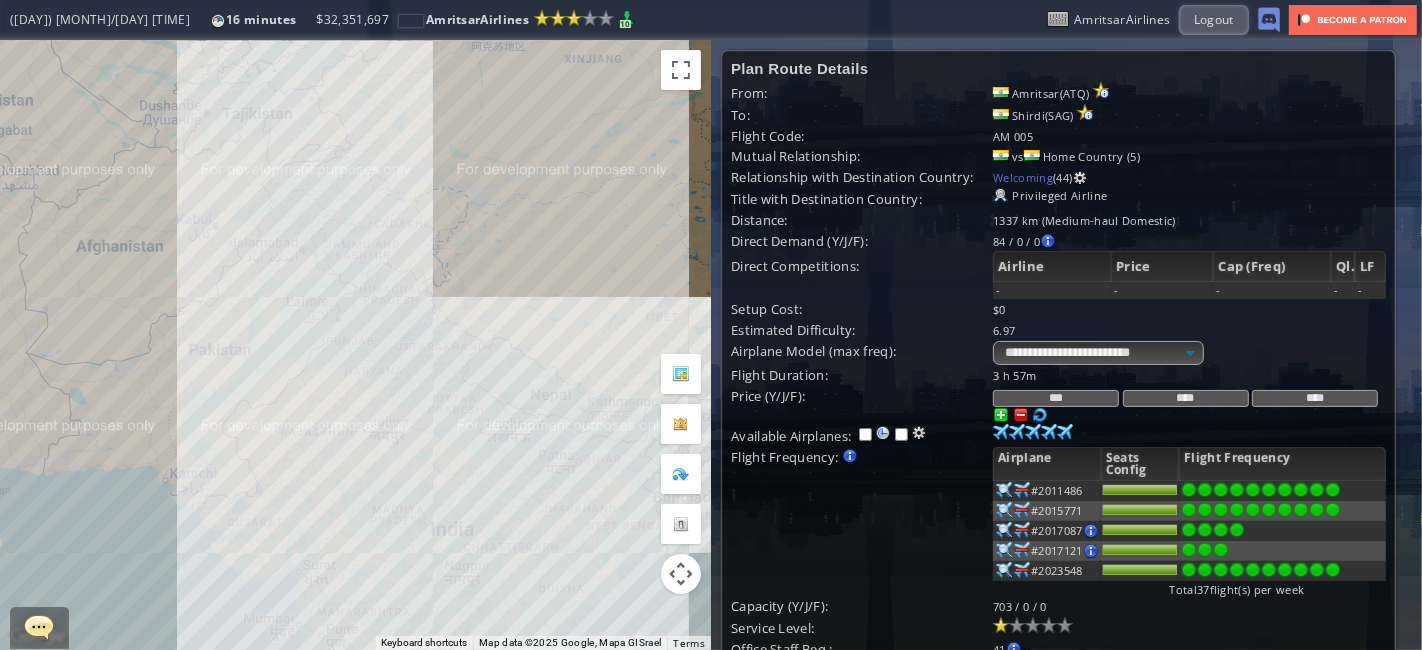 scroll, scrollTop: 192, scrollLeft: 0, axis: vertical 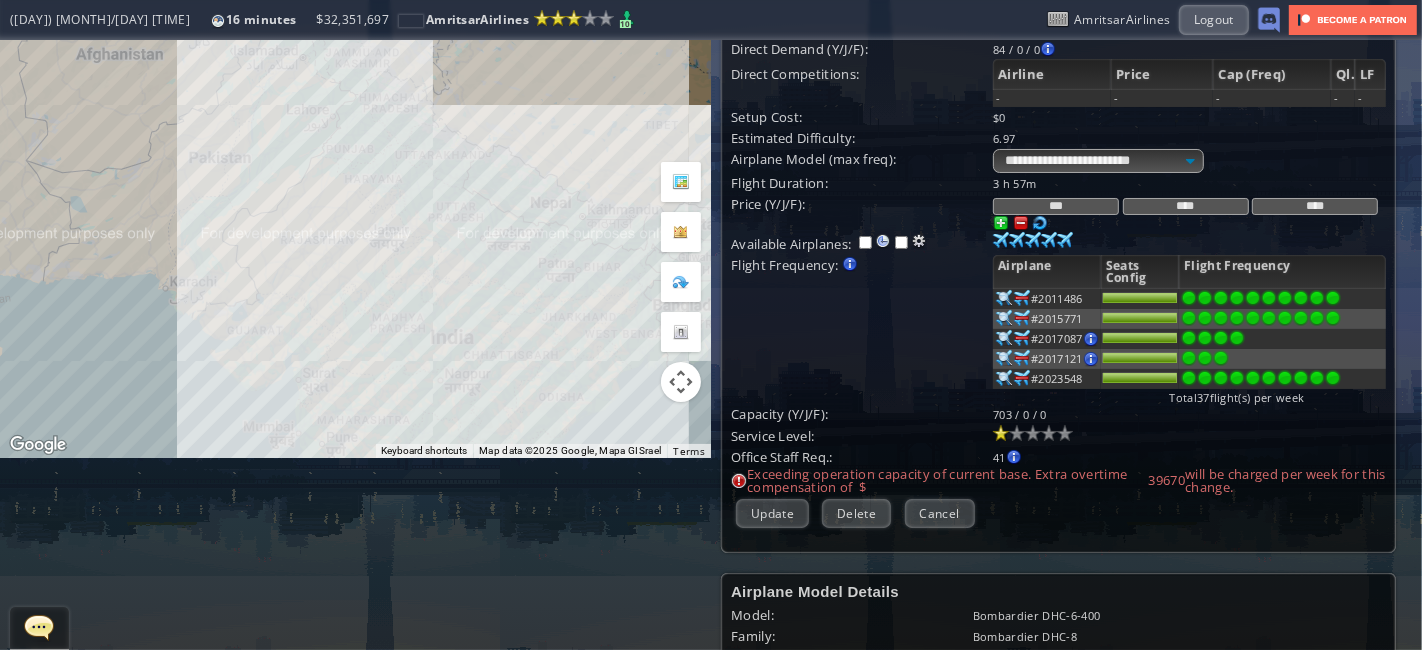 click on "Plan Route Details
From:
[AIRPORT_CODE]
To:
[AIRPORT_CODE]
Flight Code:
[FLIGHT_CODE]
Mutual Relationship:
vs  Home Country ([NUMBER])
Relationship with Destination Country:
Welcoming ([NUMBER])
Title with Destination Country:
Privileged Airline
Distance:
[NUMBER] km (Medium-haul Domestic)
Direct Demand (Y/J/F):
[NUMBER] / [NUMBER] / [NUMBER]
[AIRPORT_CODE]
Business PAX :  [NUMBER] / [NUMBER] / [NUMBER]" at bounding box center (1058, 200) 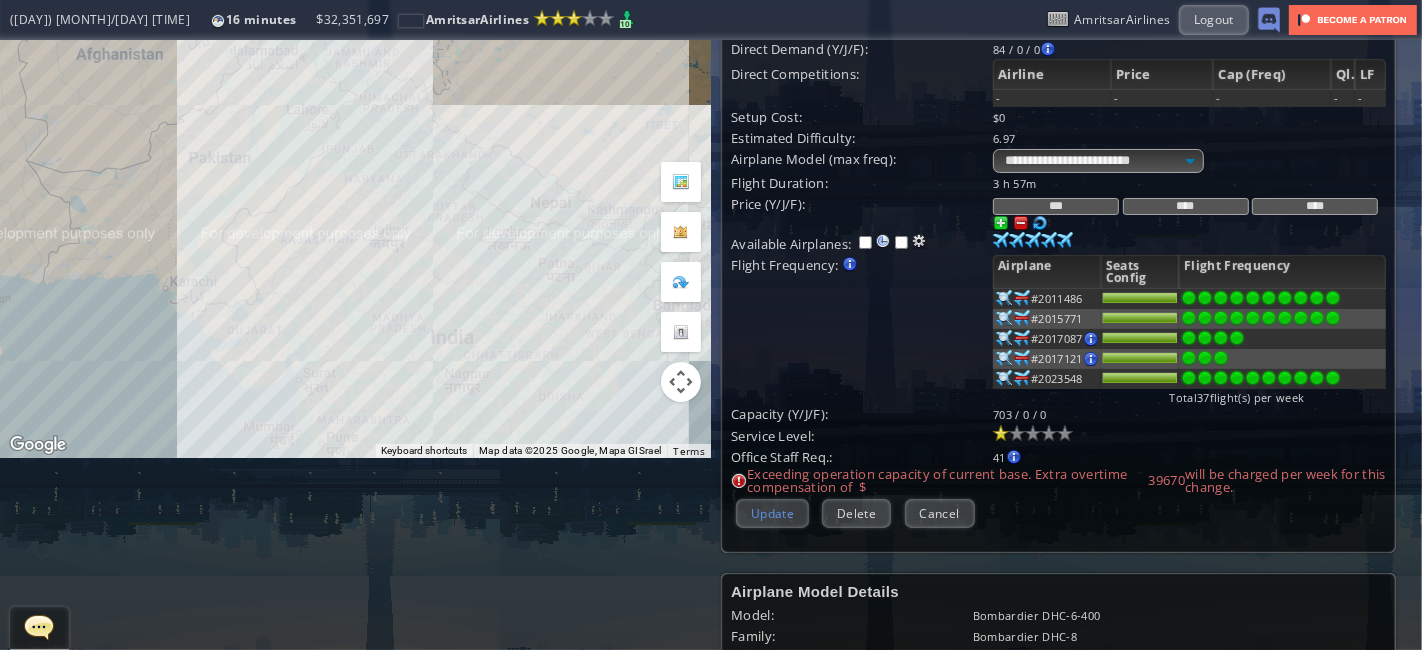 click on "Update" at bounding box center (772, 513) 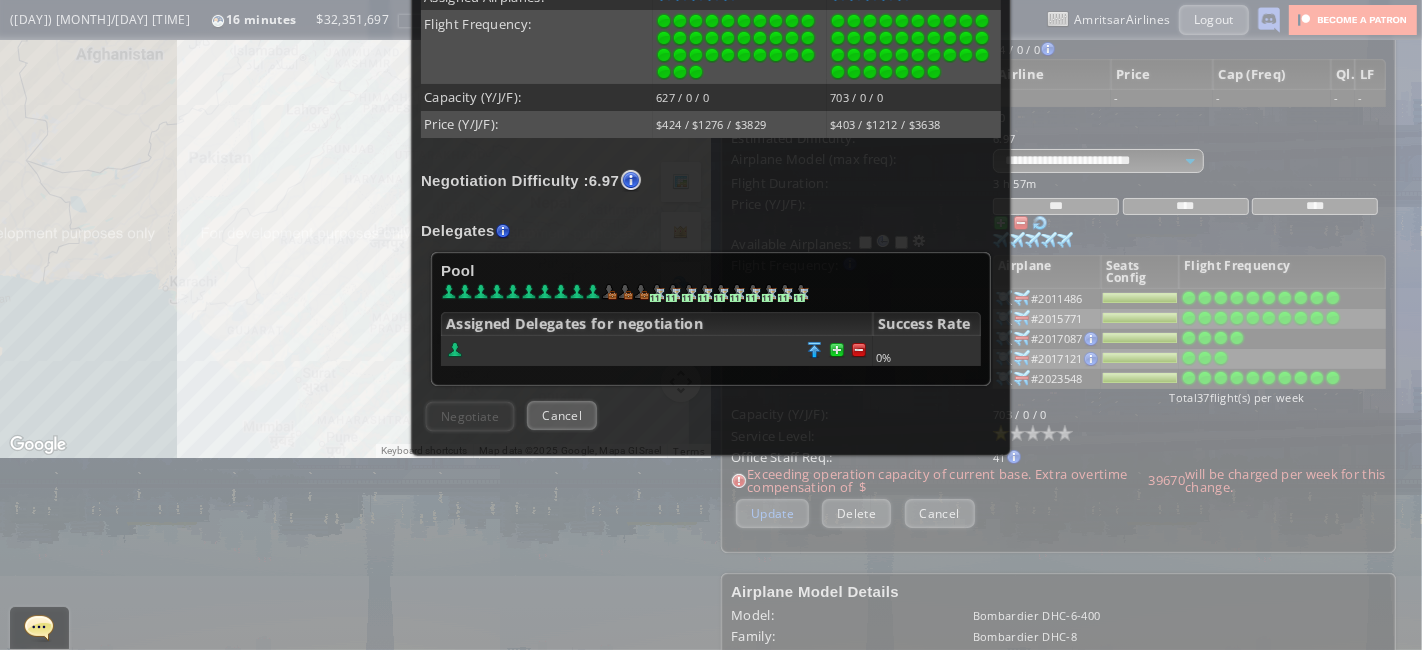 scroll, scrollTop: 537, scrollLeft: 0, axis: vertical 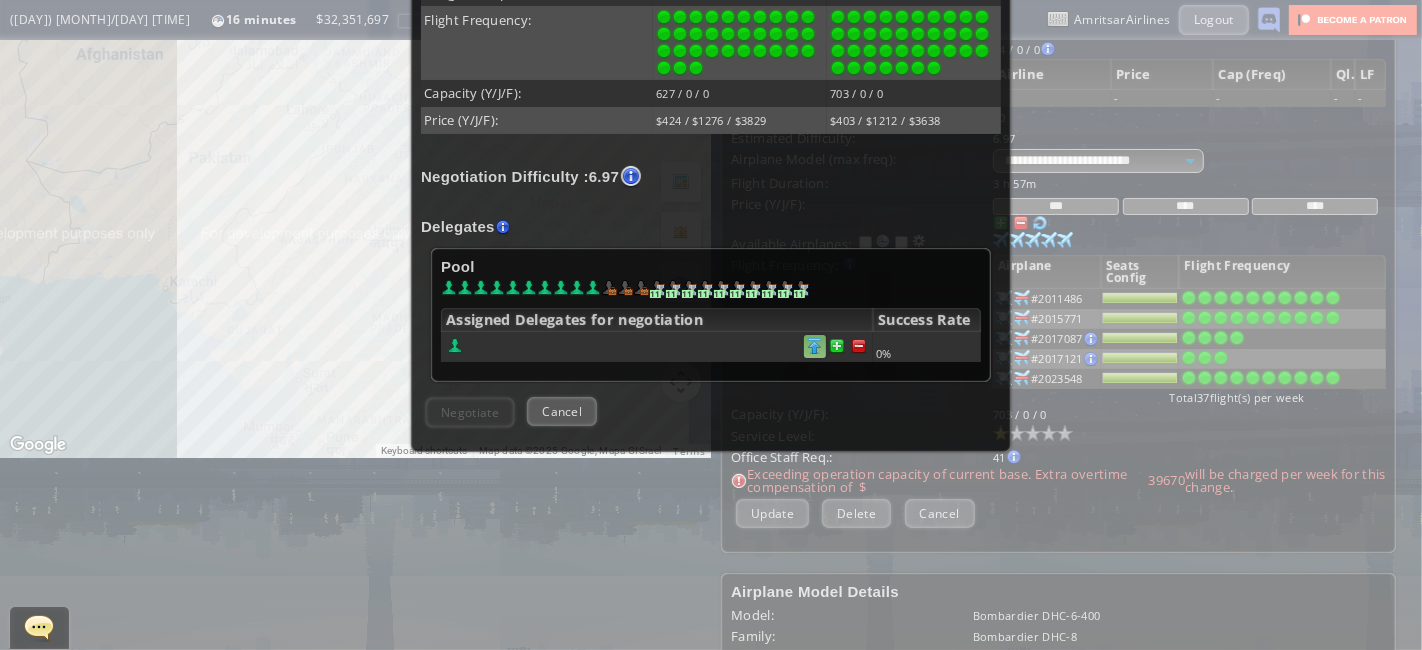 click at bounding box center (859, 346) 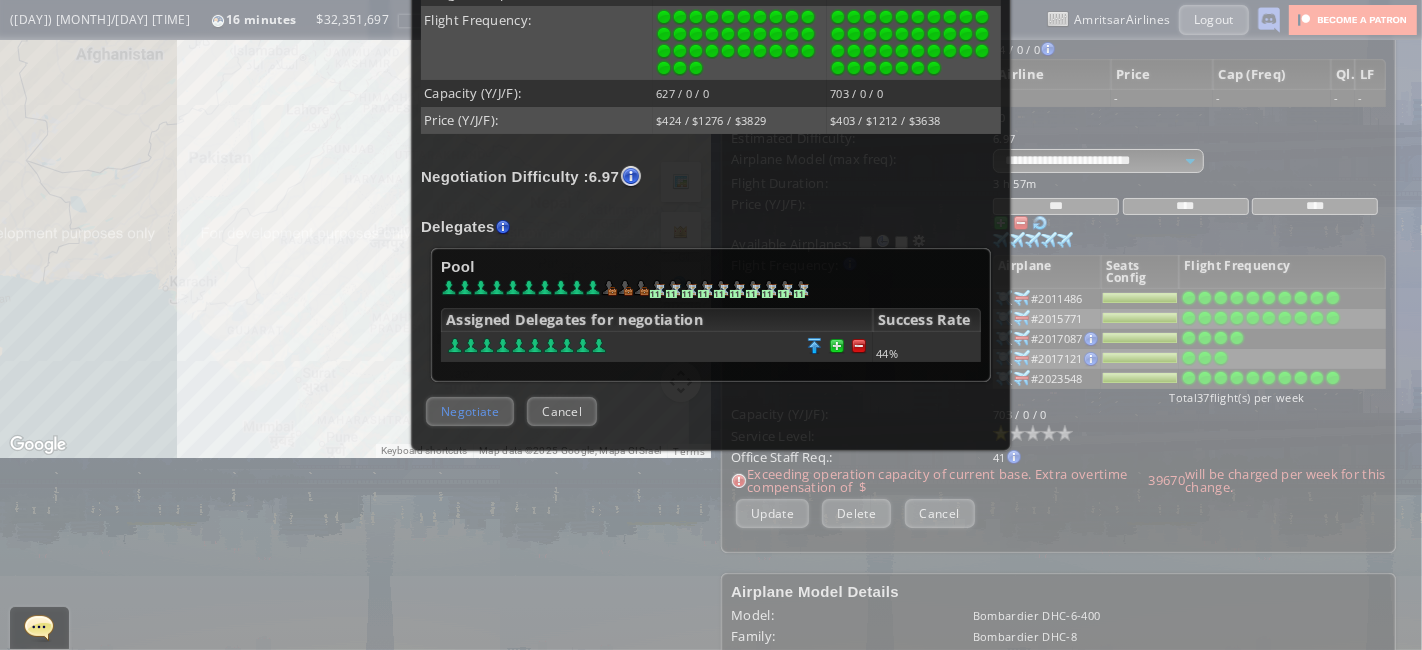 click on "Negotiate" at bounding box center (470, 411) 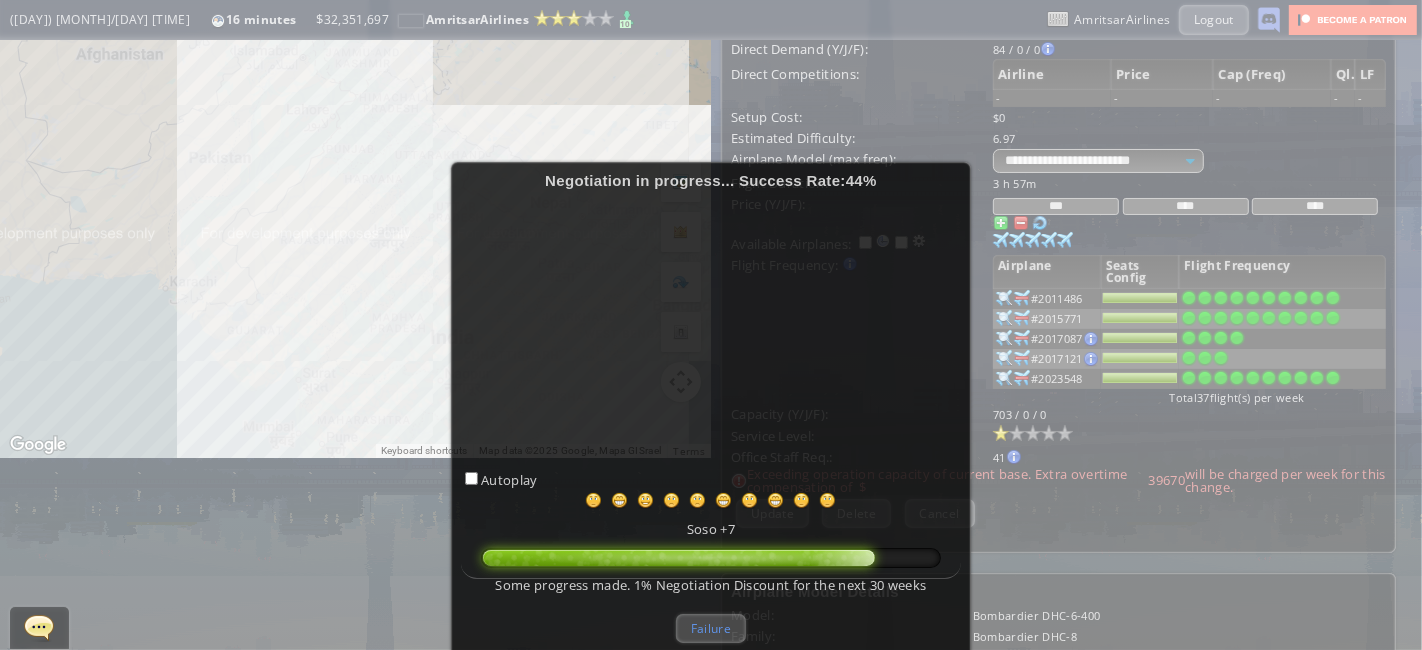 click on "Failure" at bounding box center (711, 628) 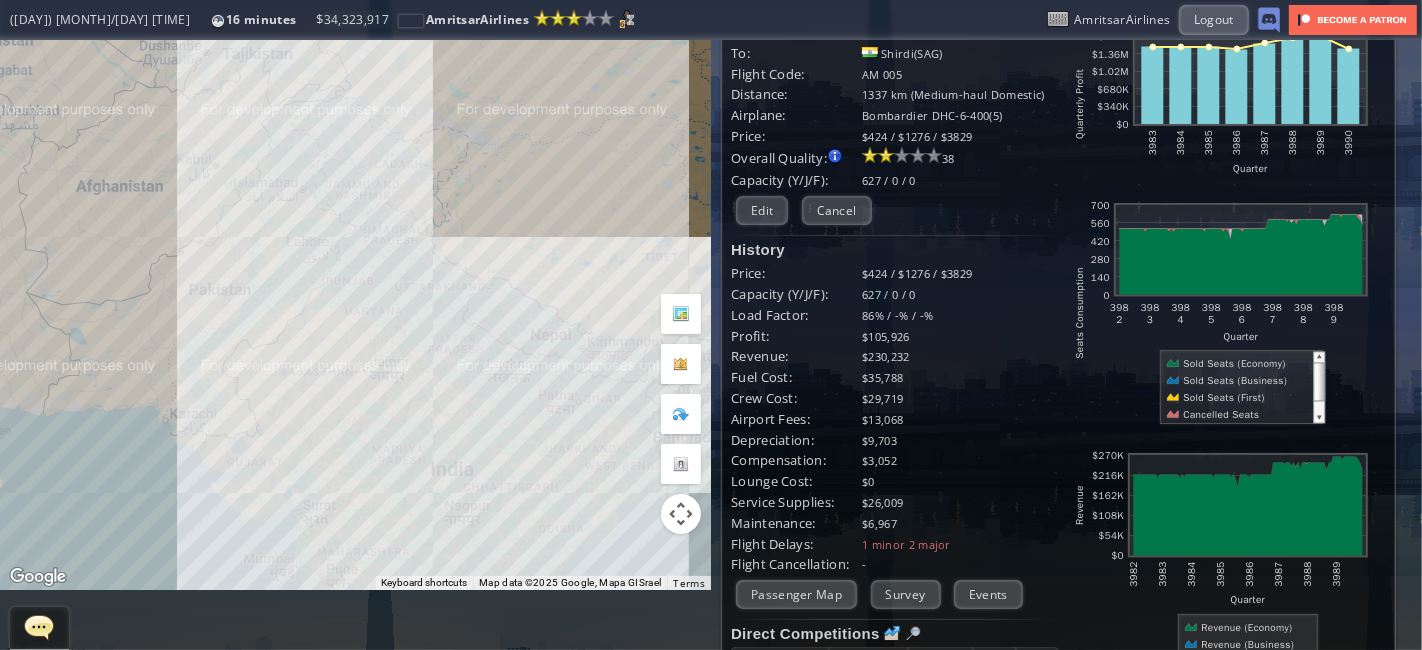 scroll, scrollTop: 0, scrollLeft: 0, axis: both 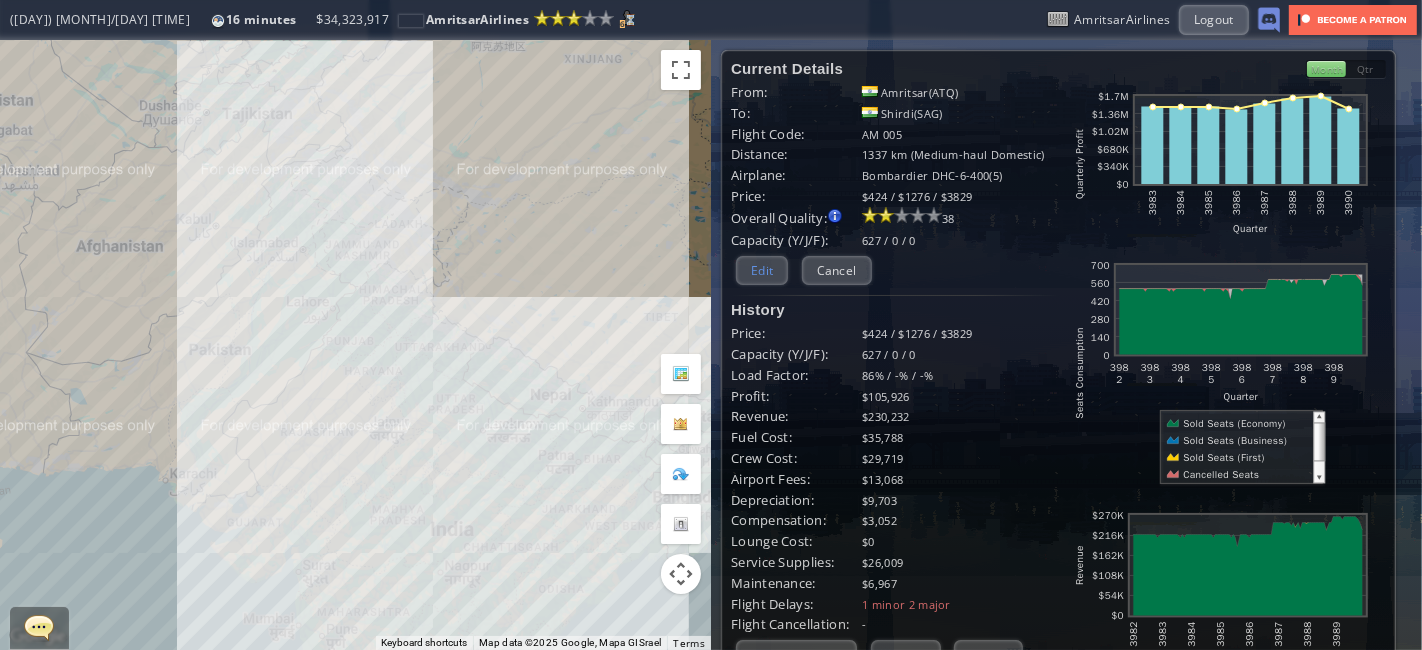 click on "Edit" at bounding box center [762, 270] 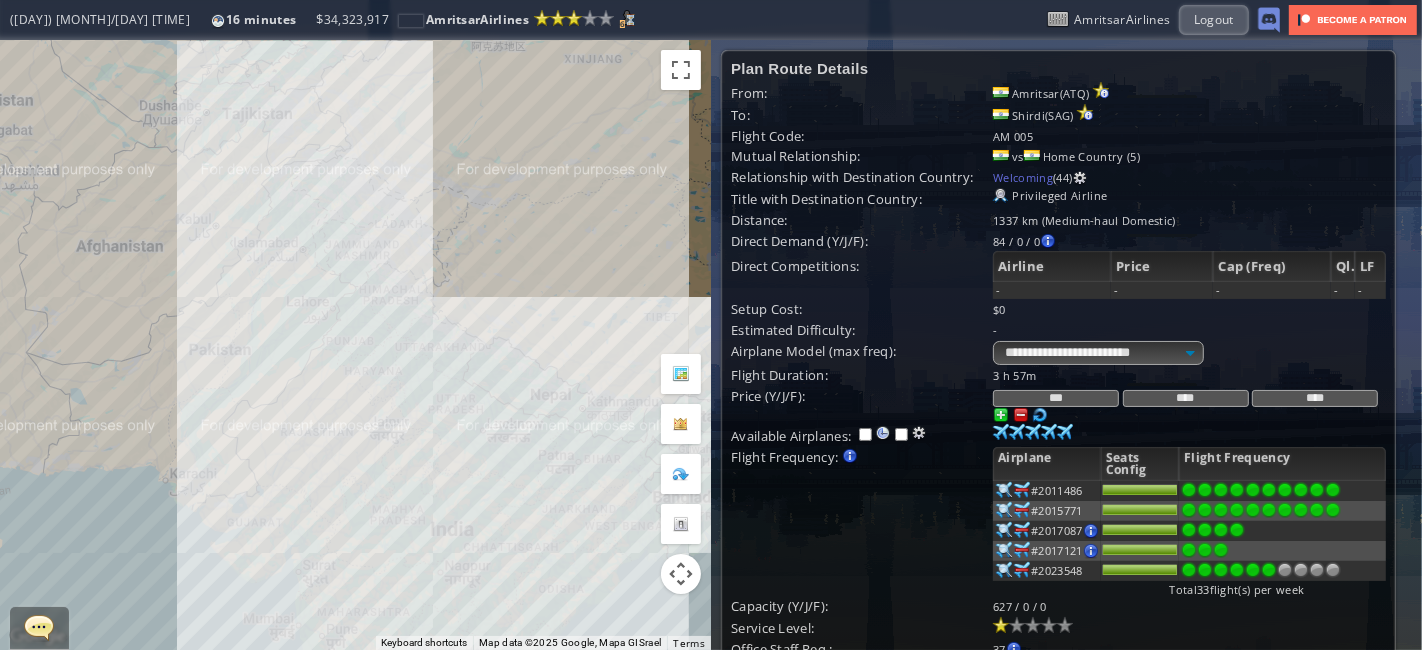 click at bounding box center (1004, 490) 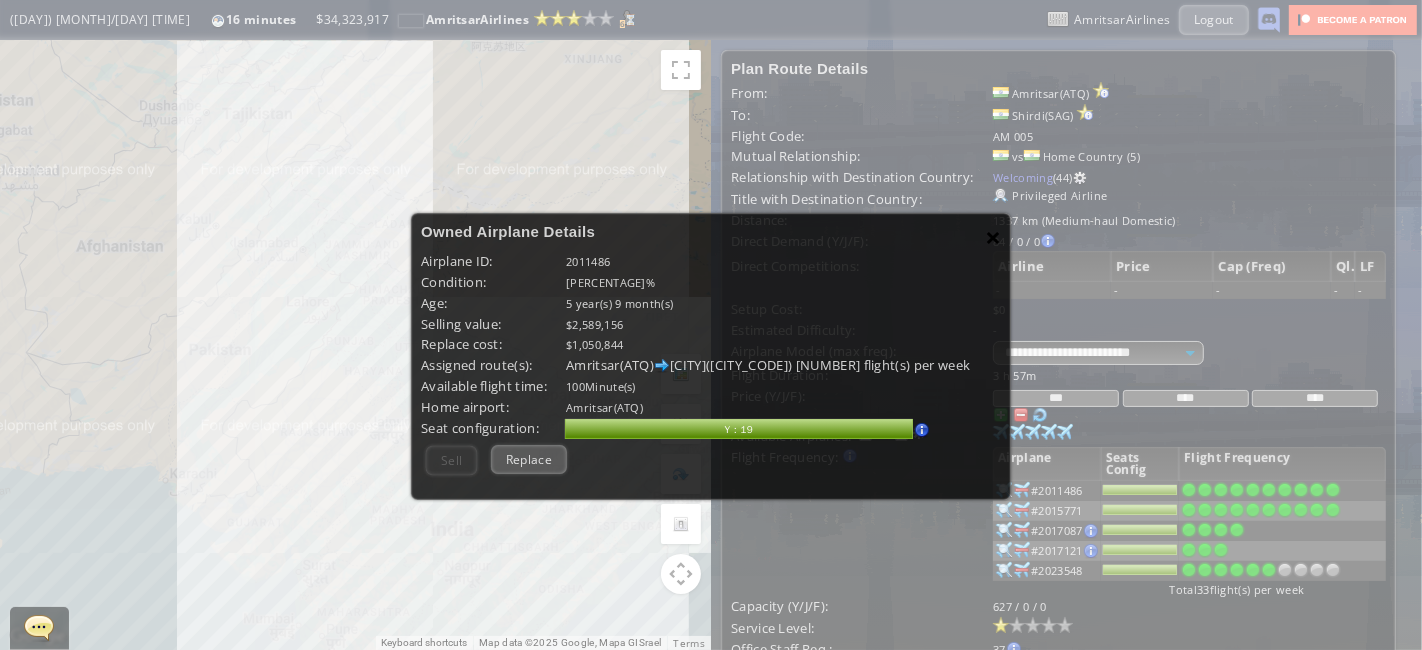 click on "×" at bounding box center (993, 237) 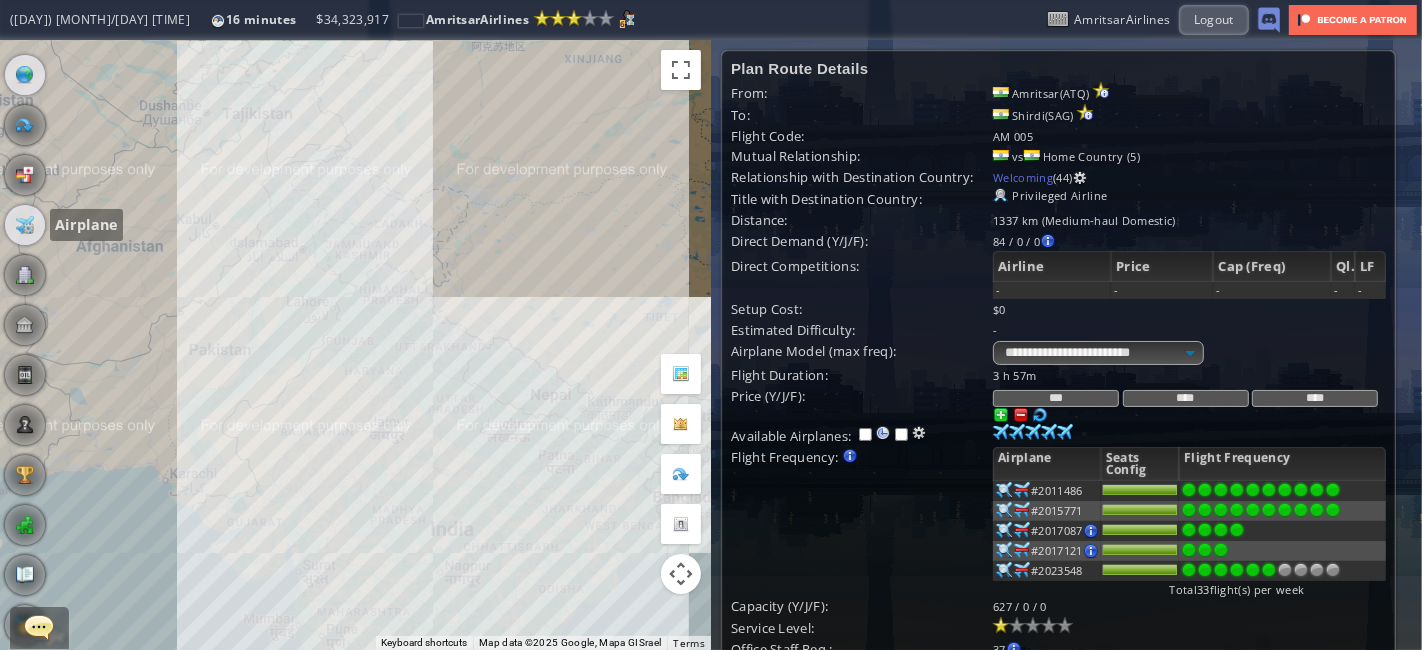 click at bounding box center [25, 225] 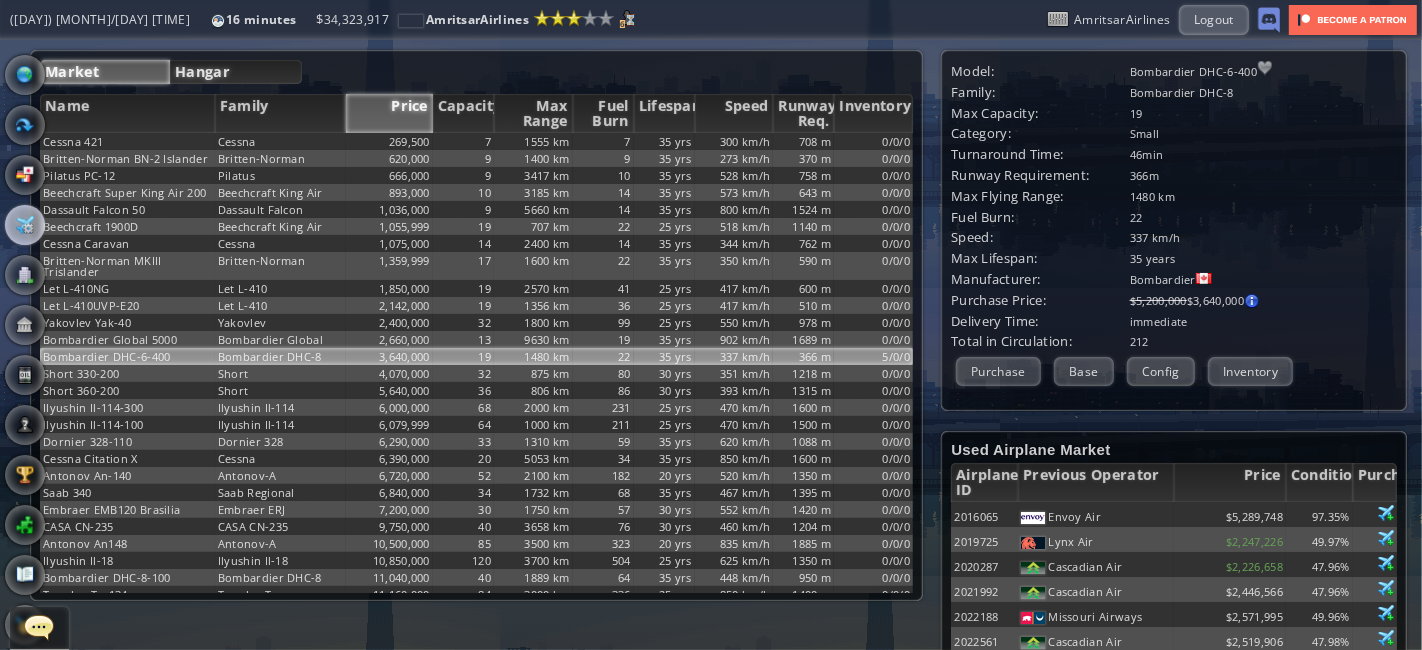 click on "Hangar" at bounding box center (236, 72) 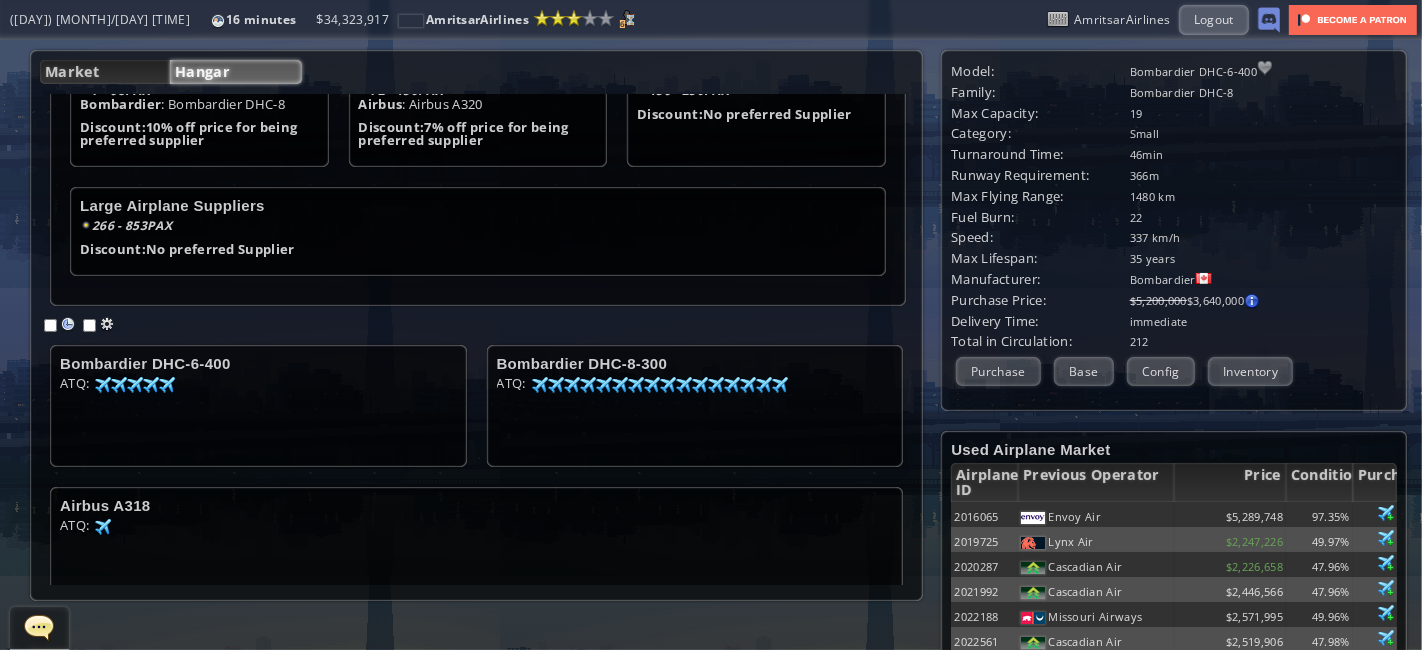 scroll, scrollTop: 231, scrollLeft: 0, axis: vertical 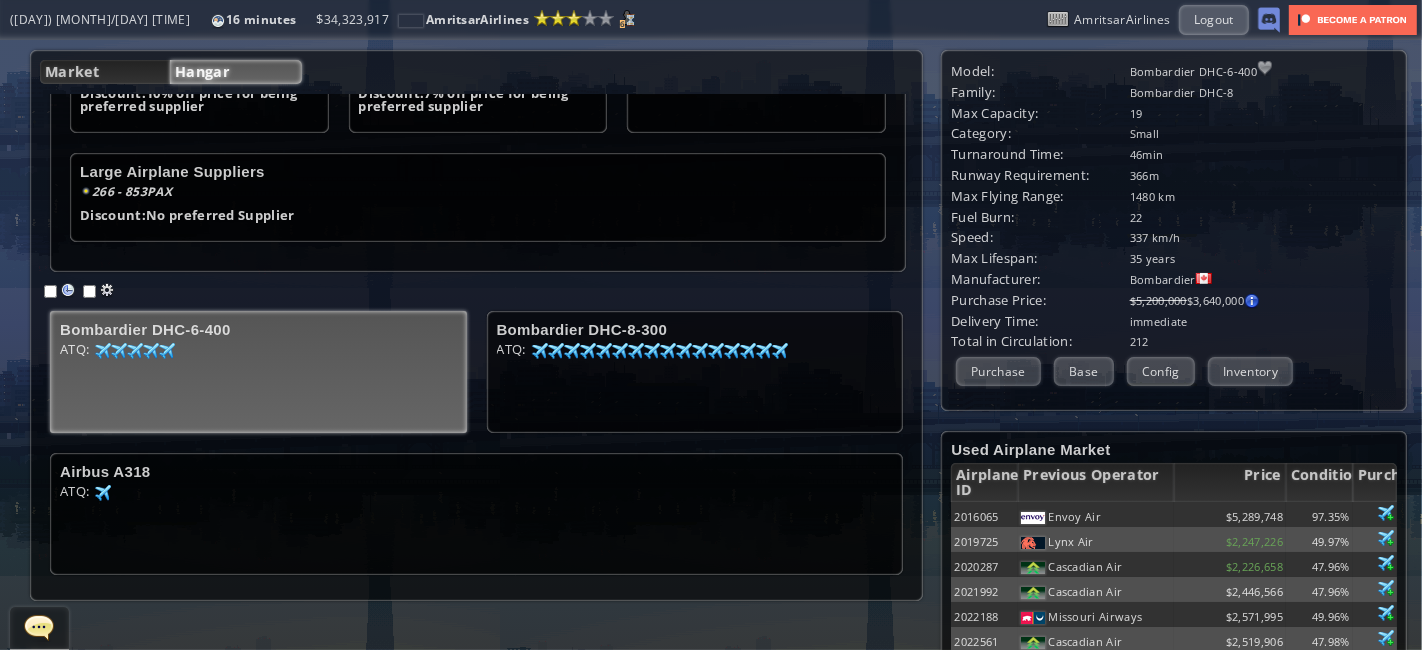 click on "[AIRPORT_CODE]: [NUMBER] [NUMBER] [NUMBER] [NUMBER] [NUMBER] [NUMBER] [NUMBER] [NUMBER] [NUMBER] [NUMBER]" at bounding box center (258, 378) 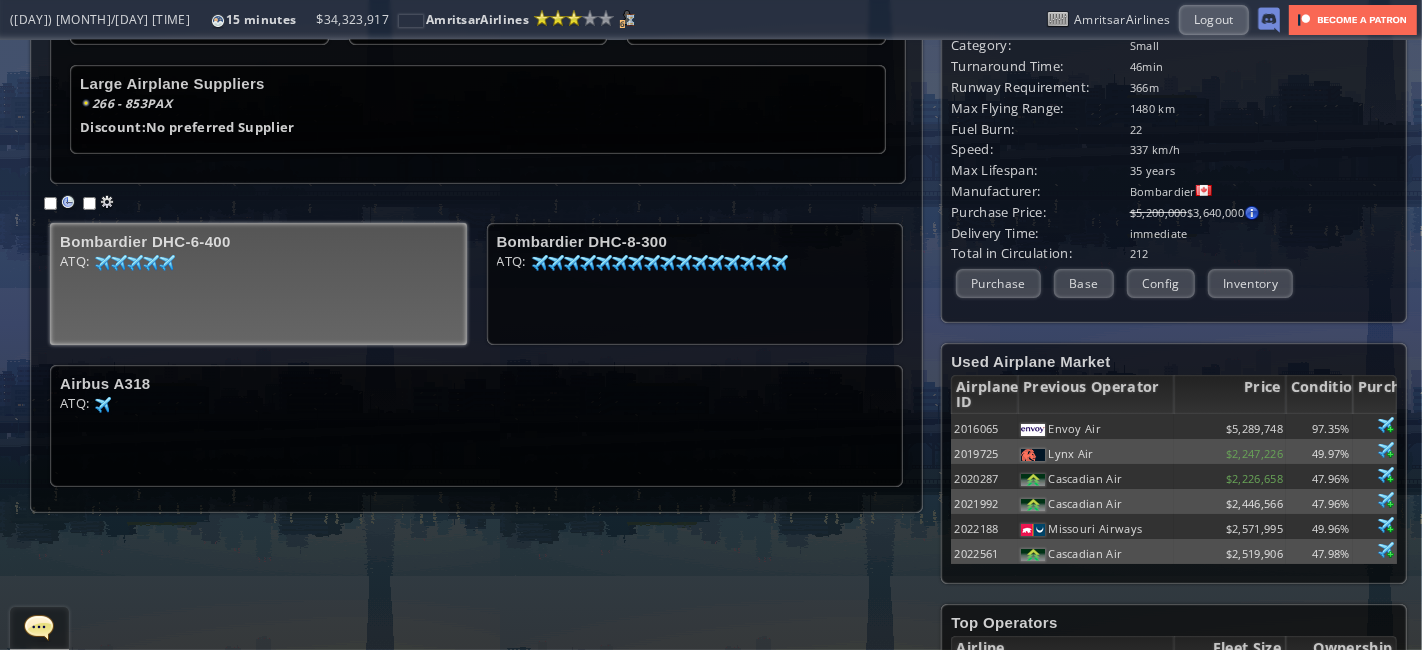 scroll, scrollTop: 0, scrollLeft: 0, axis: both 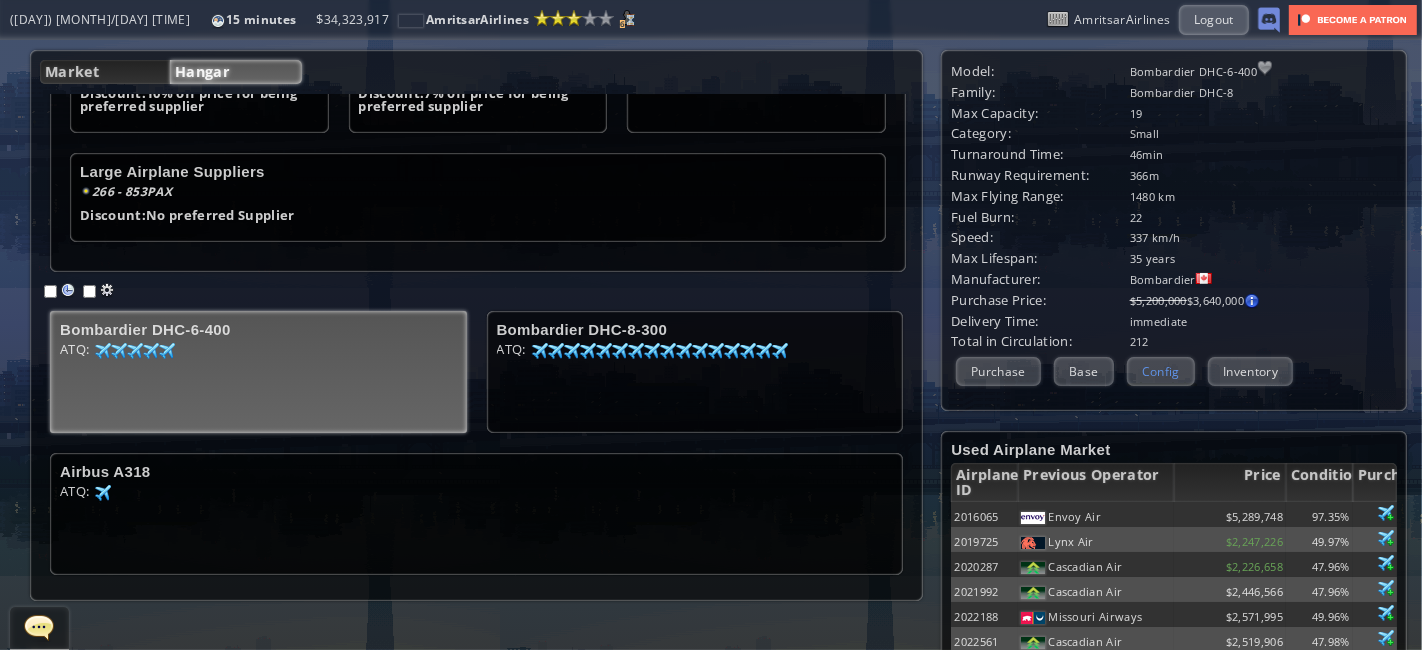 click on "Config" at bounding box center (1161, 371) 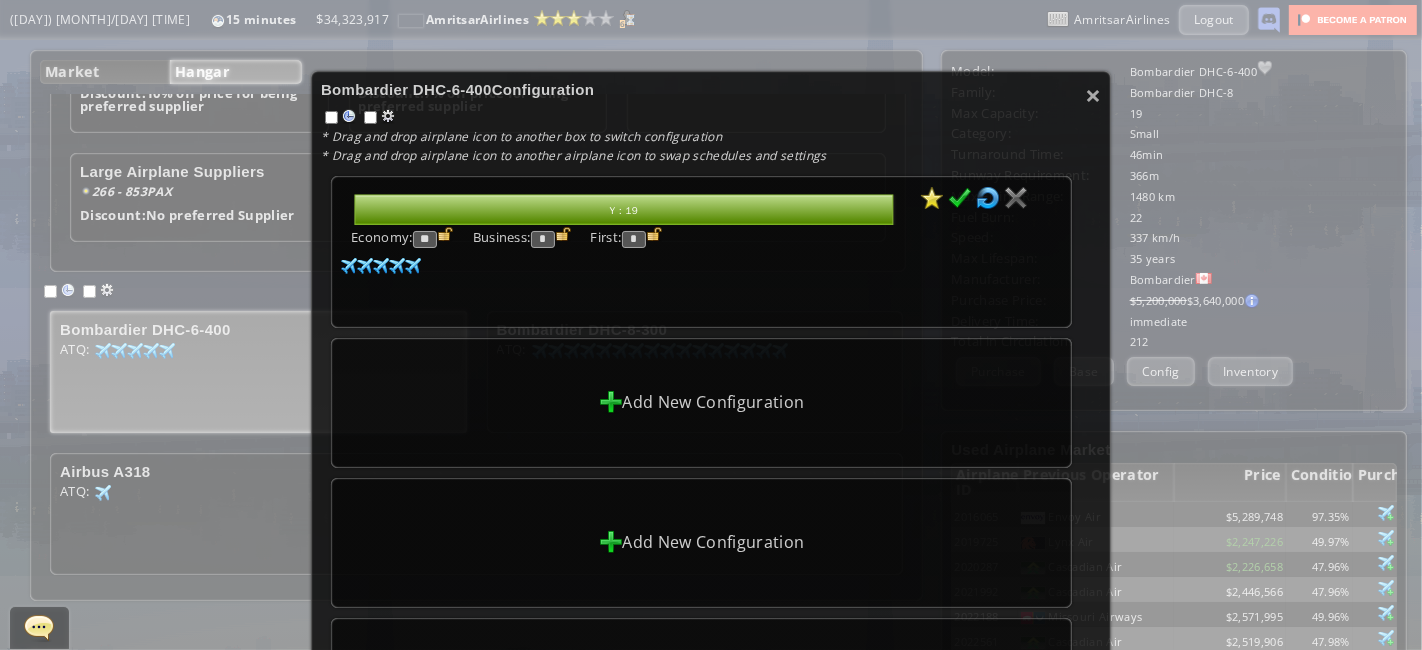 click at bounding box center (960, 198) 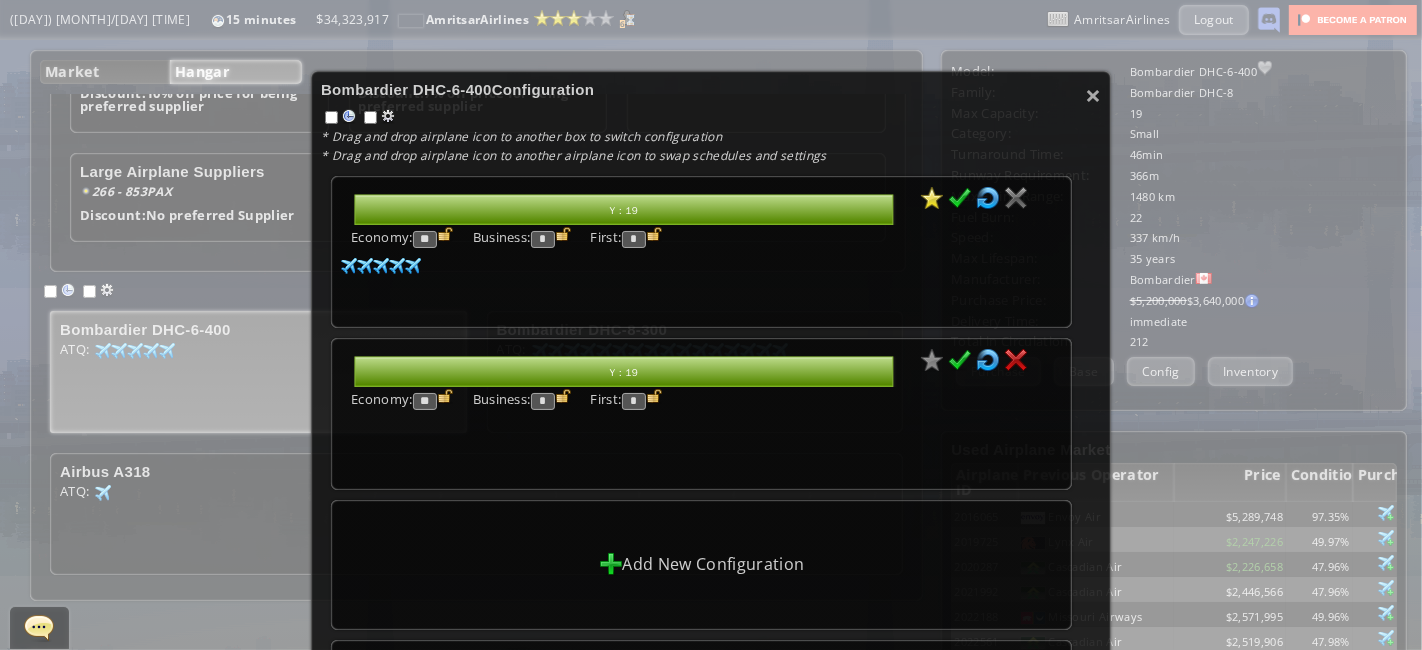 click on "*" at bounding box center (543, 239) 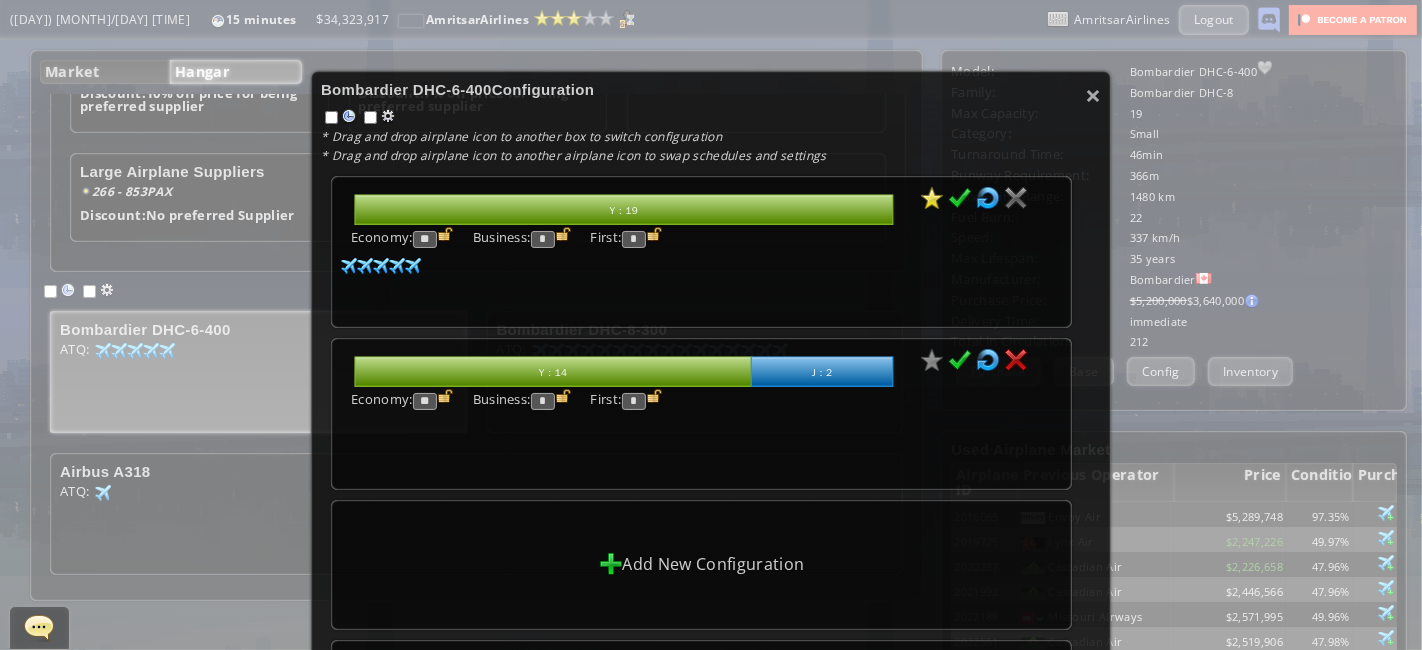 type on "*" 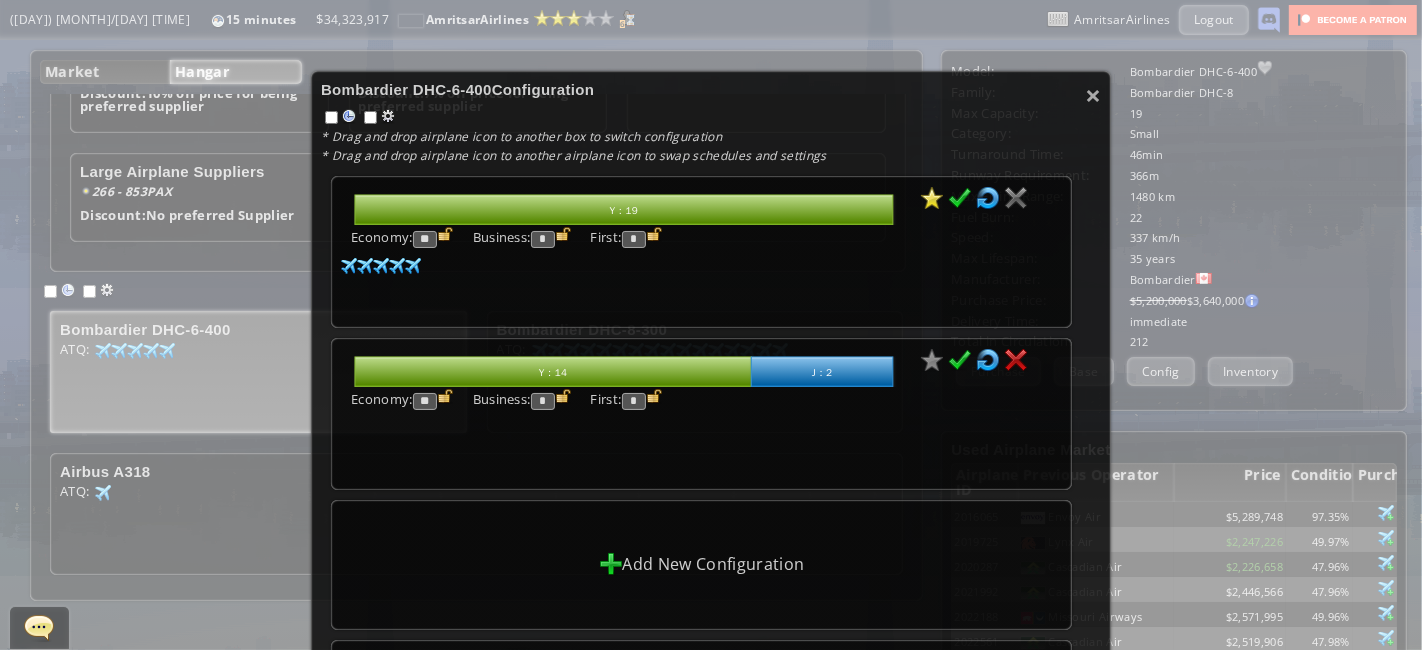 click at bounding box center [960, 198] 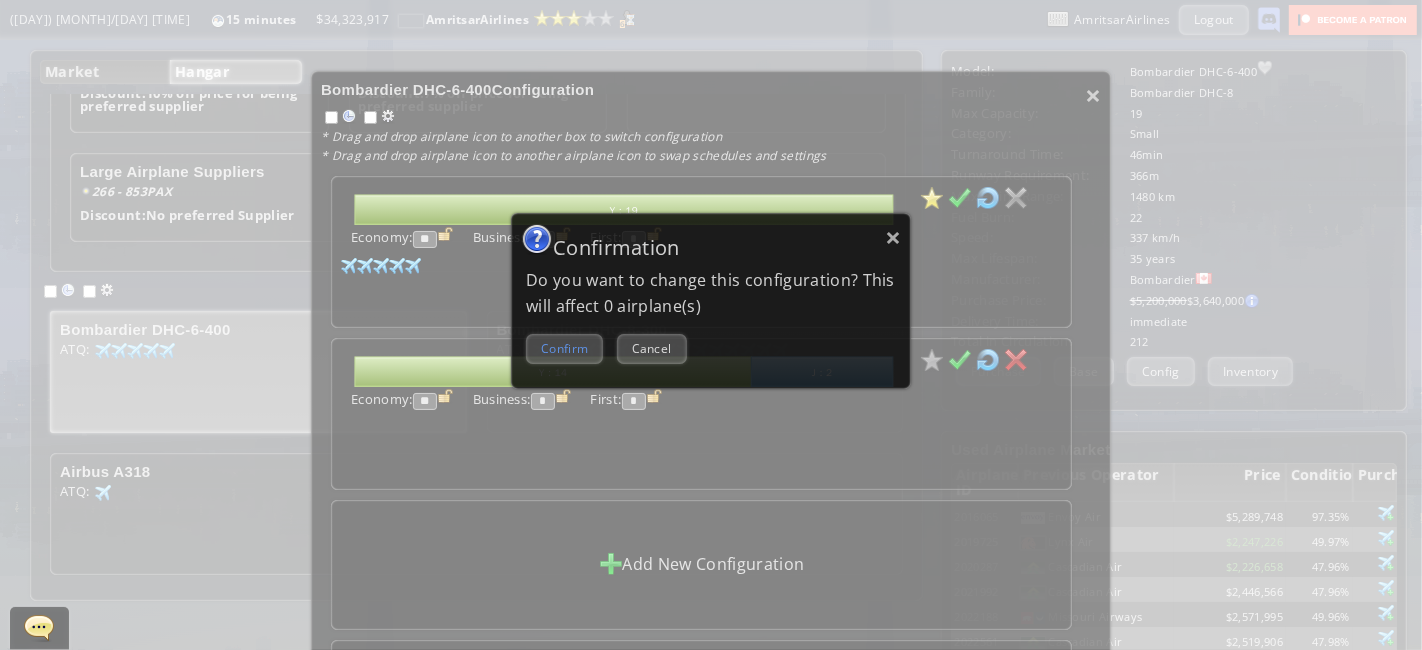 click on "Confirm" at bounding box center [564, 348] 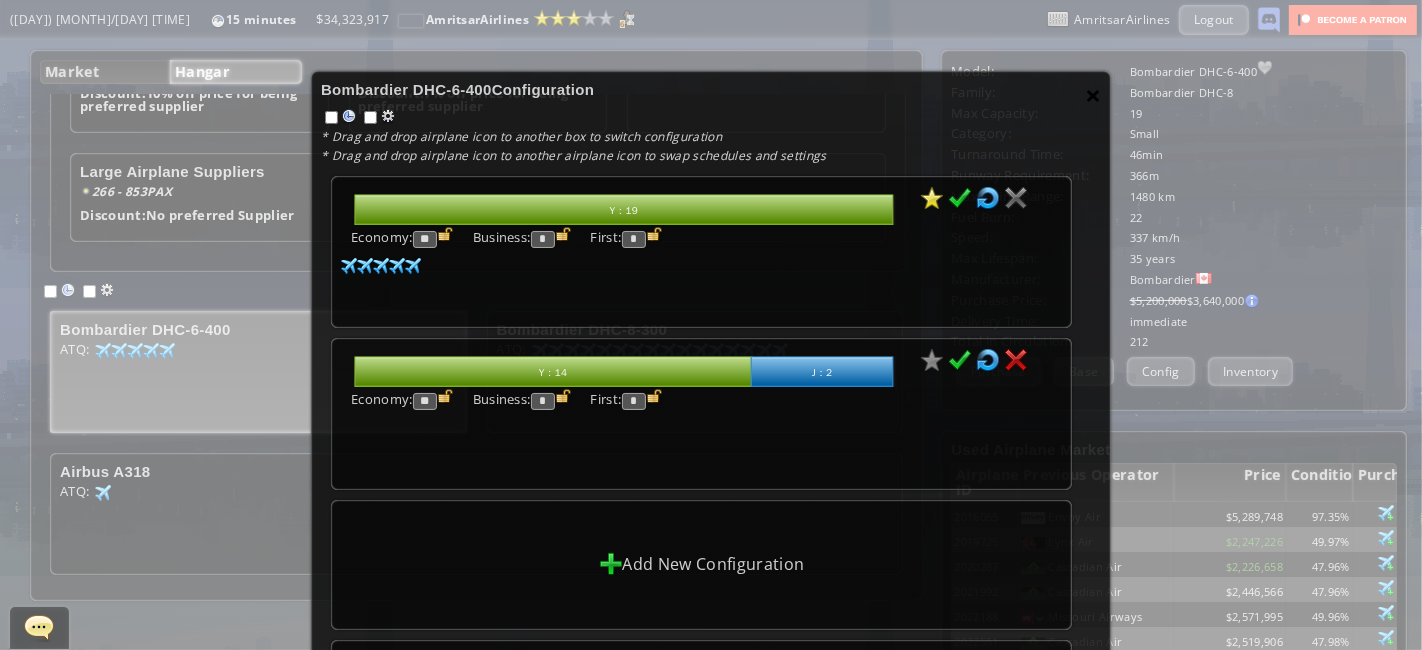 click on "×" at bounding box center (1093, 95) 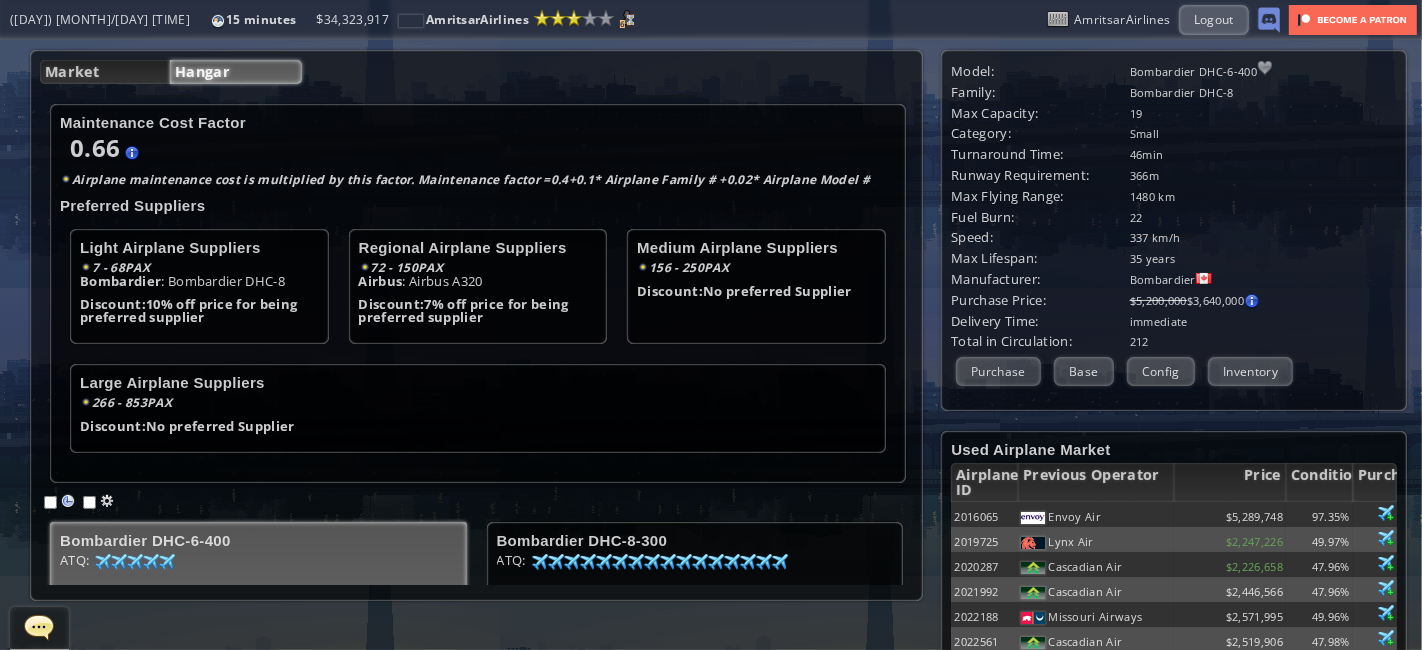 scroll, scrollTop: 1, scrollLeft: 0, axis: vertical 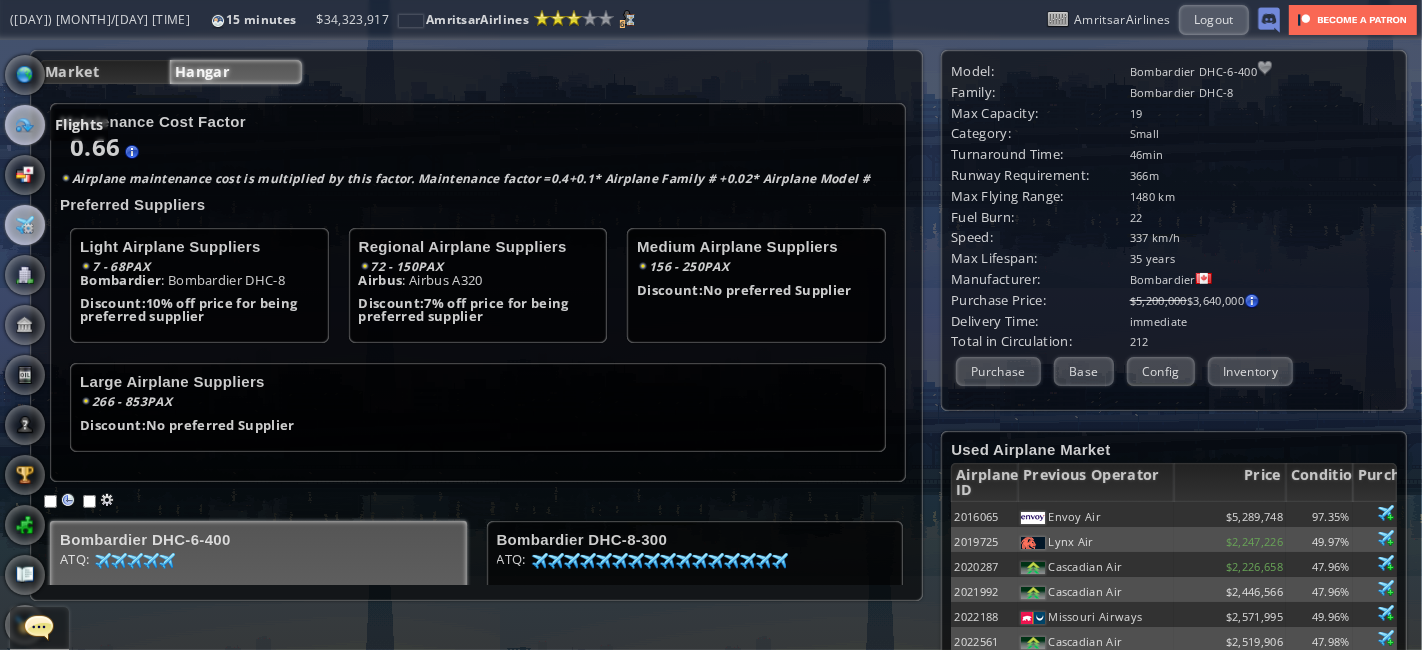 click at bounding box center [25, 125] 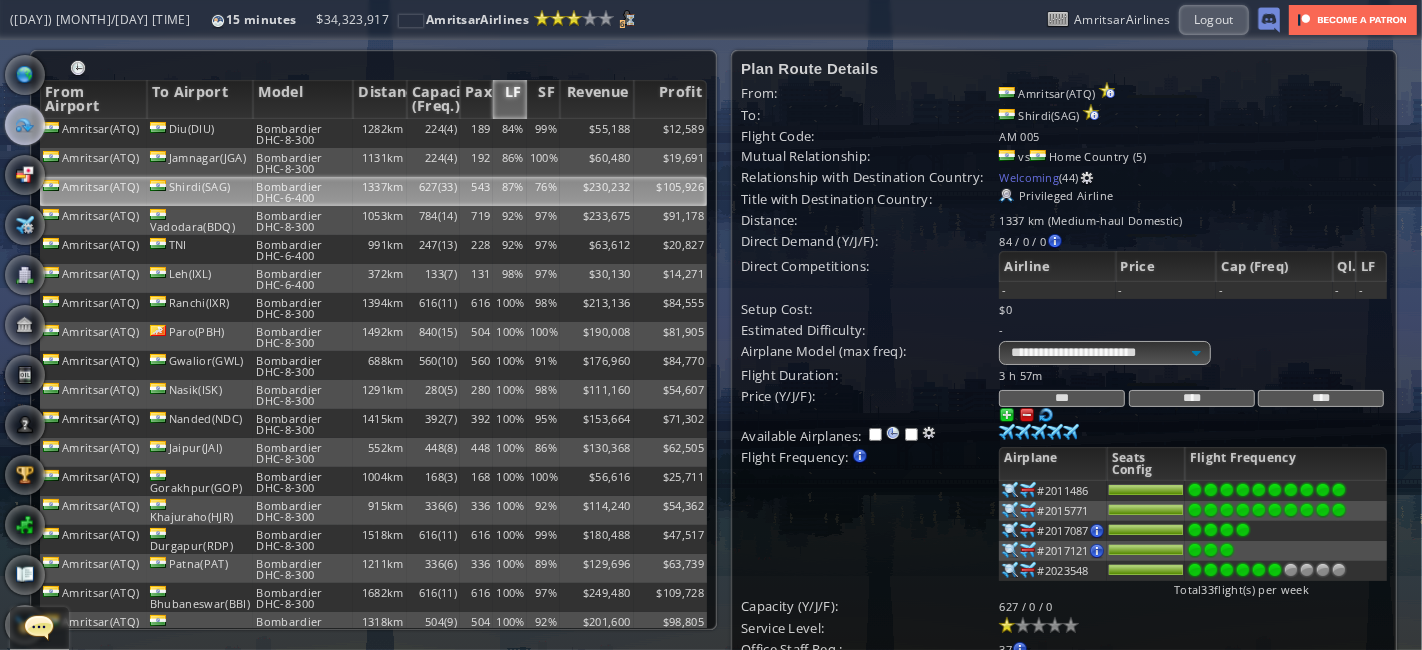 click at bounding box center [1010, 490] 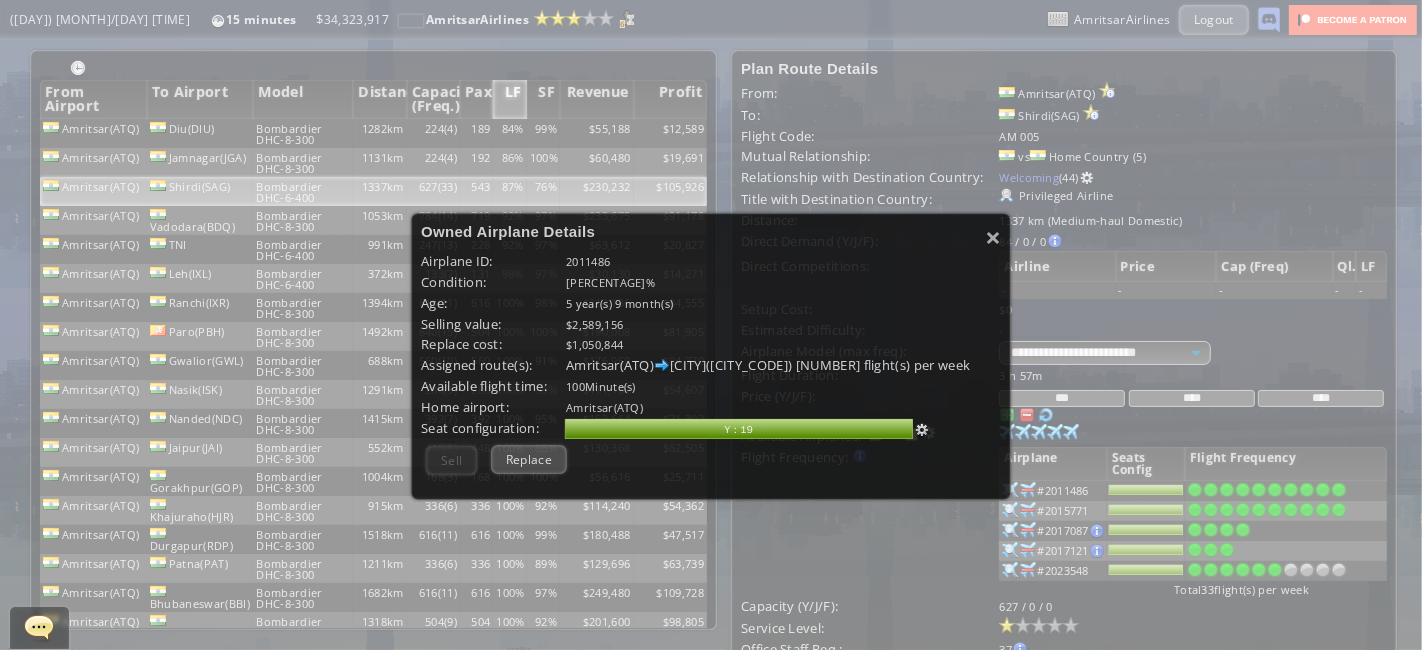 click at bounding box center [922, 430] 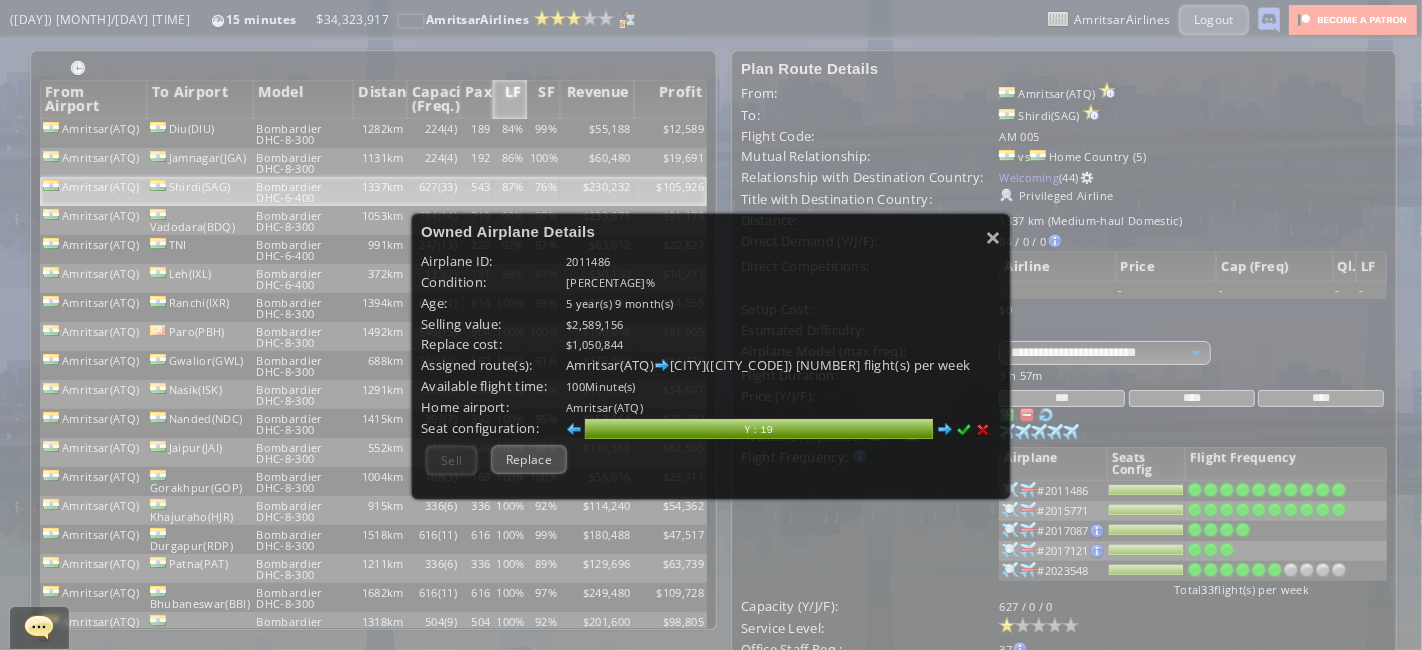 click at bounding box center (945, 430) 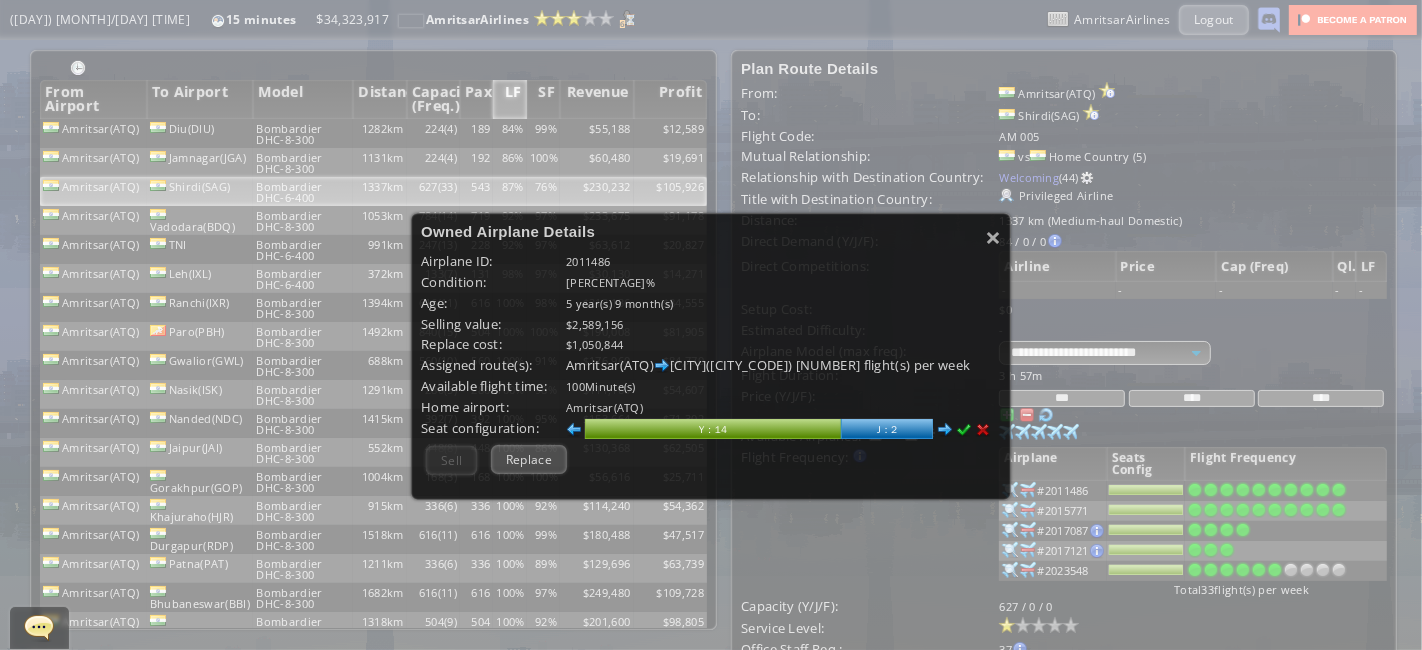 click at bounding box center (964, 430) 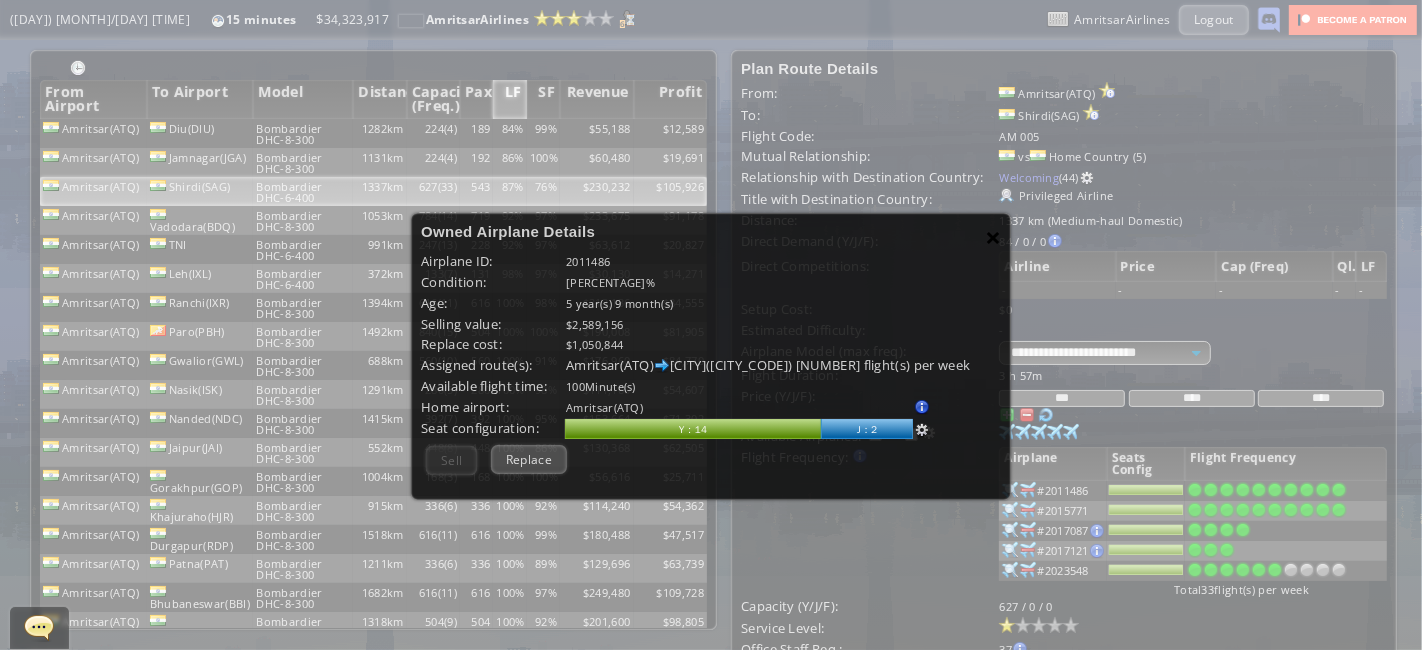 click on "×" at bounding box center [993, 237] 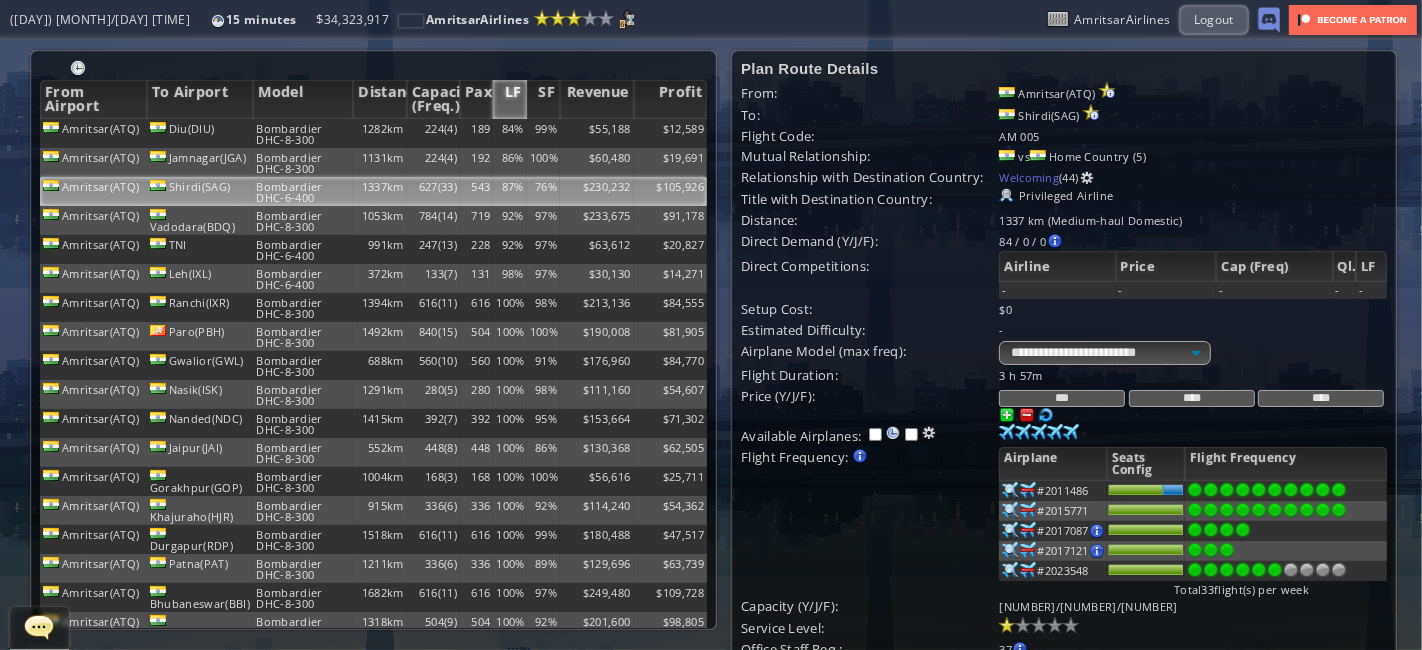click on "****" at bounding box center [1192, 398] 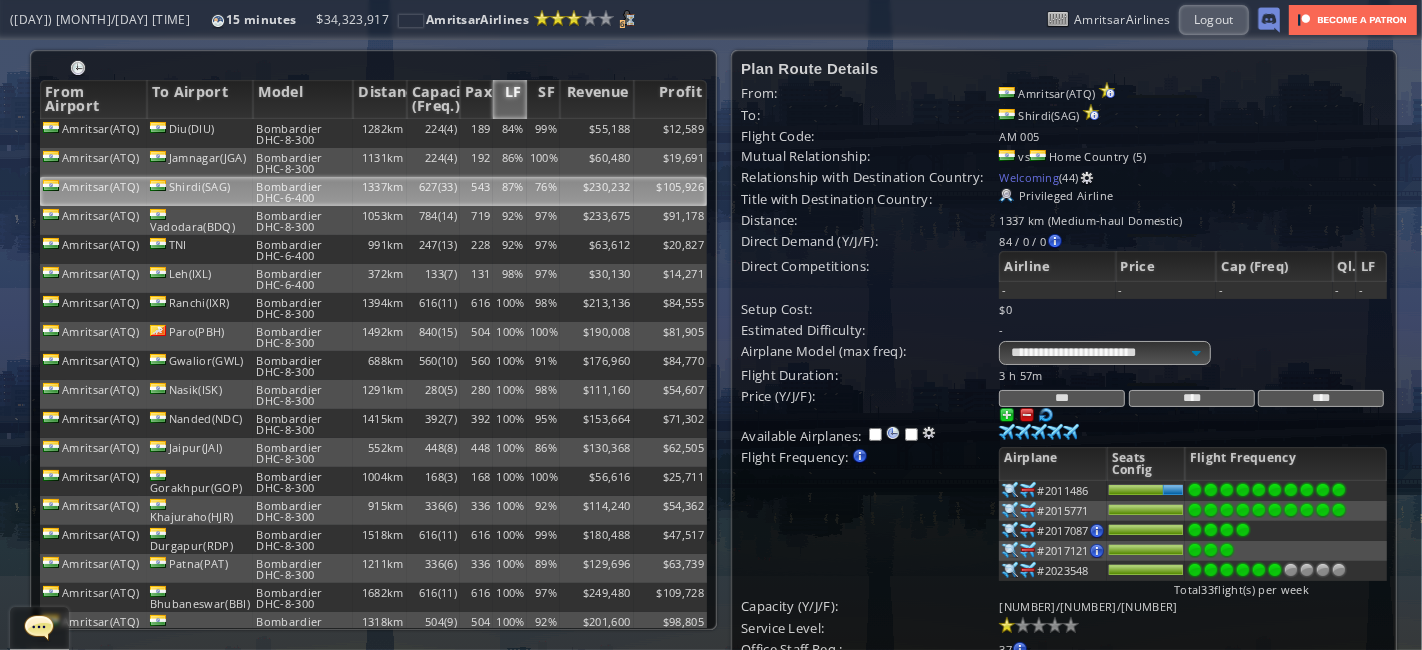 drag, startPoint x: 1220, startPoint y: 393, endPoint x: 1204, endPoint y: 393, distance: 16 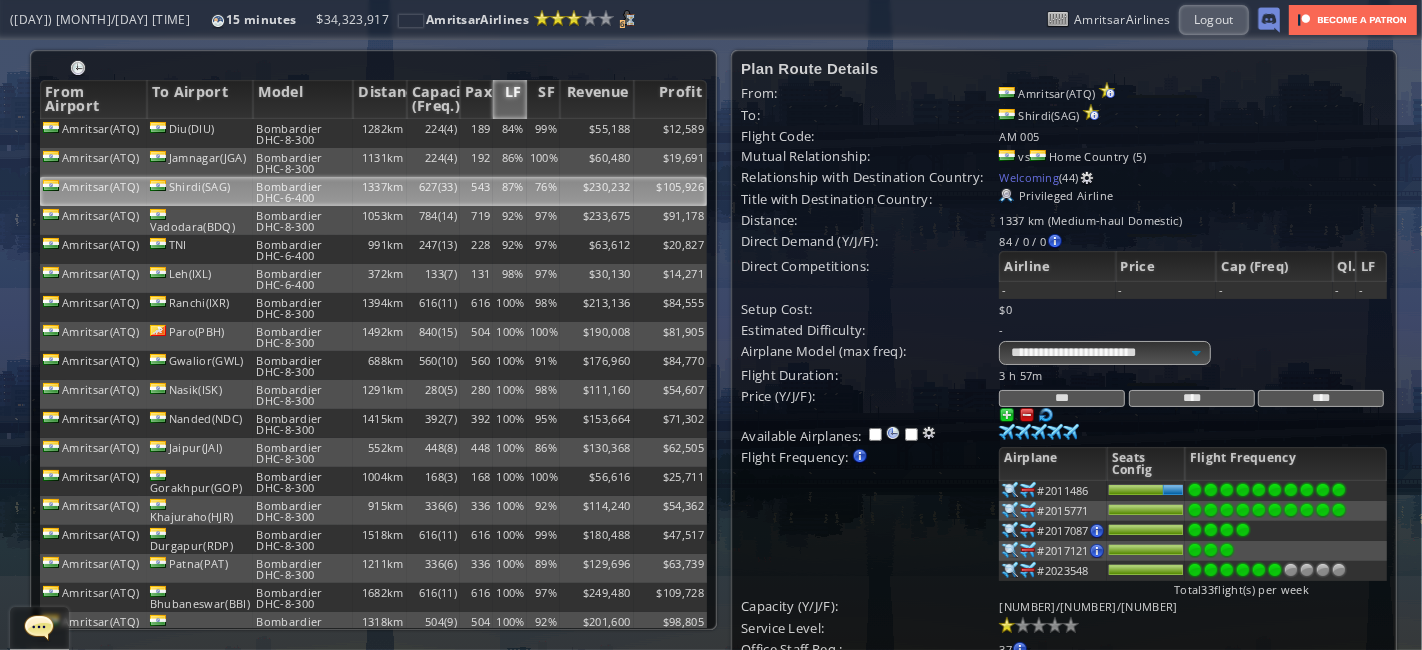 click on "****" at bounding box center [1192, 398] 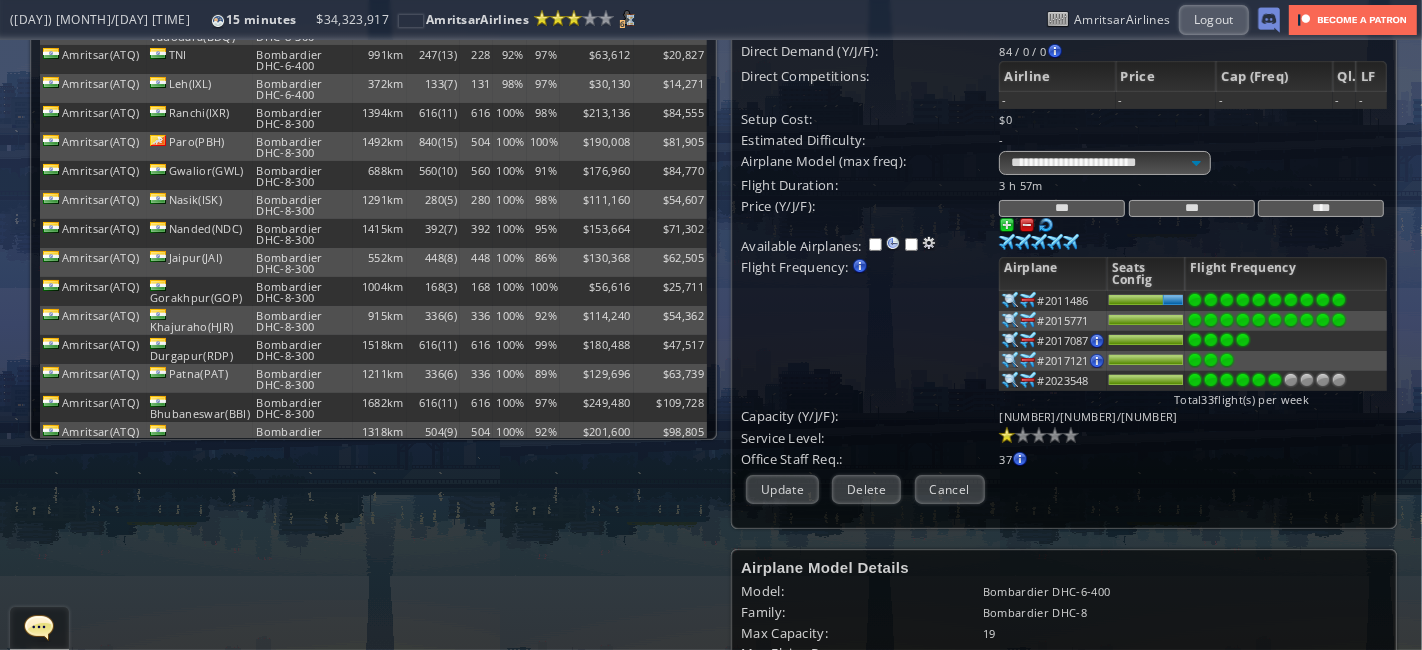 scroll, scrollTop: 191, scrollLeft: 0, axis: vertical 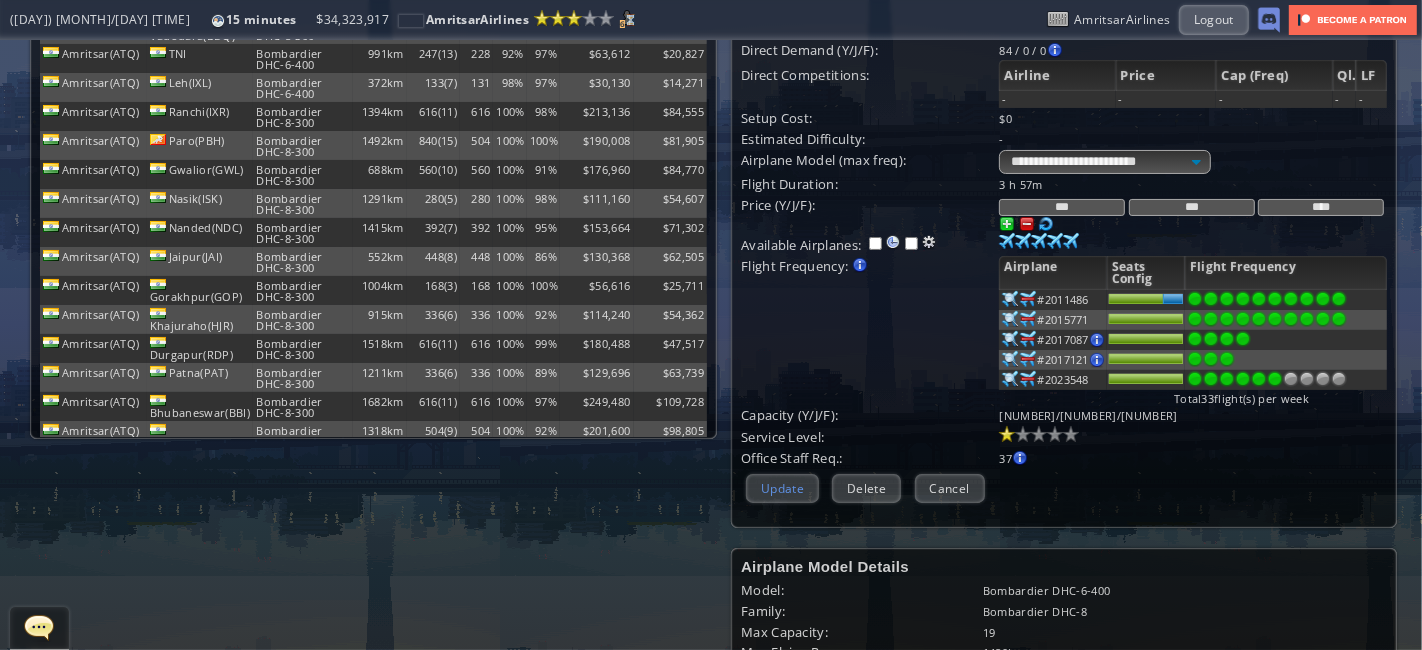 type on "***" 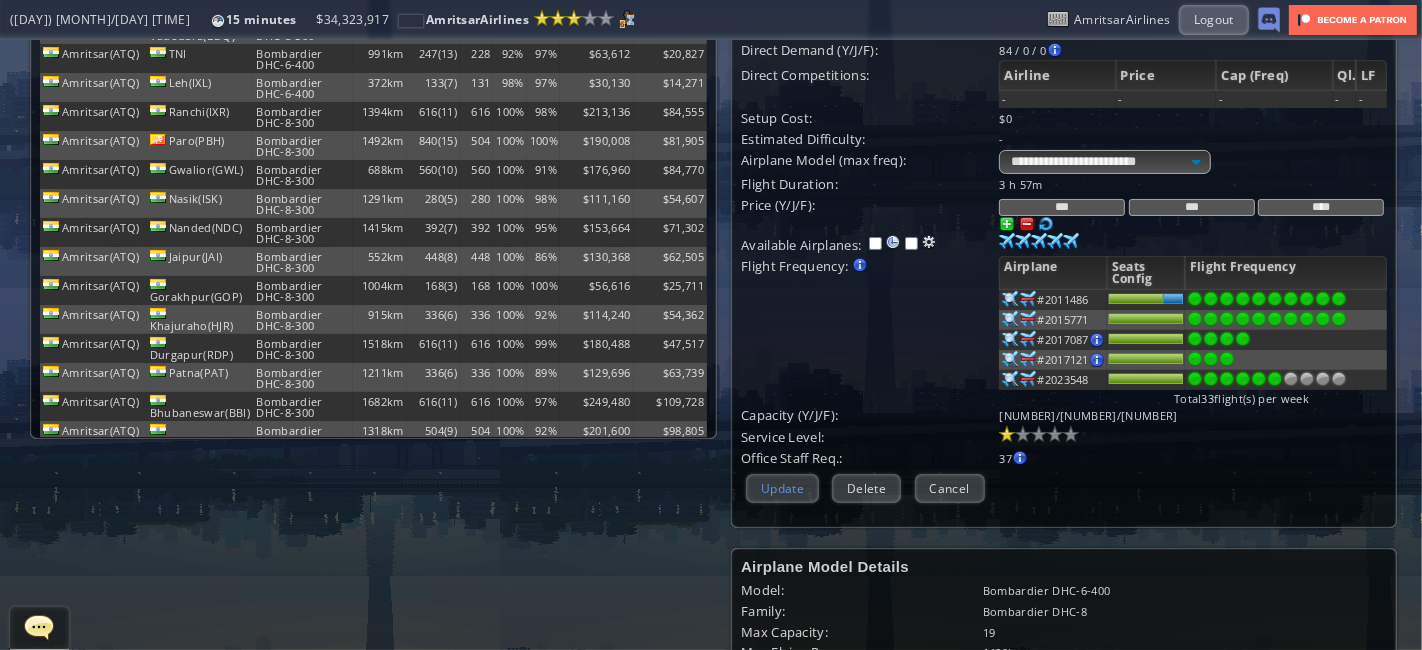 click on "Update" at bounding box center [782, 488] 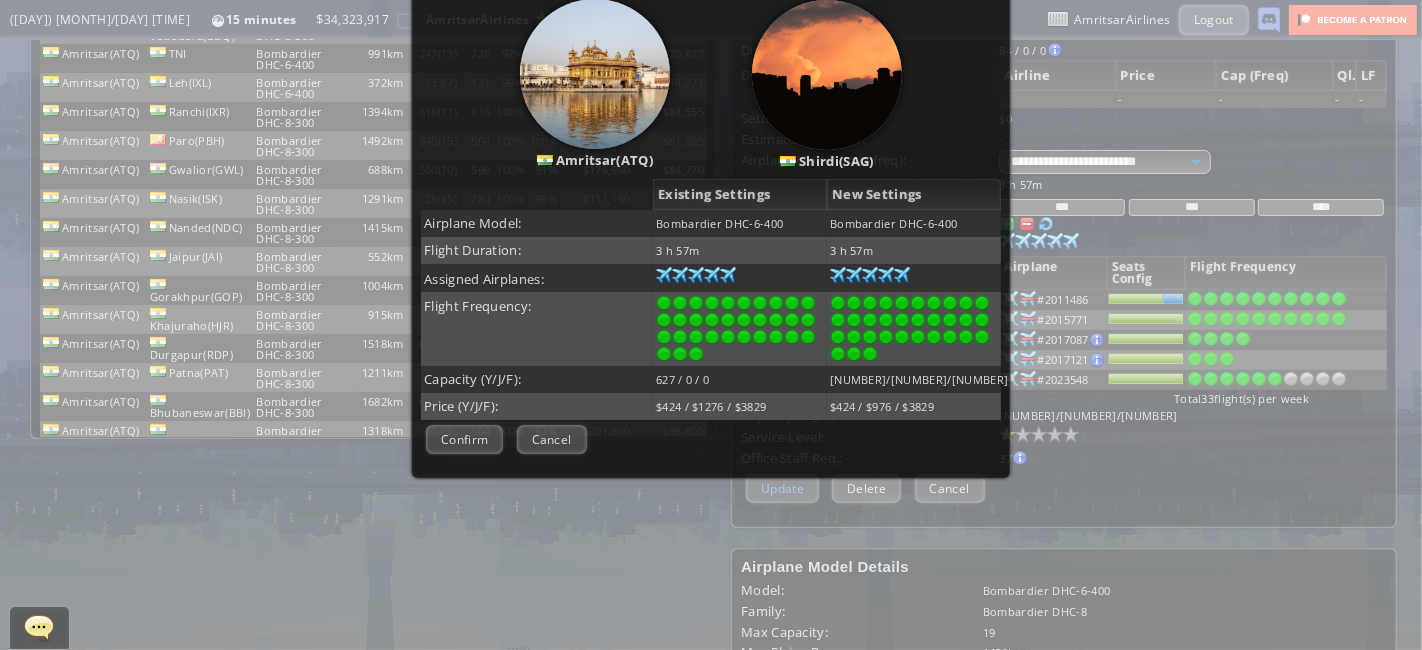 scroll, scrollTop: 291, scrollLeft: 0, axis: vertical 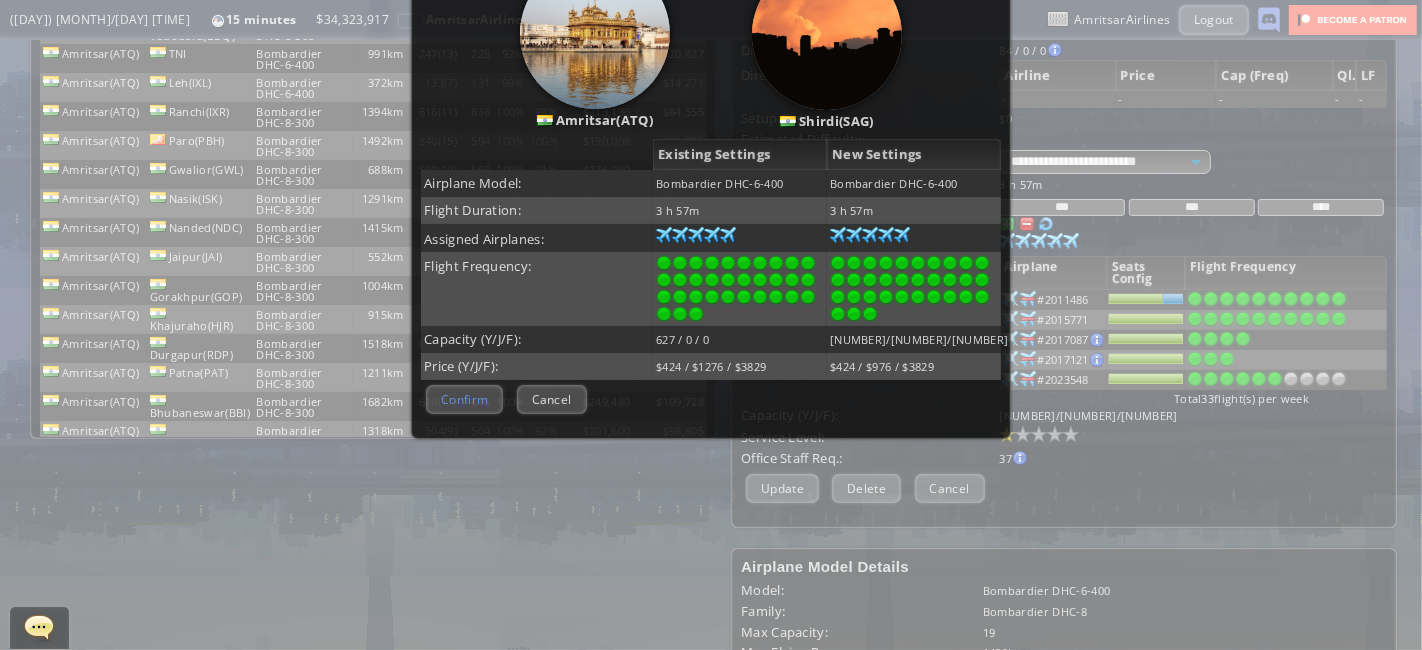 click on "Confirm" at bounding box center [464, 399] 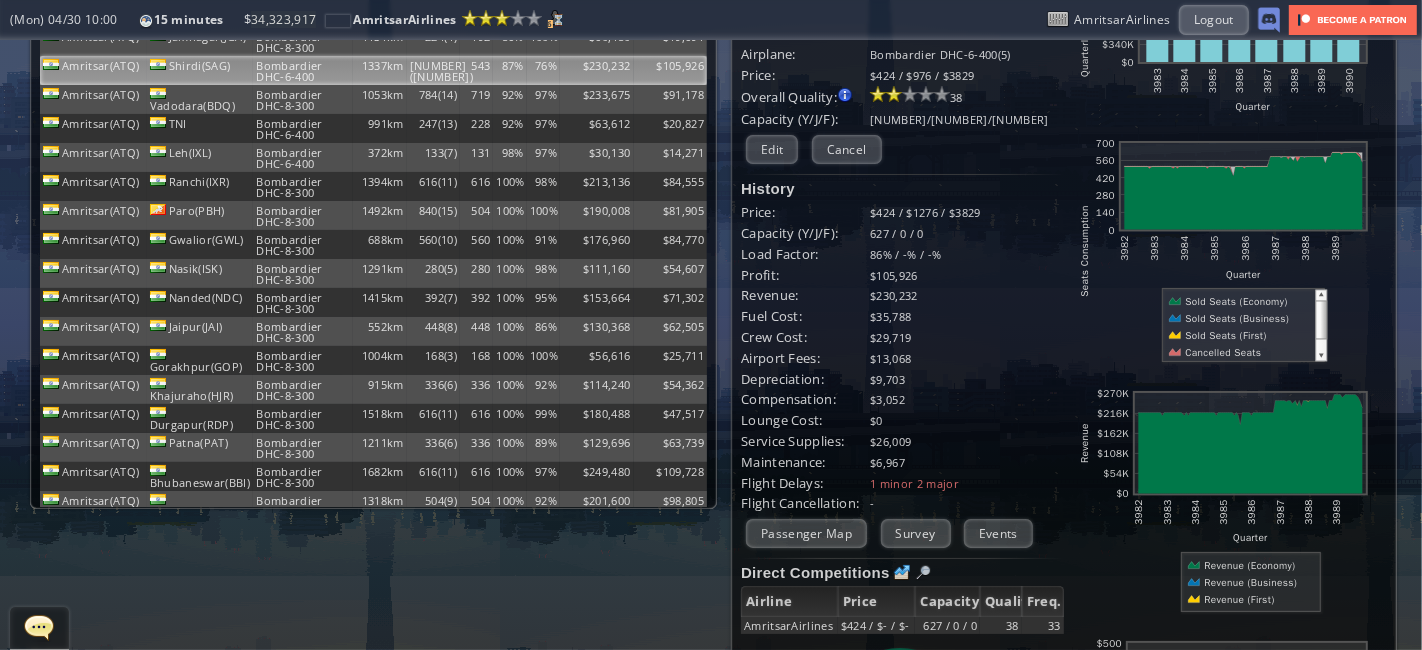 scroll, scrollTop: 0, scrollLeft: 0, axis: both 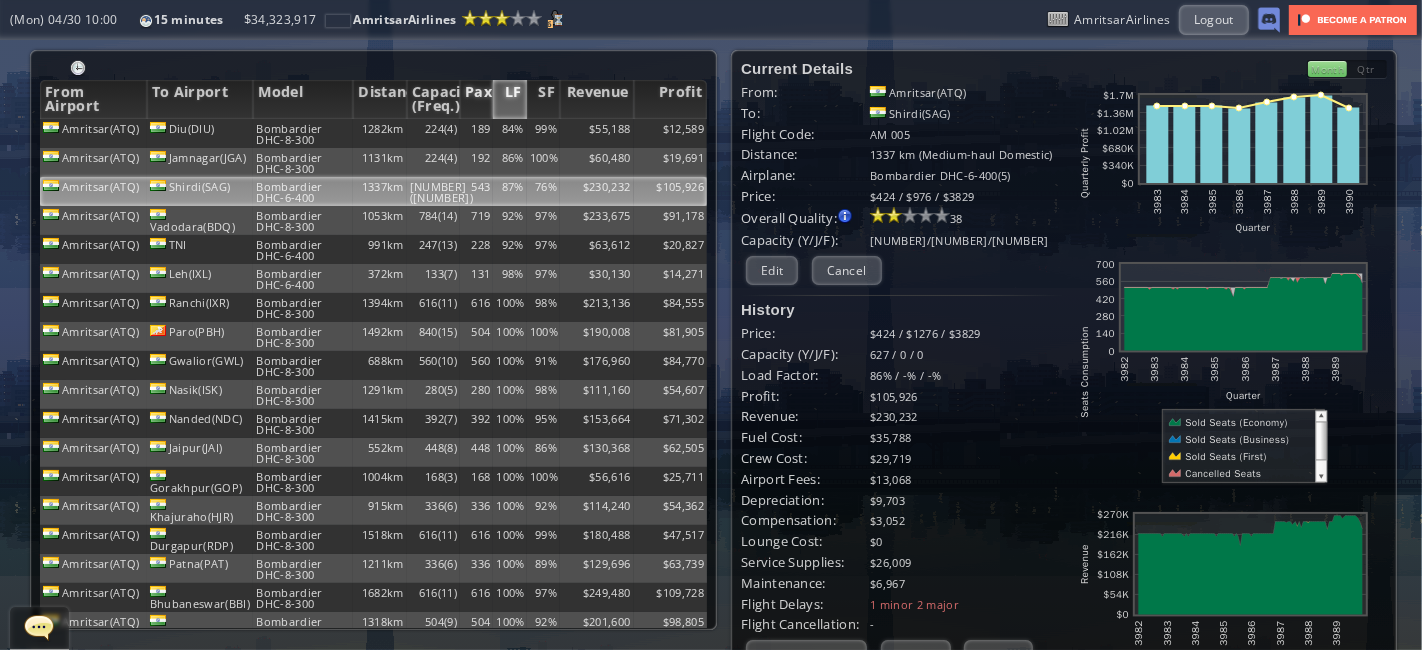 click on "Pax" at bounding box center [476, 99] 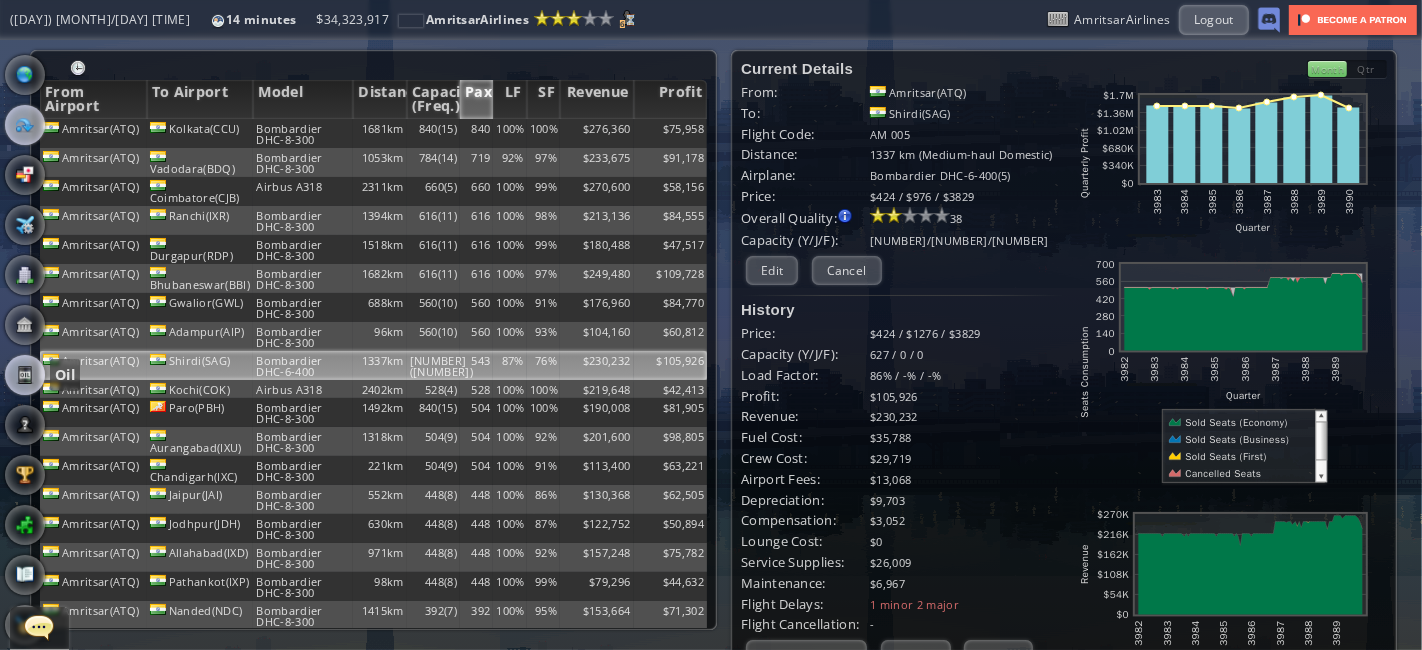 click at bounding box center [25, 375] 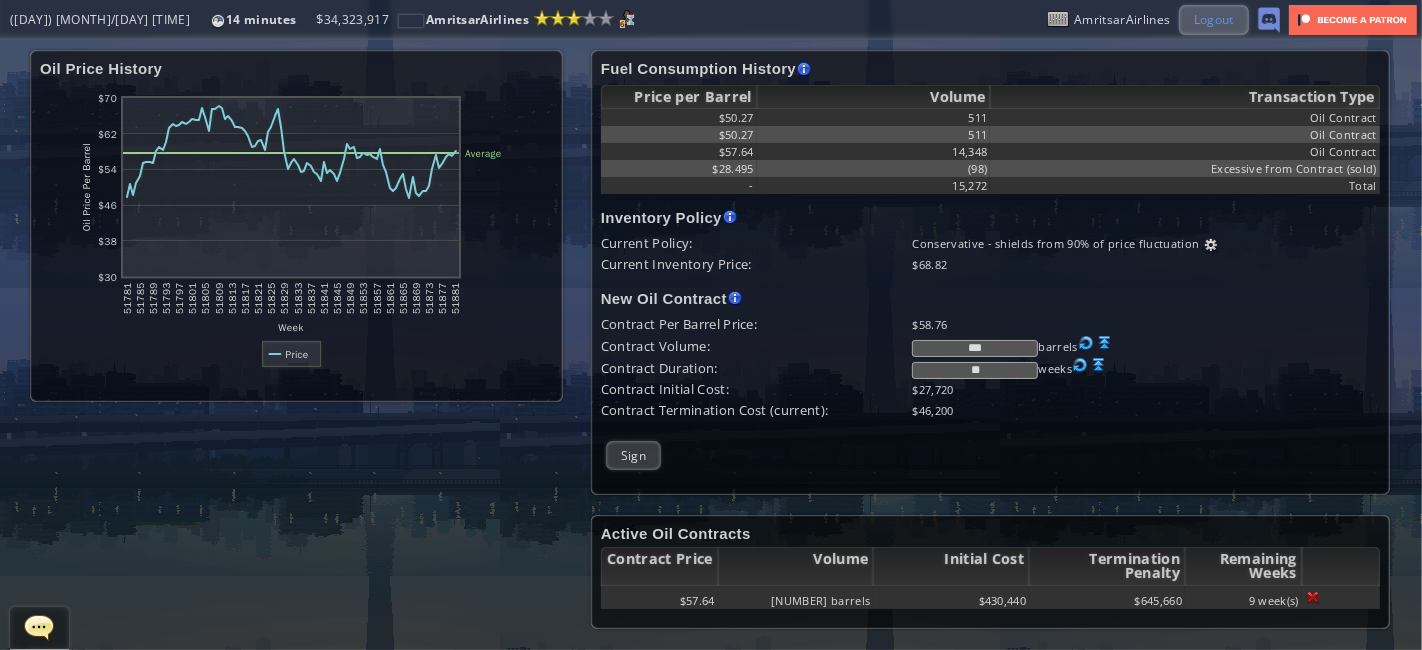 click on "Logout" at bounding box center [1214, 19] 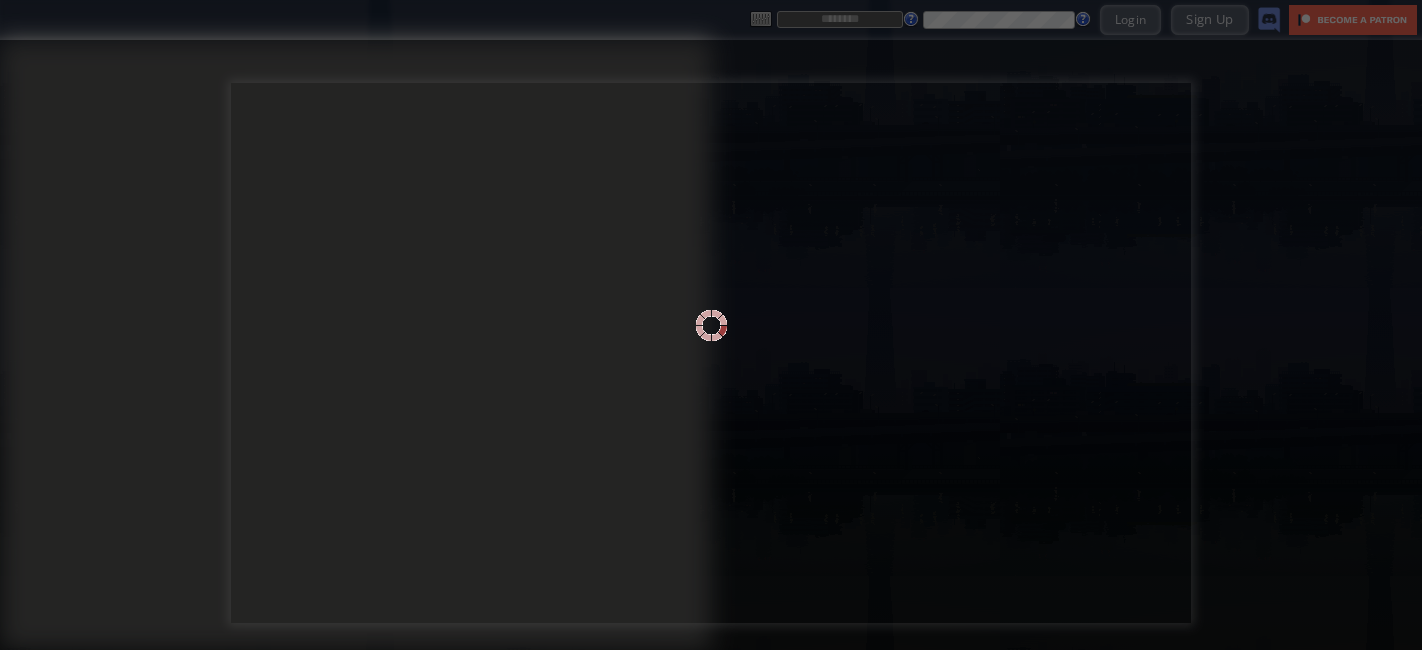 scroll, scrollTop: 0, scrollLeft: 0, axis: both 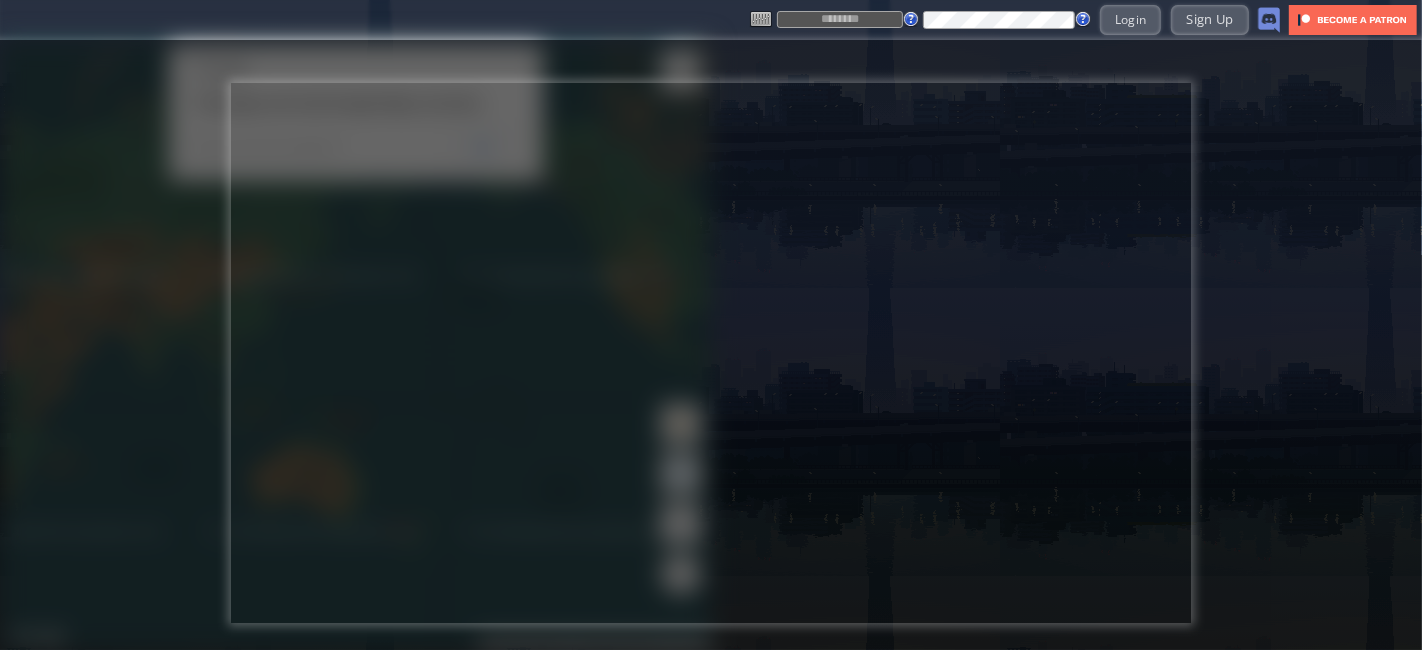 click at bounding box center (840, 19) 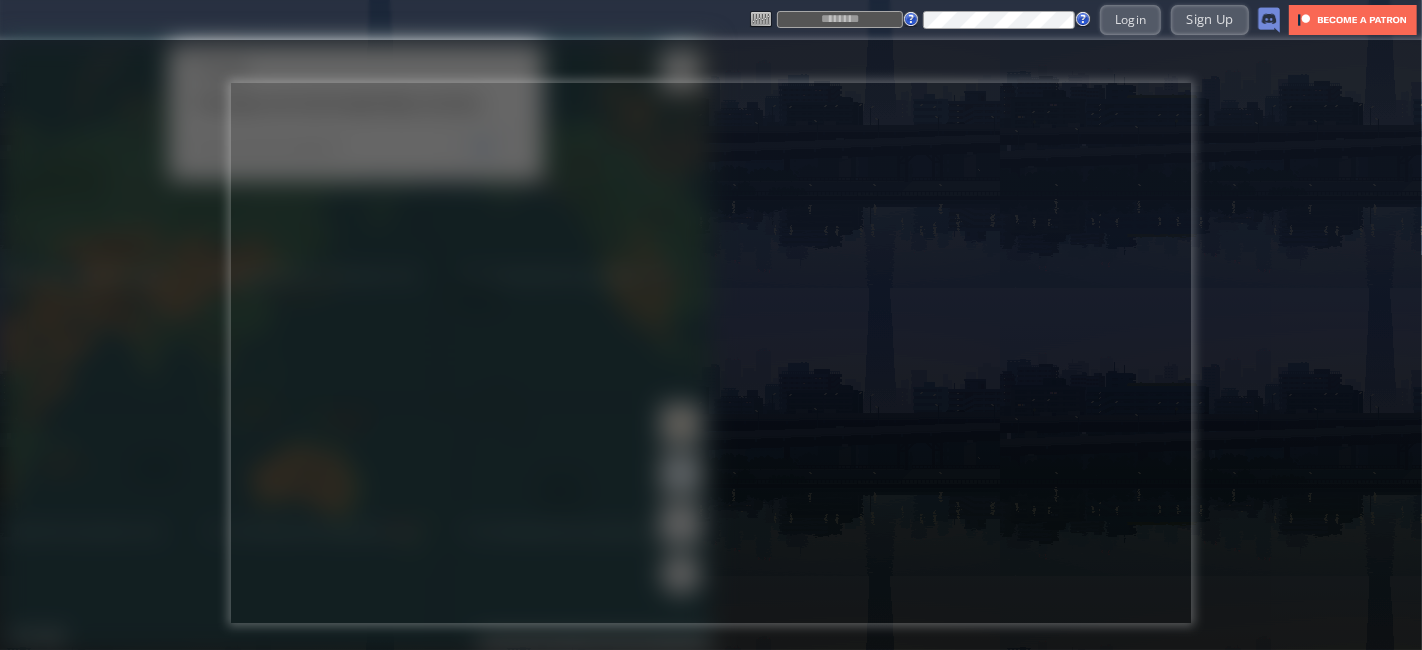 type on "******" 